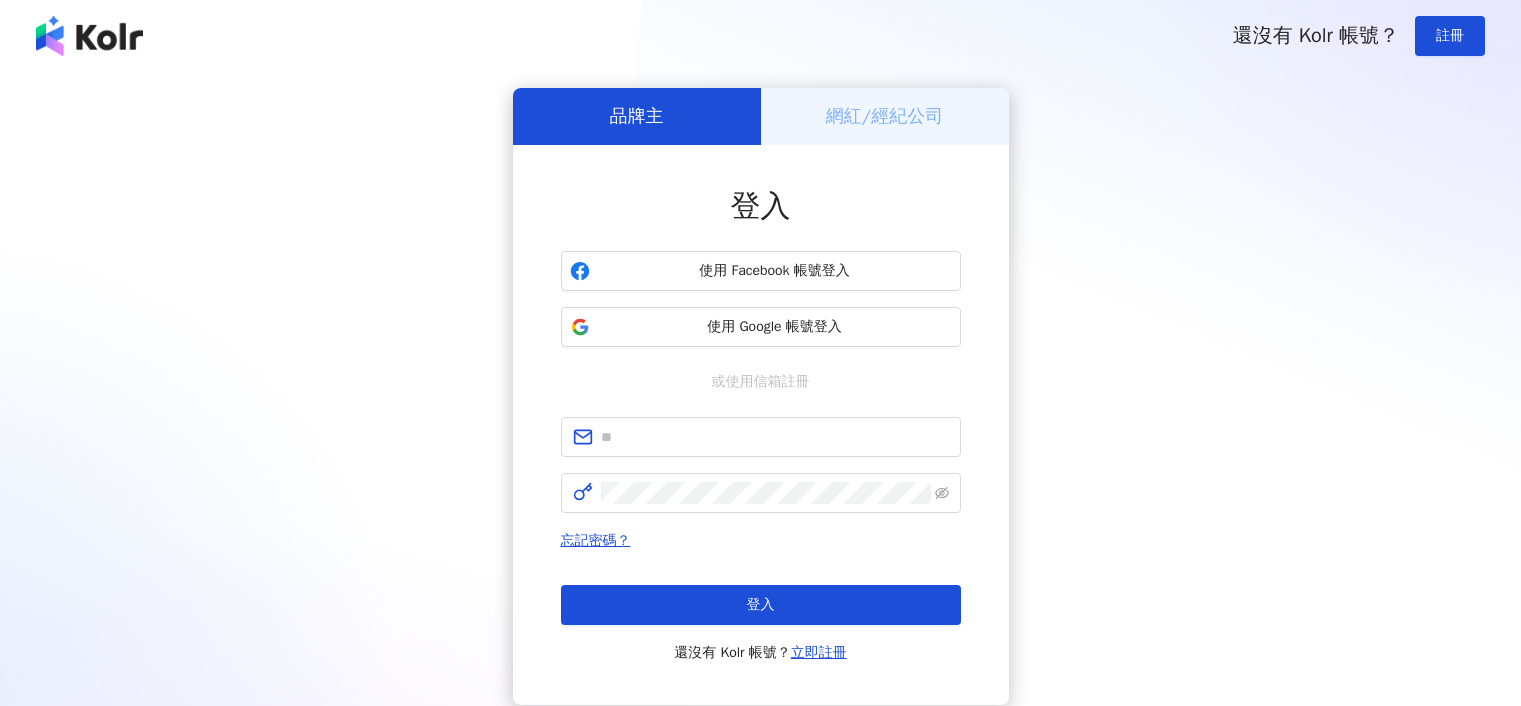 scroll, scrollTop: 0, scrollLeft: 0, axis: both 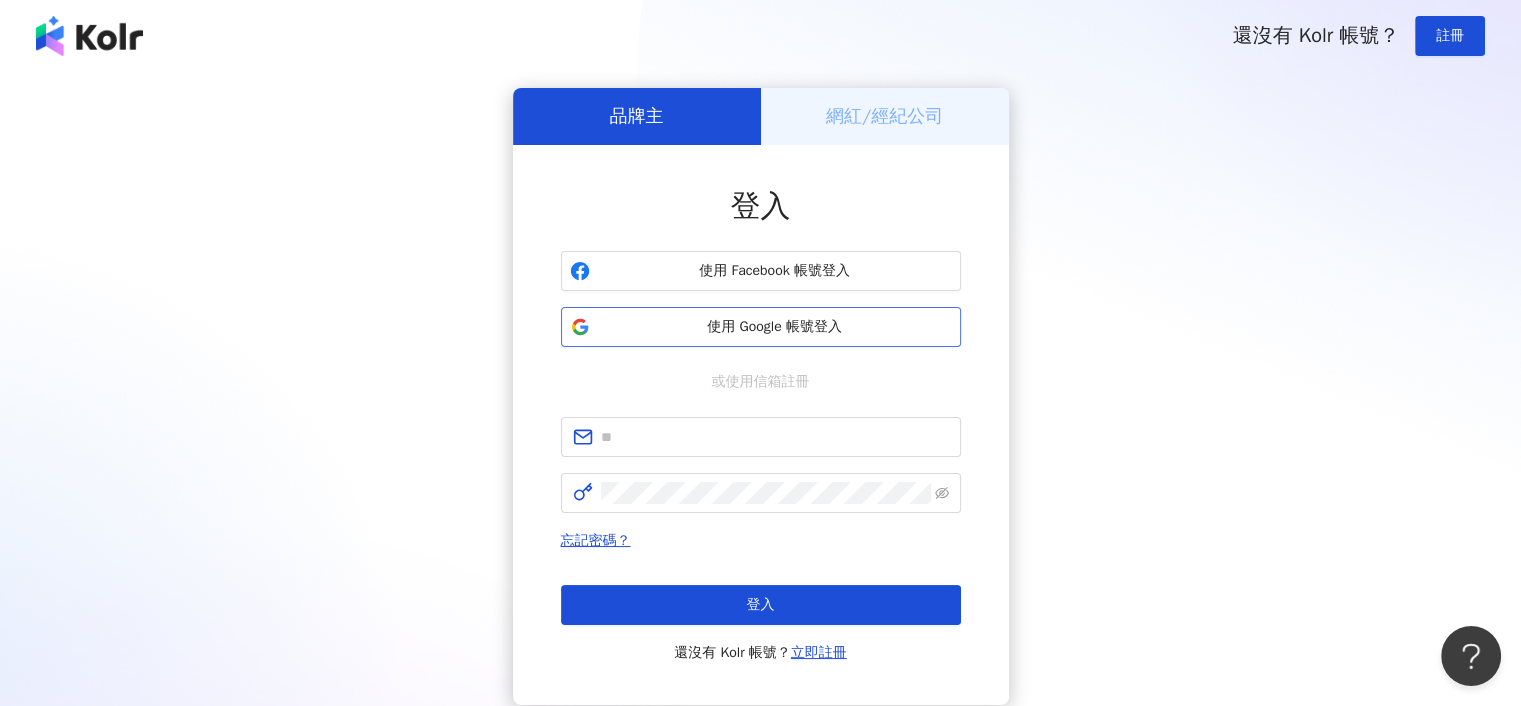 click on "使用 Google 帳號登入" at bounding box center [775, 327] 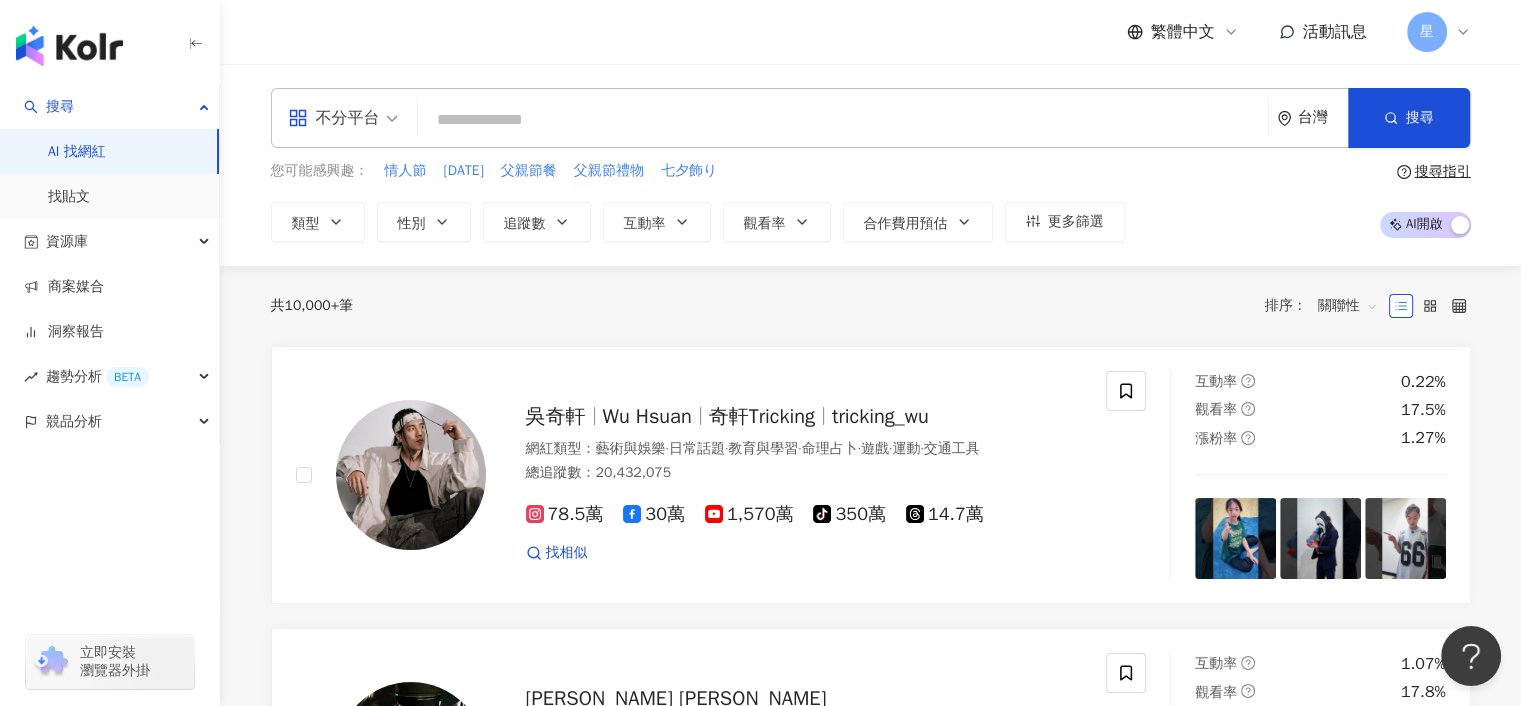 click on "星" at bounding box center [1427, 32] 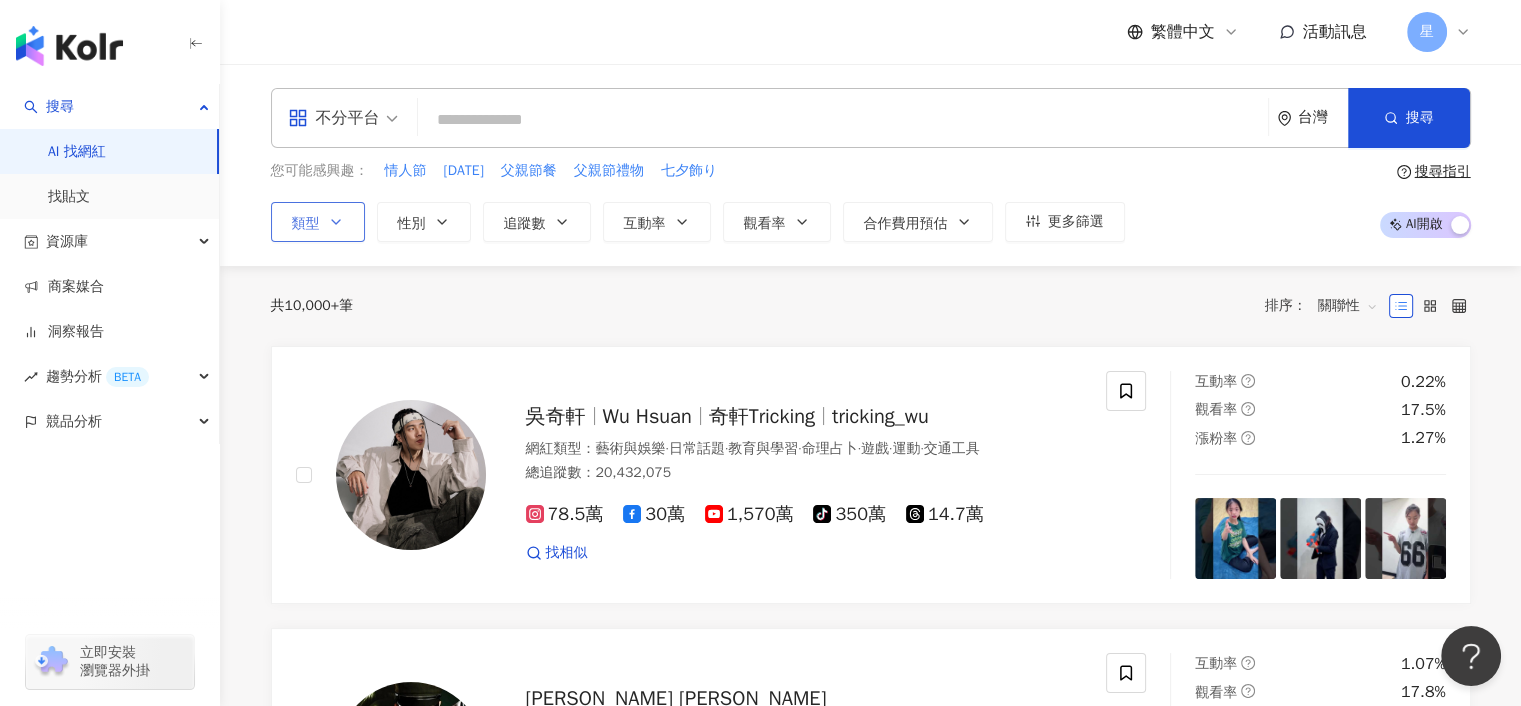 click on "類型" at bounding box center [306, 224] 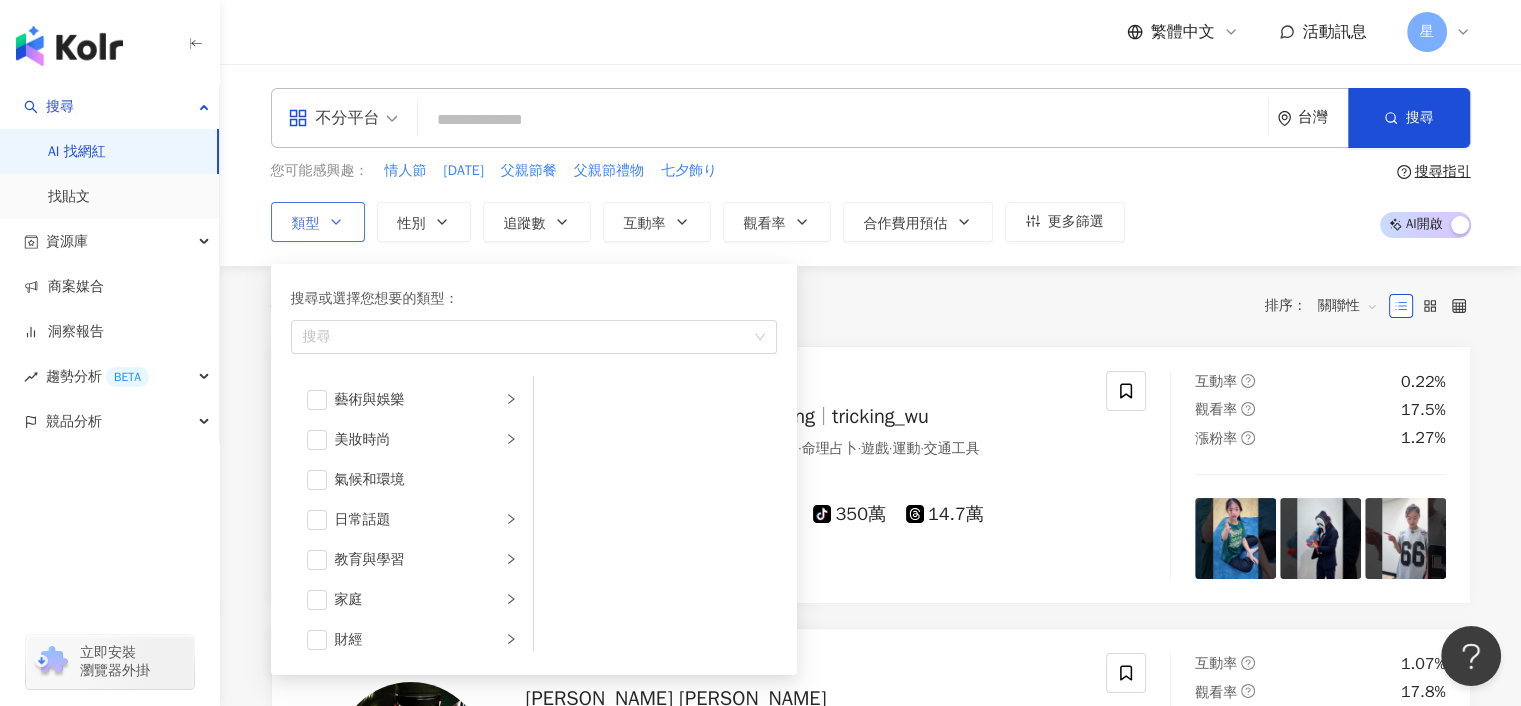 click on "類型" at bounding box center [306, 224] 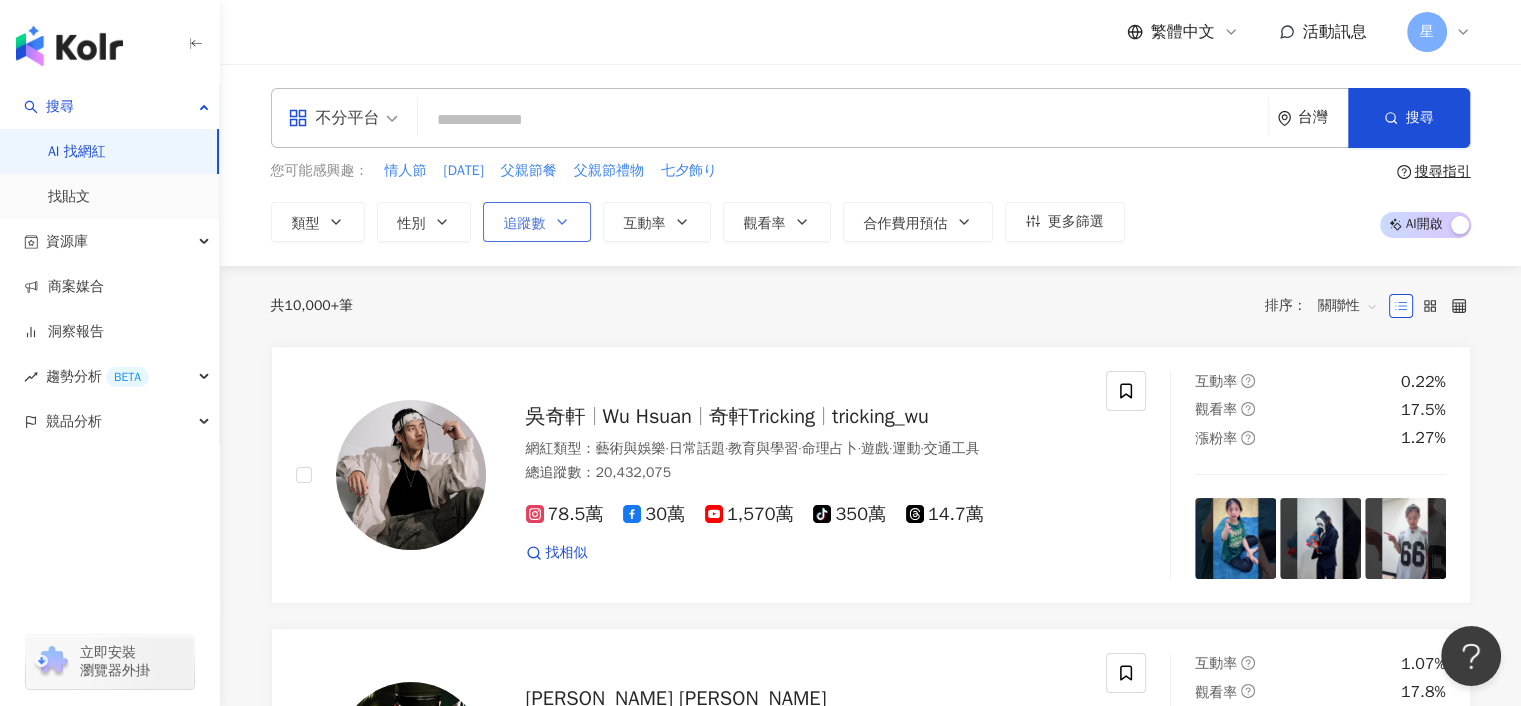 click on "追蹤數" at bounding box center (537, 222) 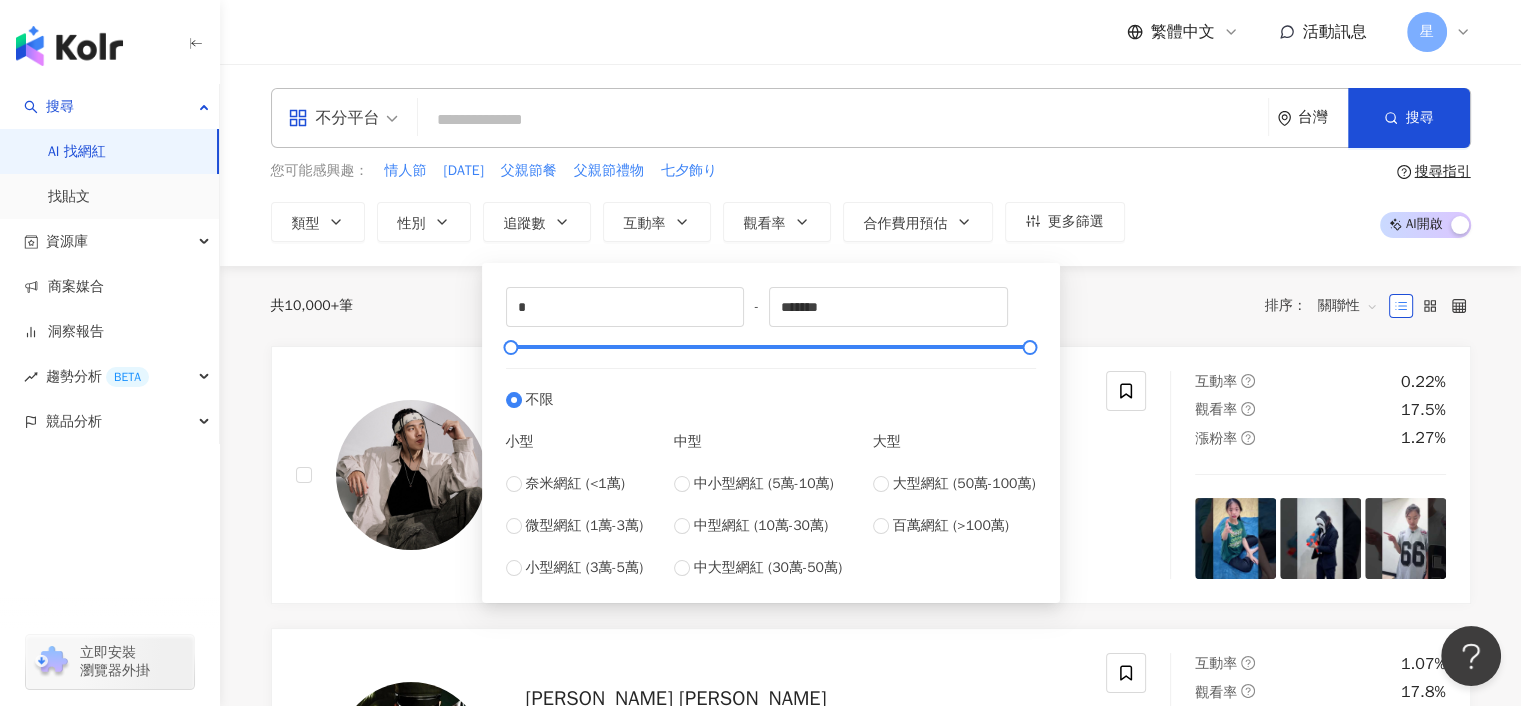 scroll, scrollTop: 100, scrollLeft: 0, axis: vertical 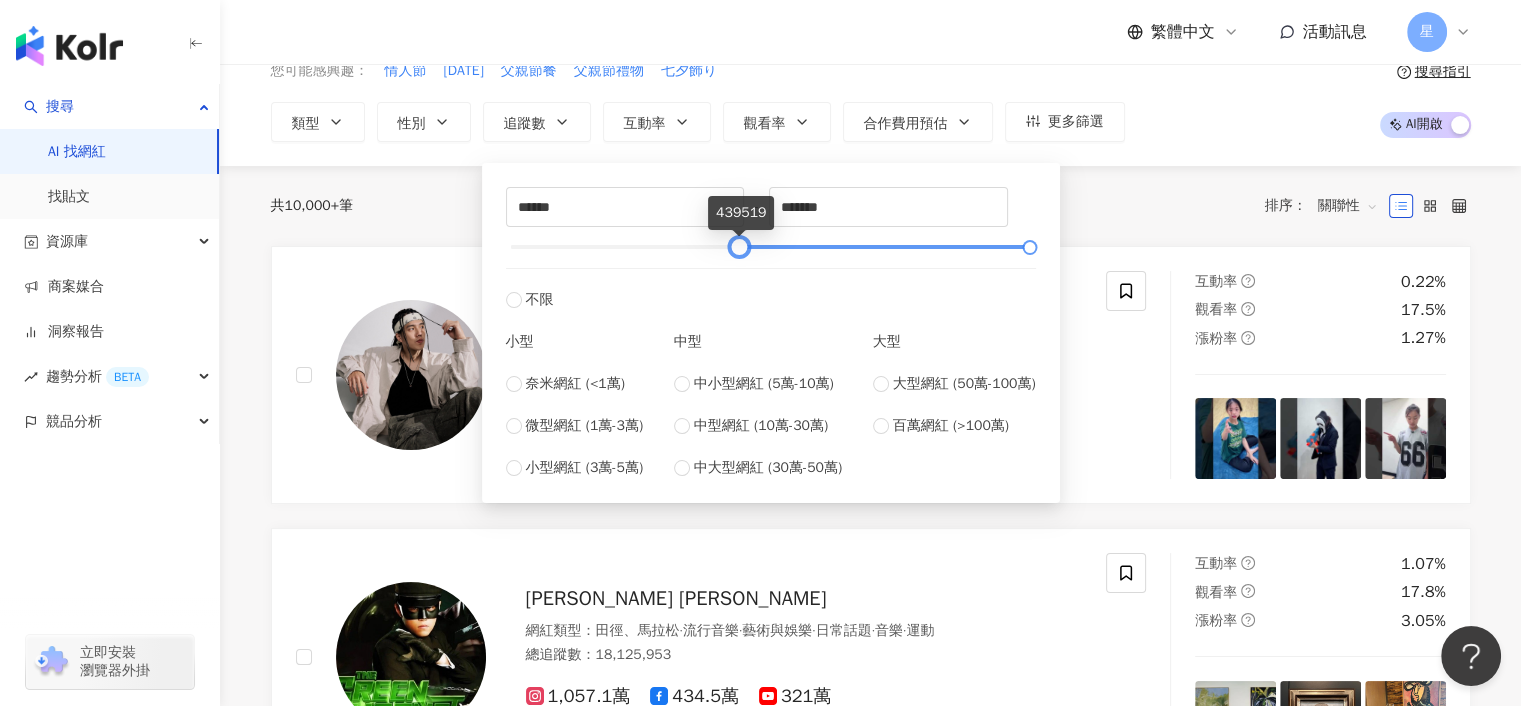 type on "******" 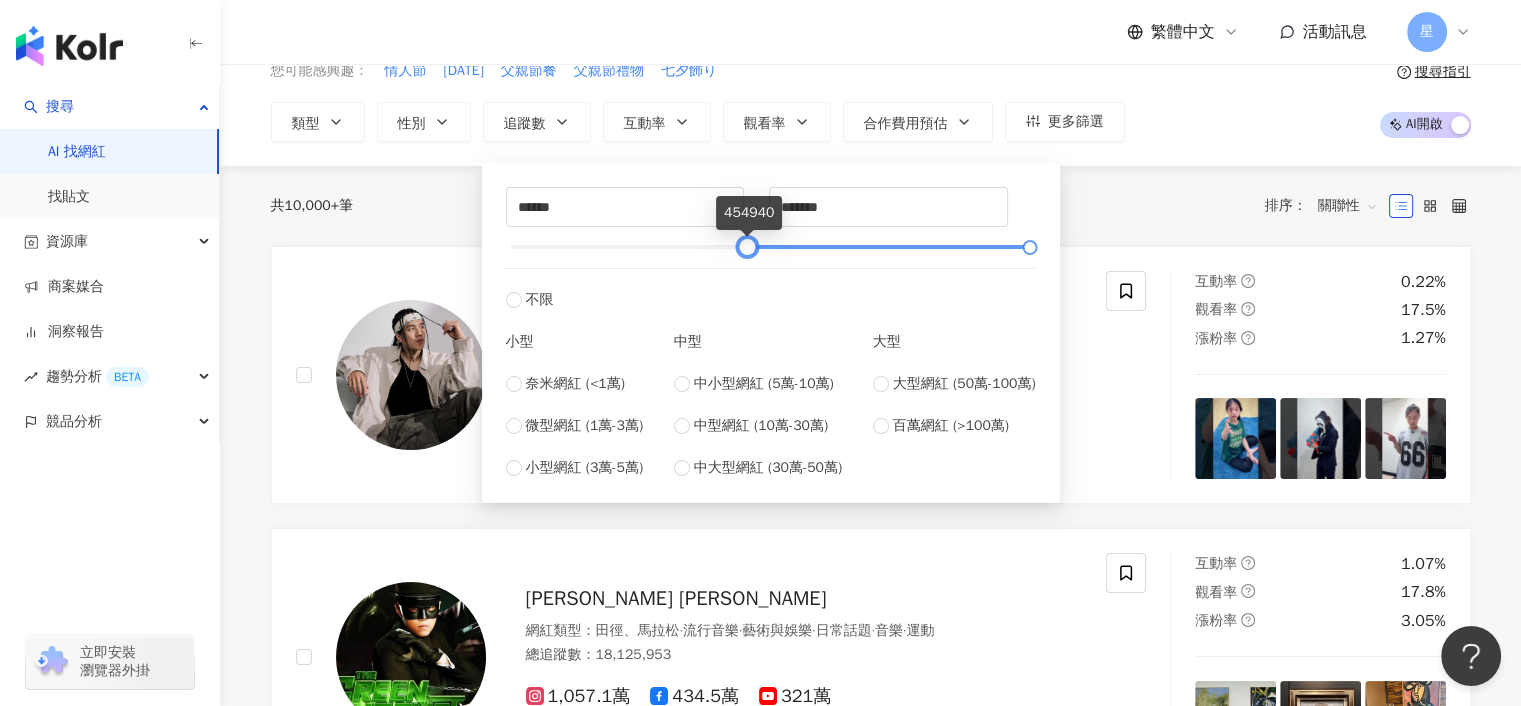 drag, startPoint x: 508, startPoint y: 248, endPoint x: 744, endPoint y: 250, distance: 236.00847 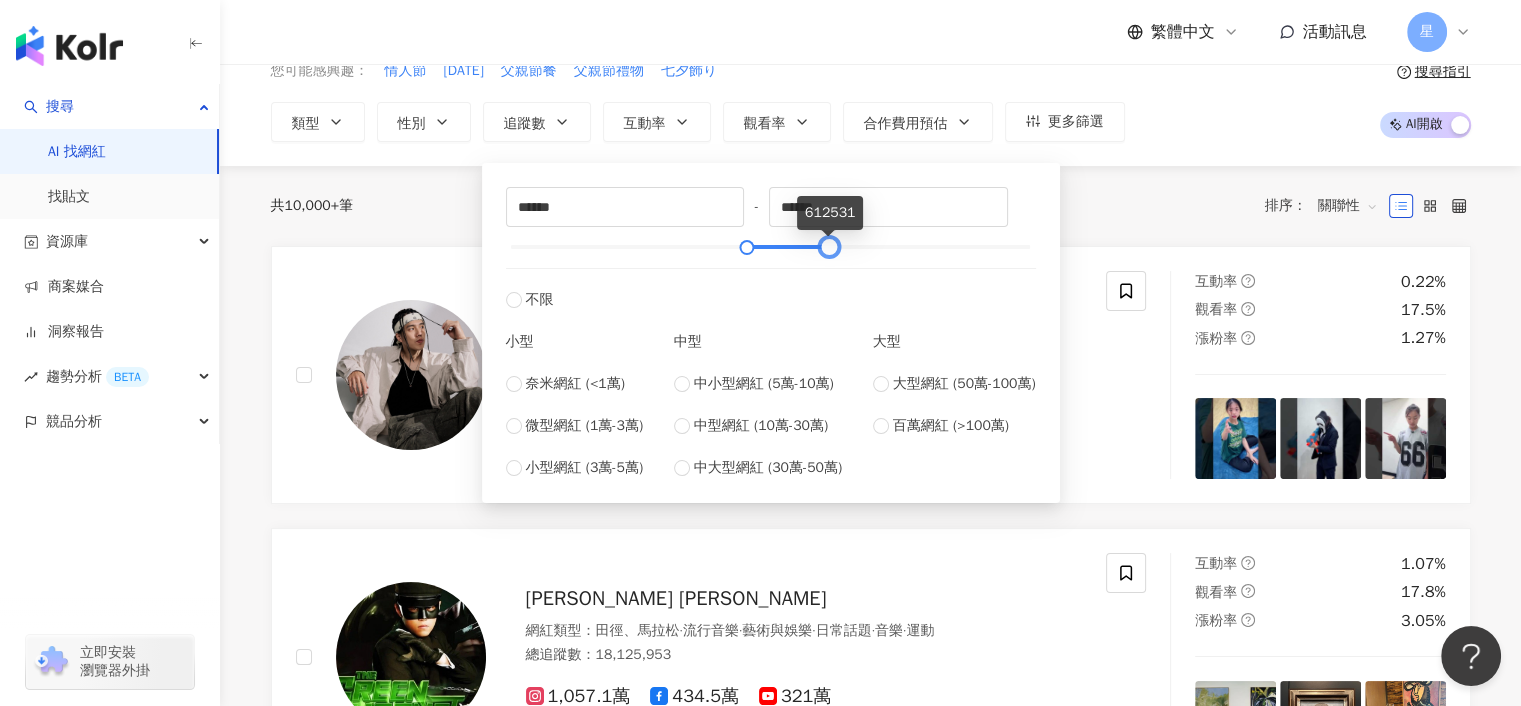 type on "******" 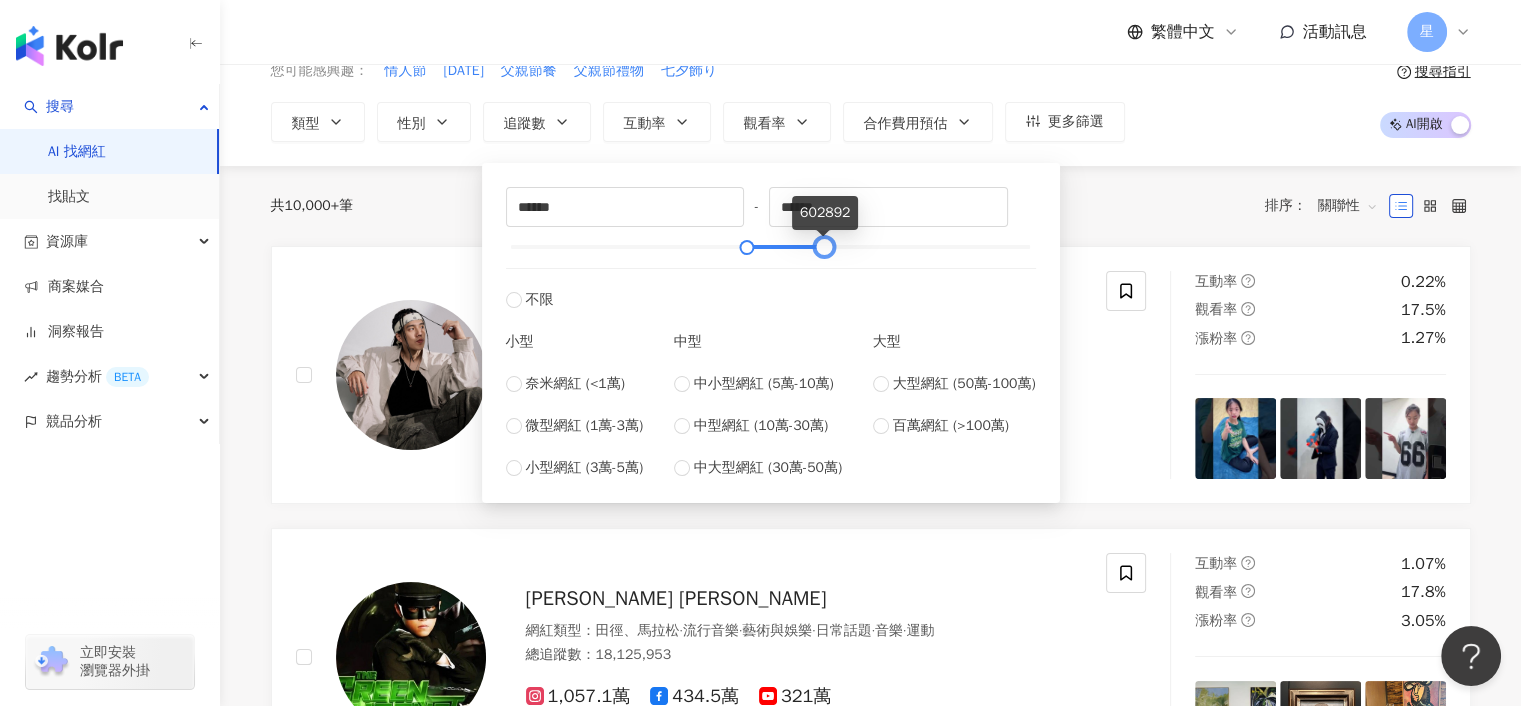 drag, startPoint x: 1032, startPoint y: 243, endPoint x: 826, endPoint y: 265, distance: 207.17143 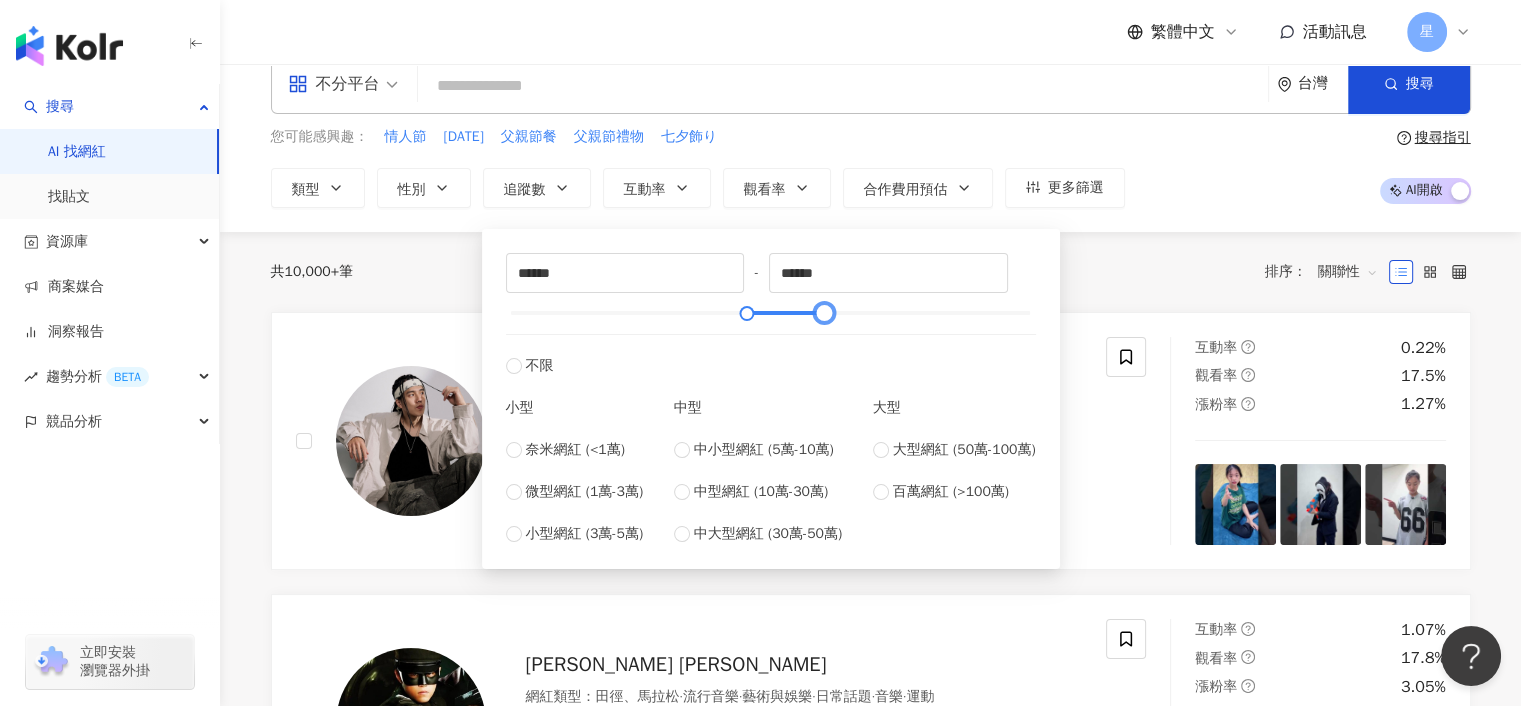 scroll, scrollTop: 0, scrollLeft: 0, axis: both 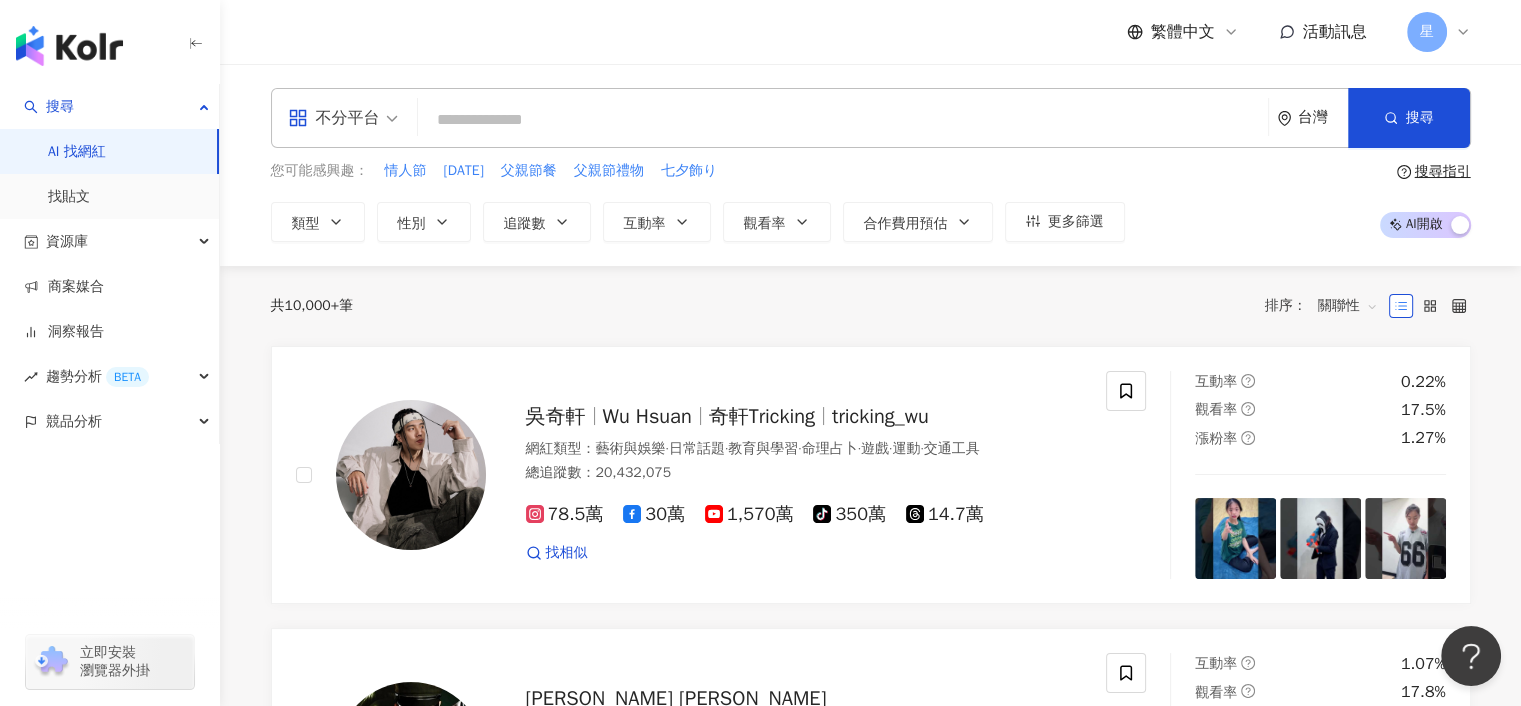 click on "共  10,000+  筆 排序： 關聯性" at bounding box center (871, 306) 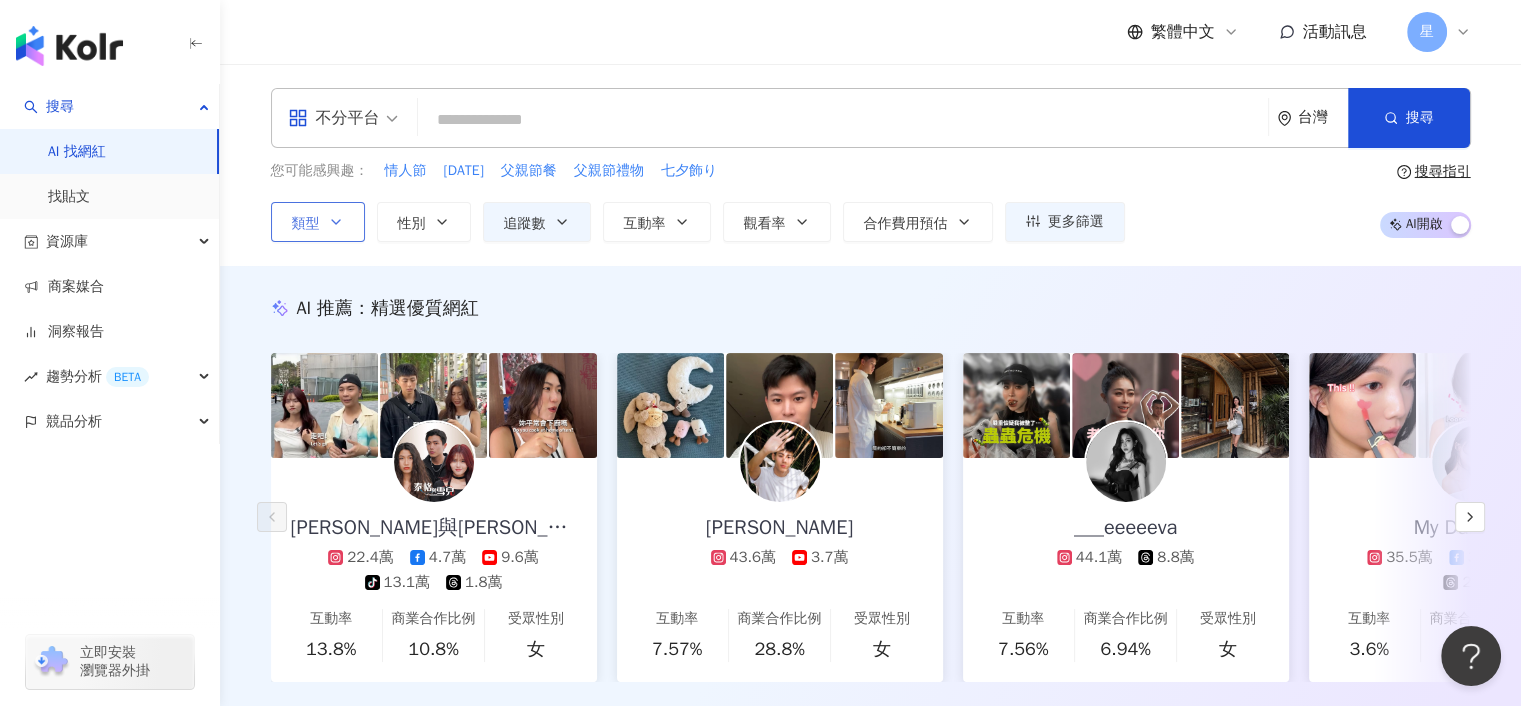 click 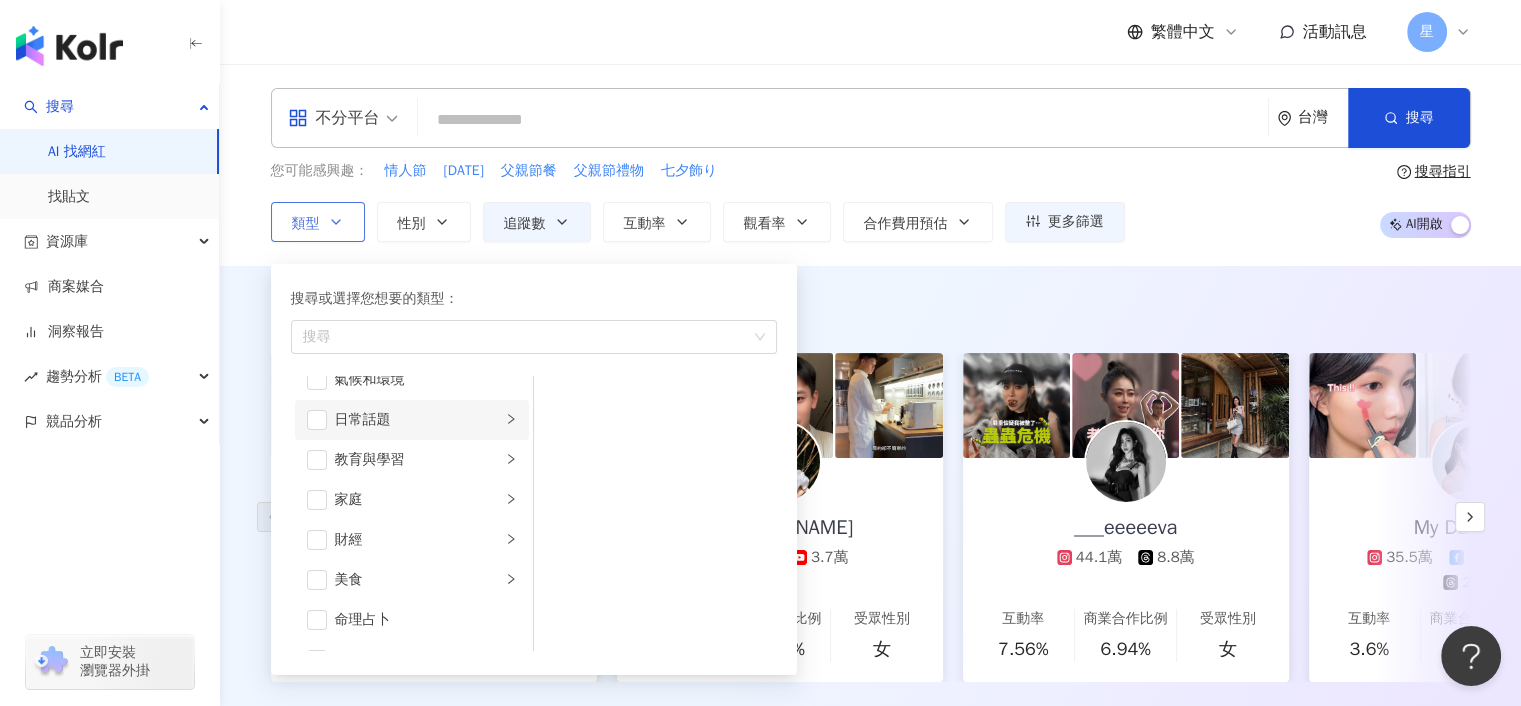 scroll, scrollTop: 200, scrollLeft: 0, axis: vertical 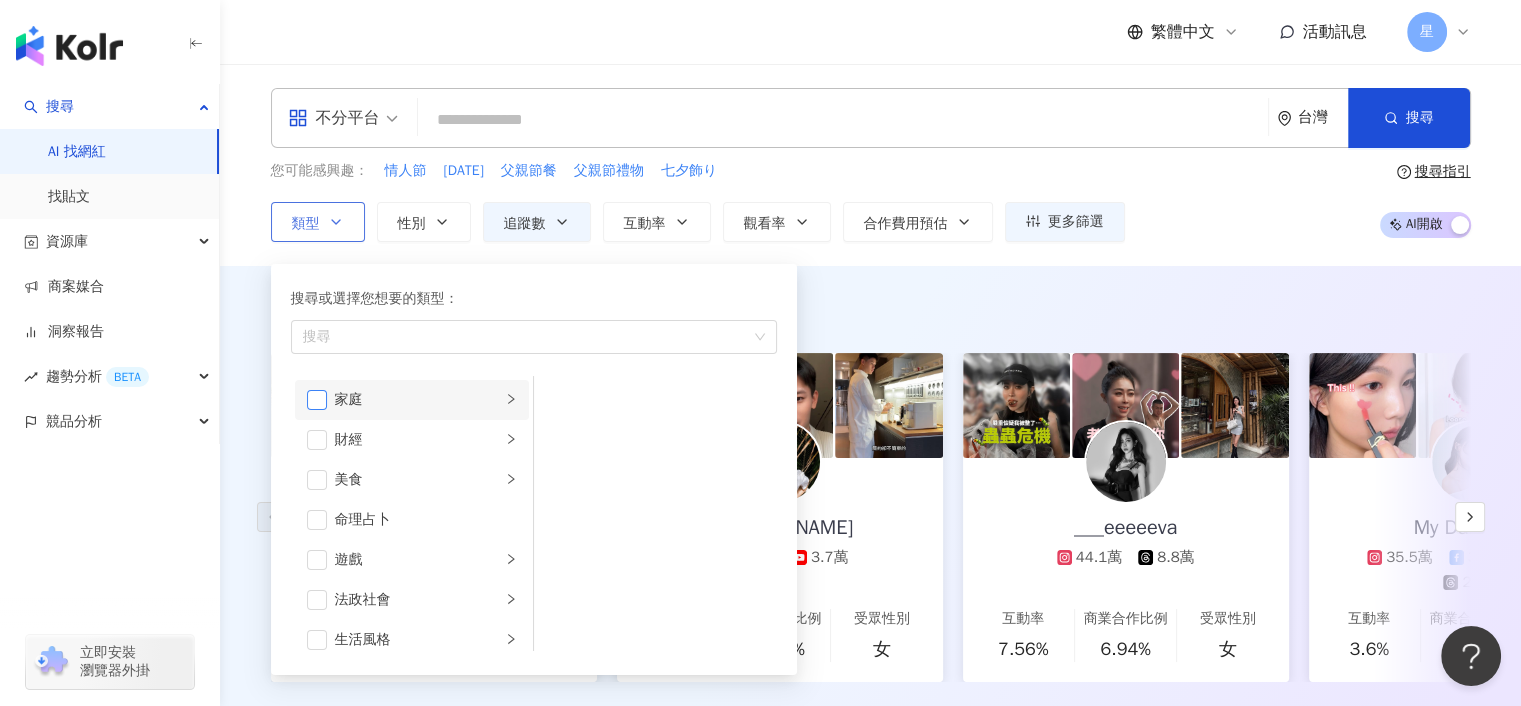 click at bounding box center (317, 400) 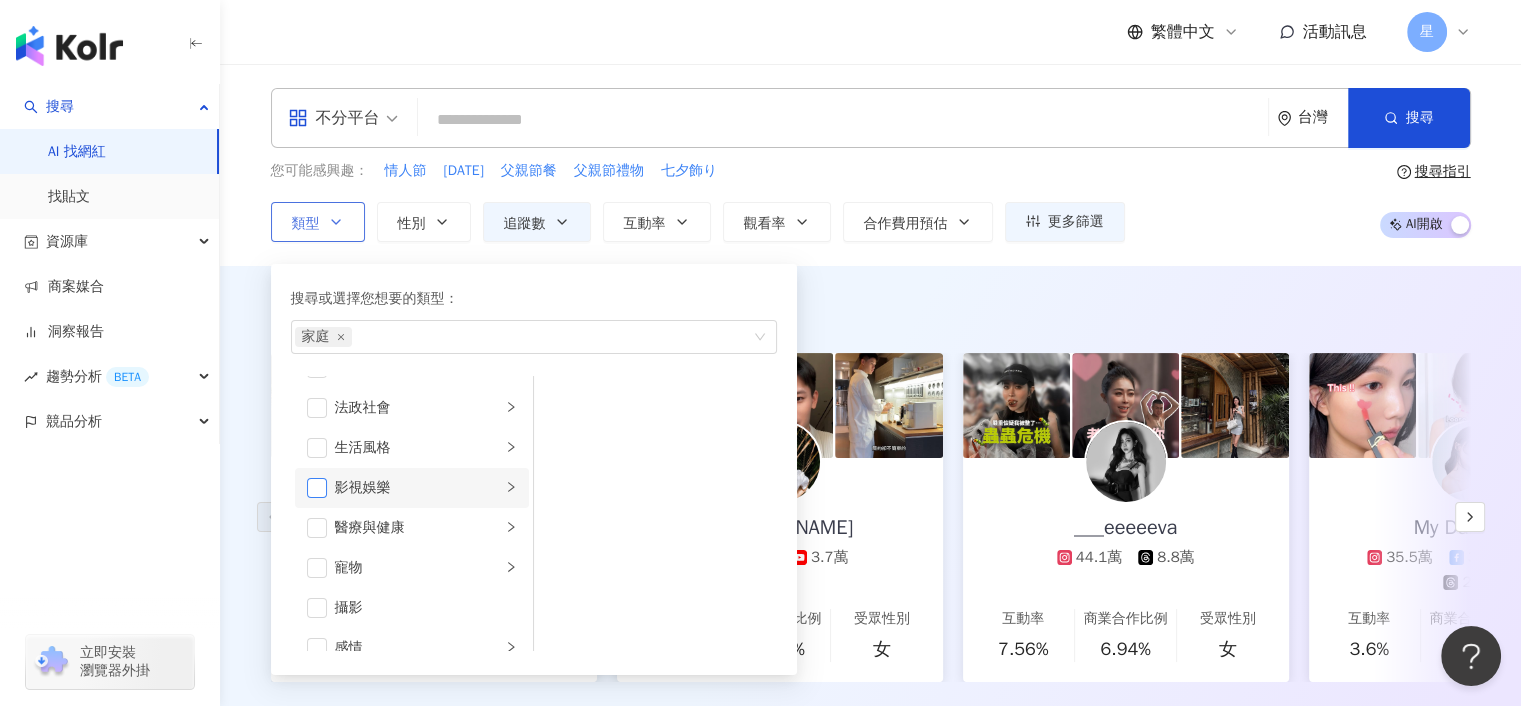 scroll, scrollTop: 400, scrollLeft: 0, axis: vertical 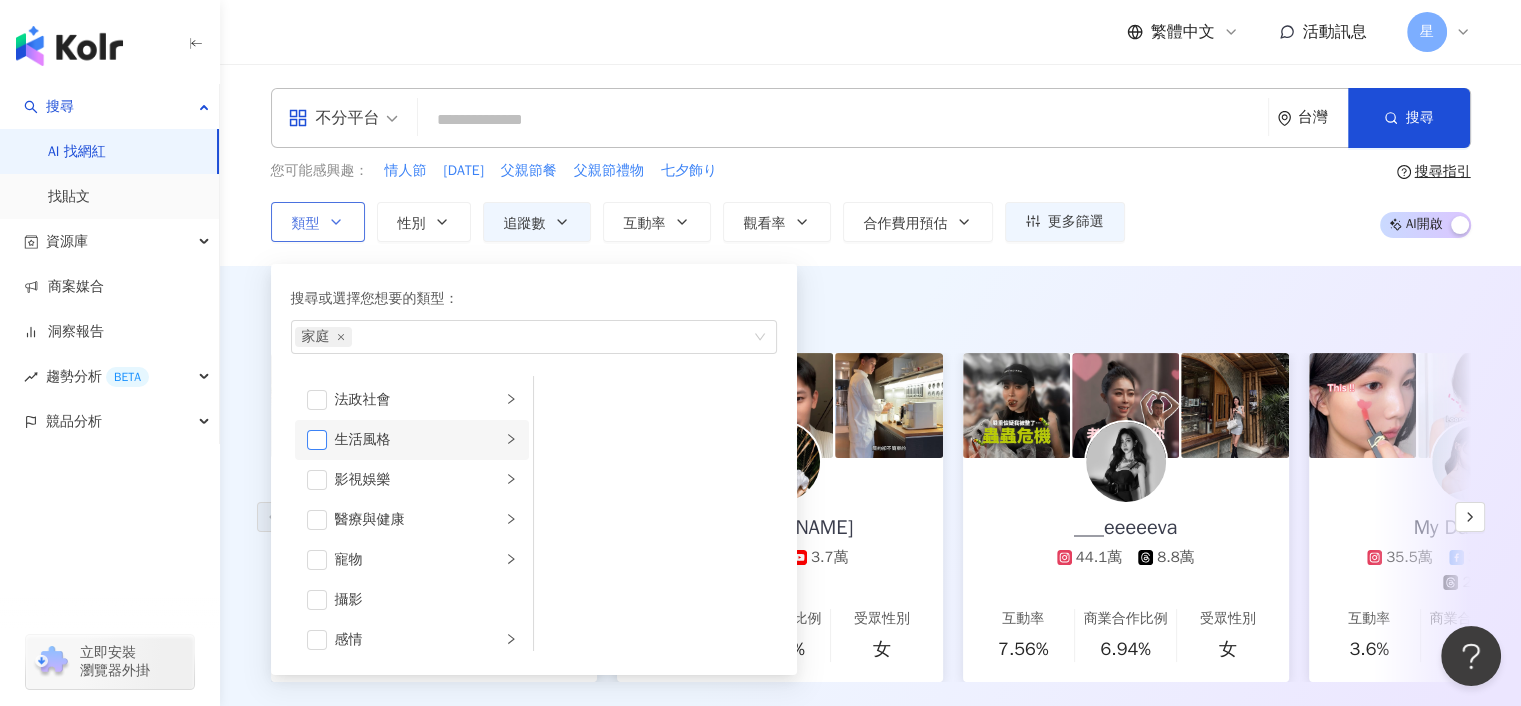 click at bounding box center [317, 440] 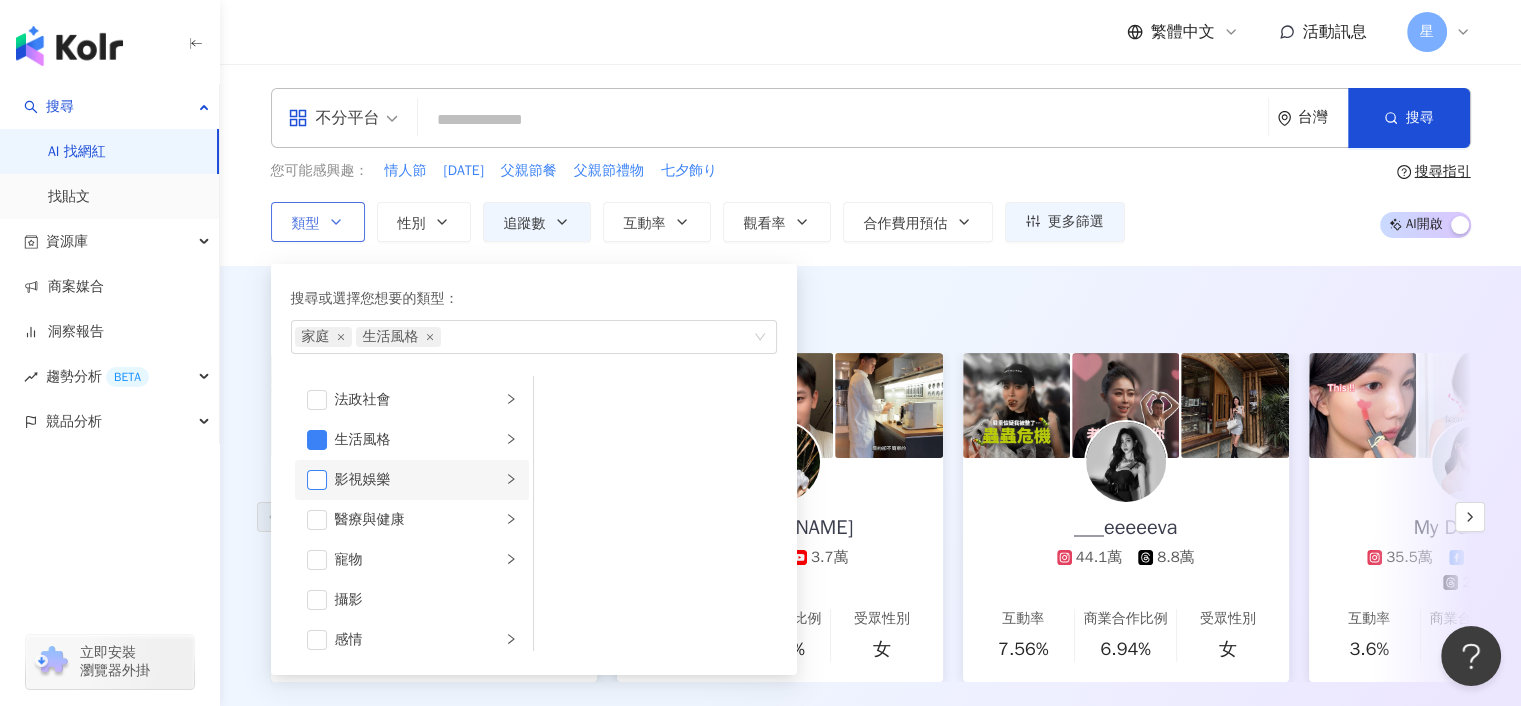 click at bounding box center [317, 480] 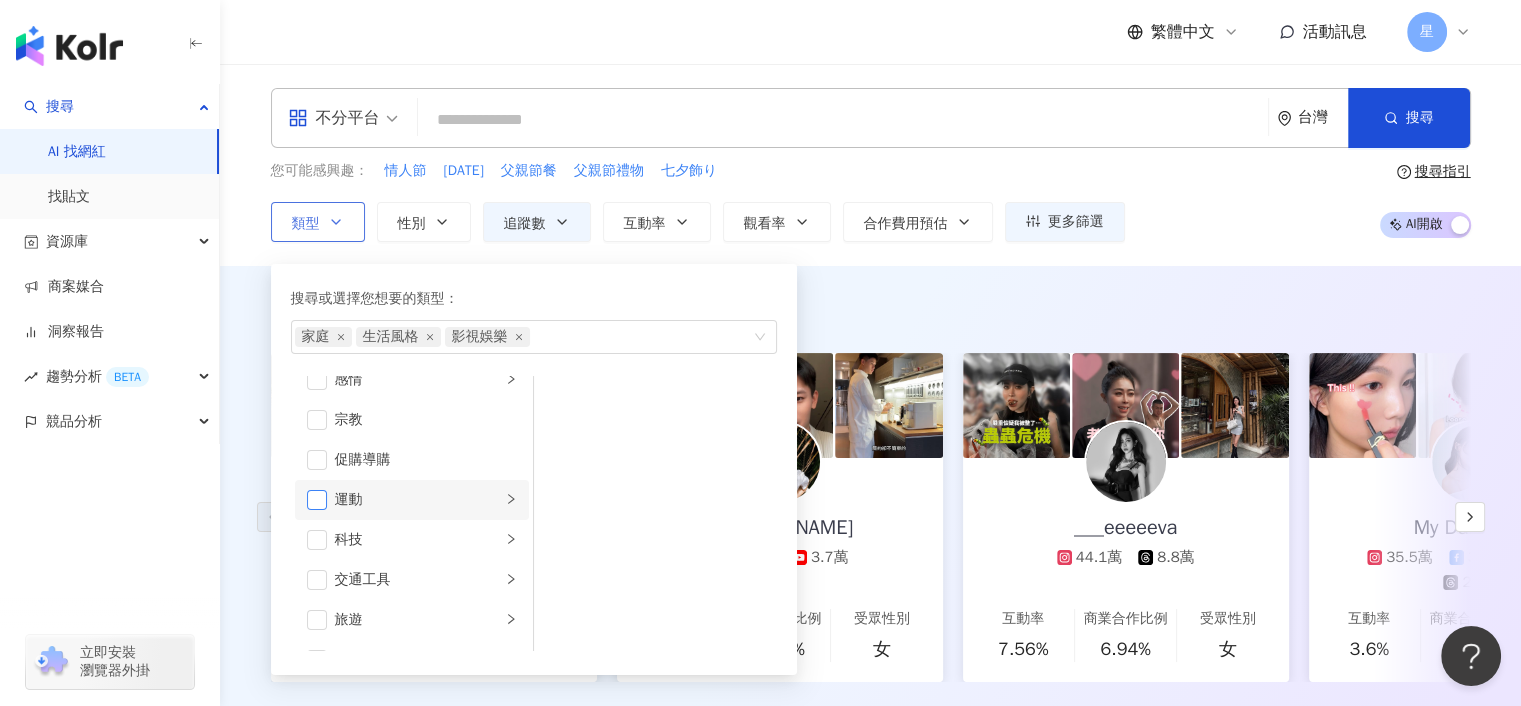 scroll, scrollTop: 692, scrollLeft: 0, axis: vertical 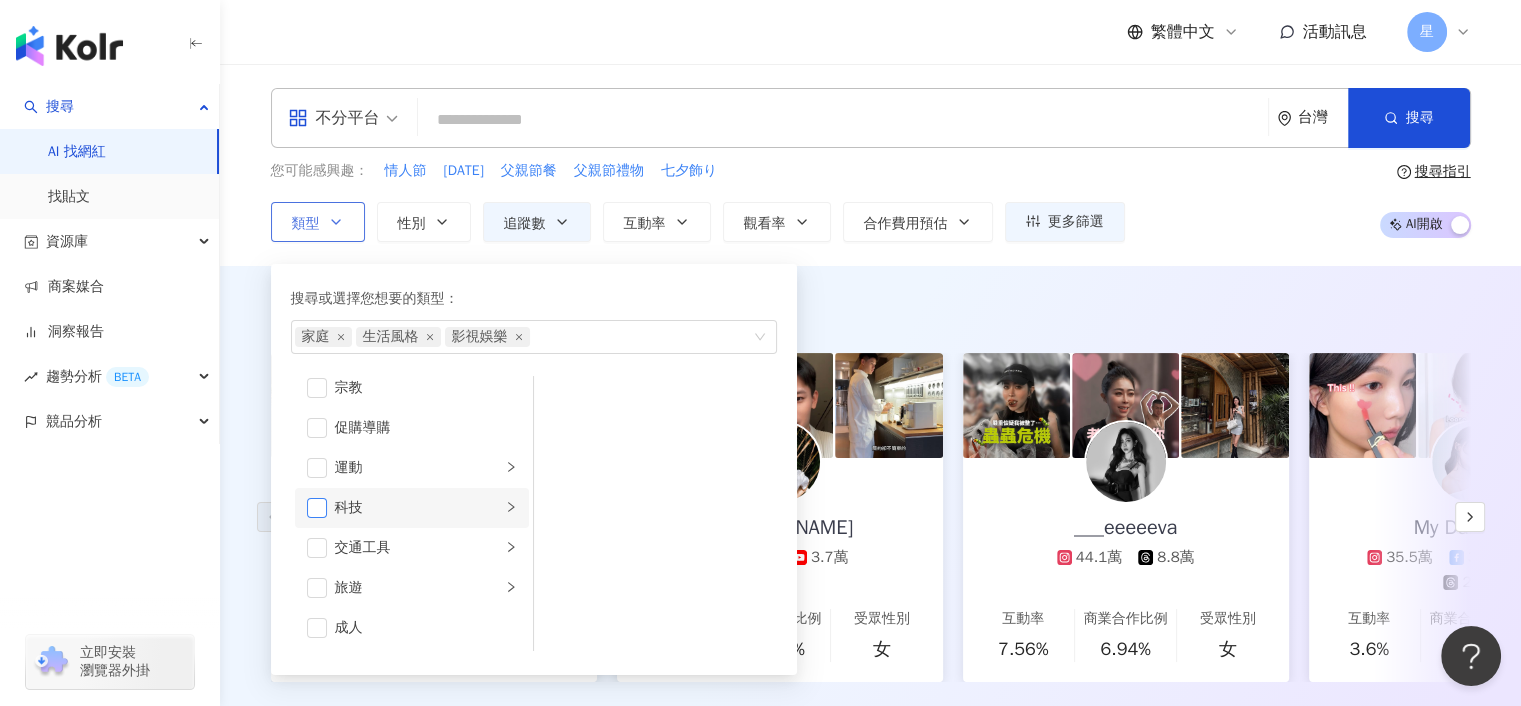 click at bounding box center (317, 508) 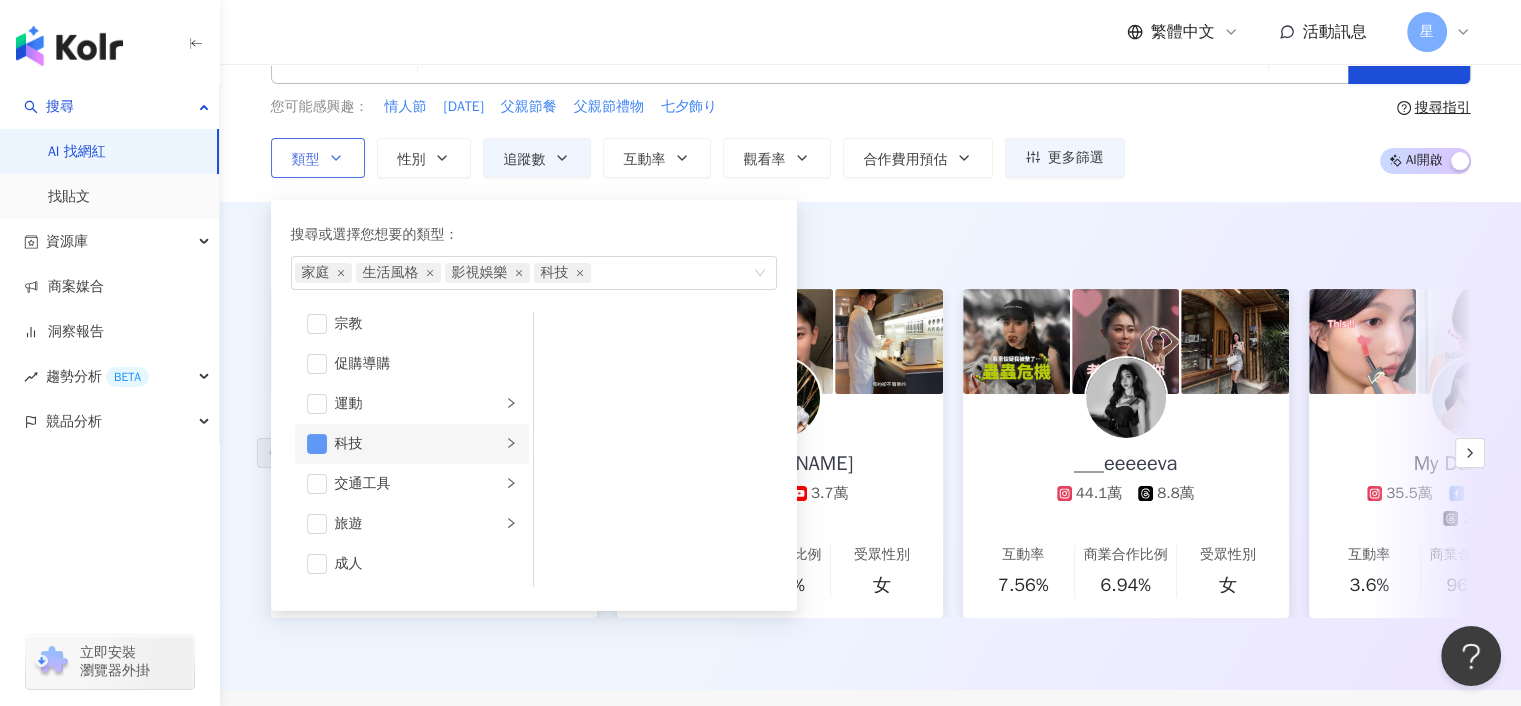 scroll, scrollTop: 100, scrollLeft: 0, axis: vertical 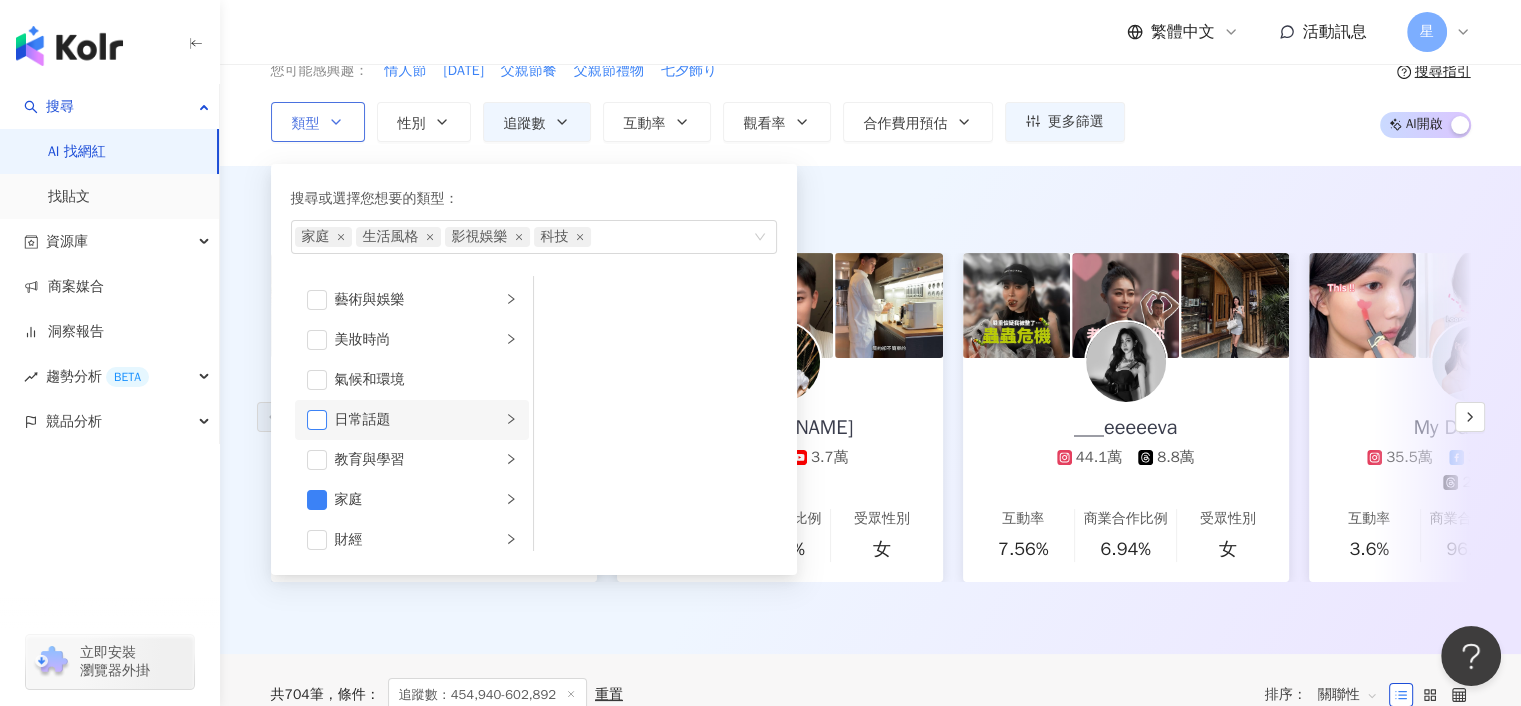 click at bounding box center (317, 420) 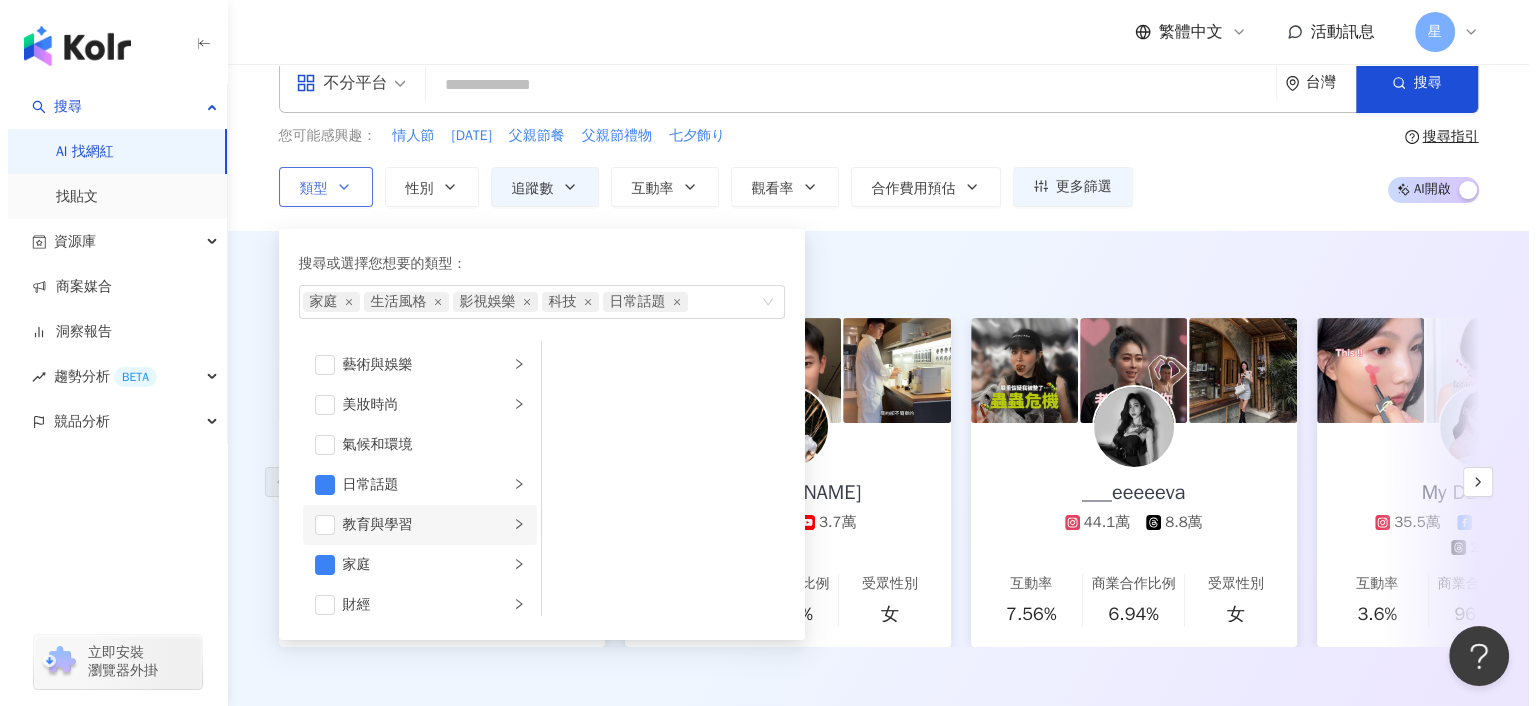 scroll, scrollTop: 0, scrollLeft: 0, axis: both 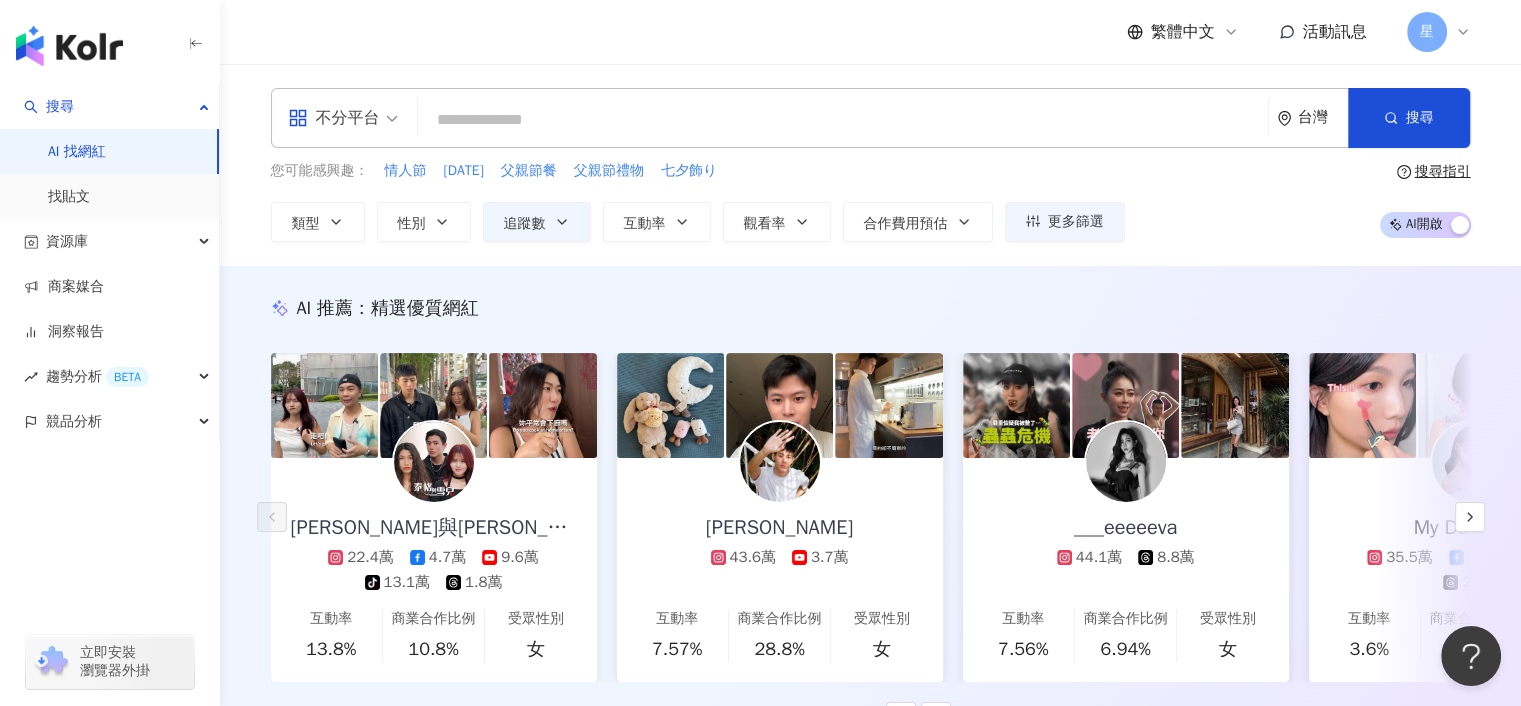 click on "AI 推薦 ： 精選優質網紅" at bounding box center (871, 308) 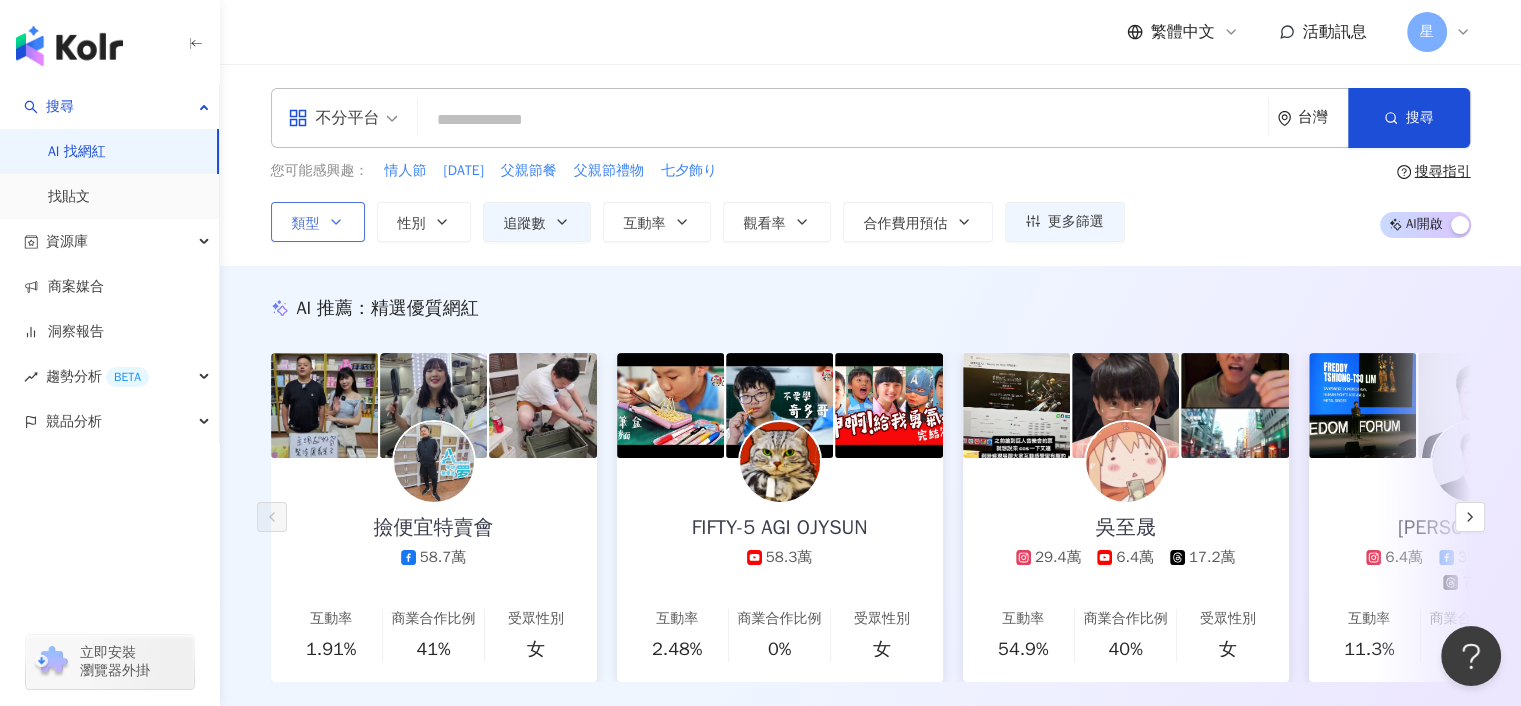 click 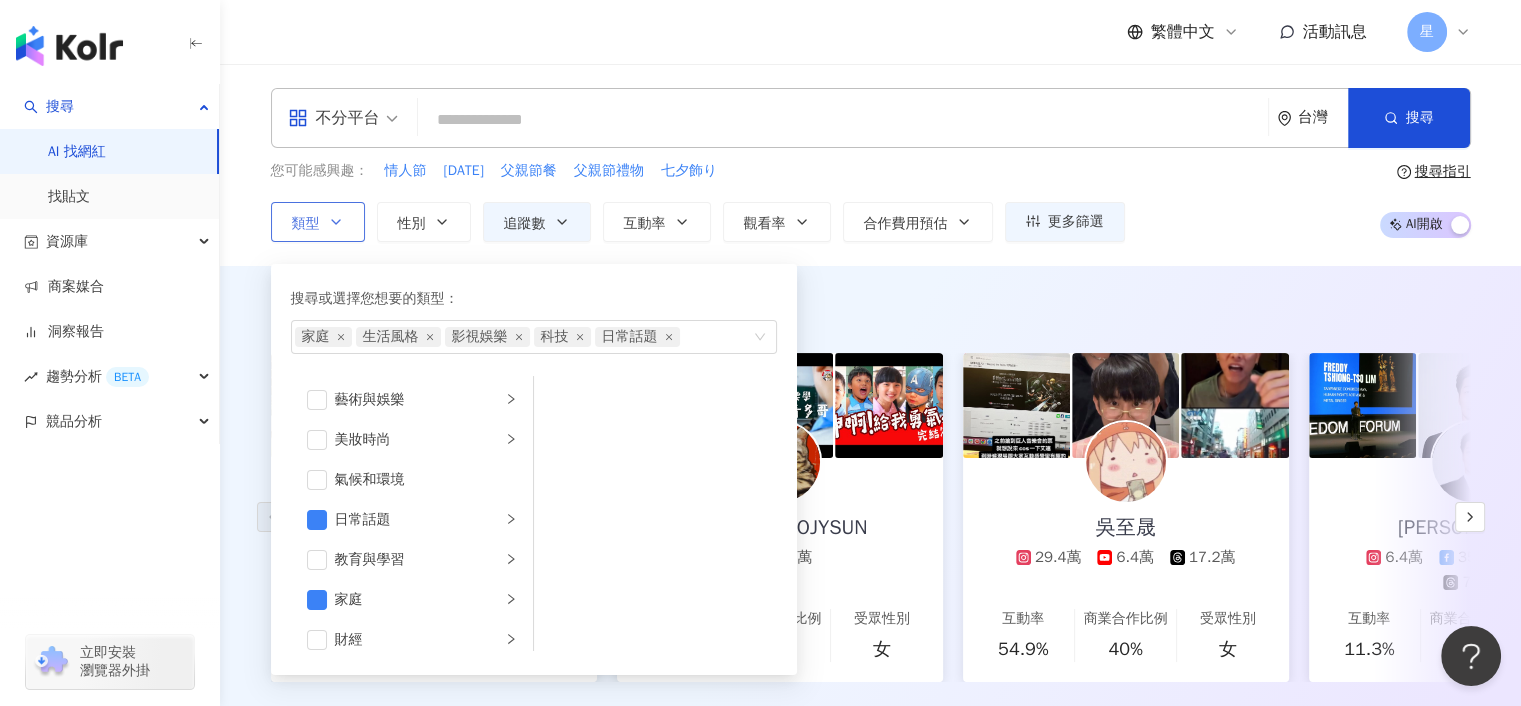 click on "搜尋或選擇您想要的類型： 家庭 生活風格 影視娛樂 科技 日常話題   藝術與娛樂 美妝時尚 氣候和環境 日常話題 教育與學習 家庭 財經 美食 命理占卜 遊戲 法政社會 生活風格 影視娛樂 醫療與健康 寵物 攝影 感情 宗教 促購導購 運動 科技 交通工具 旅遊 成人" at bounding box center (534, 469) 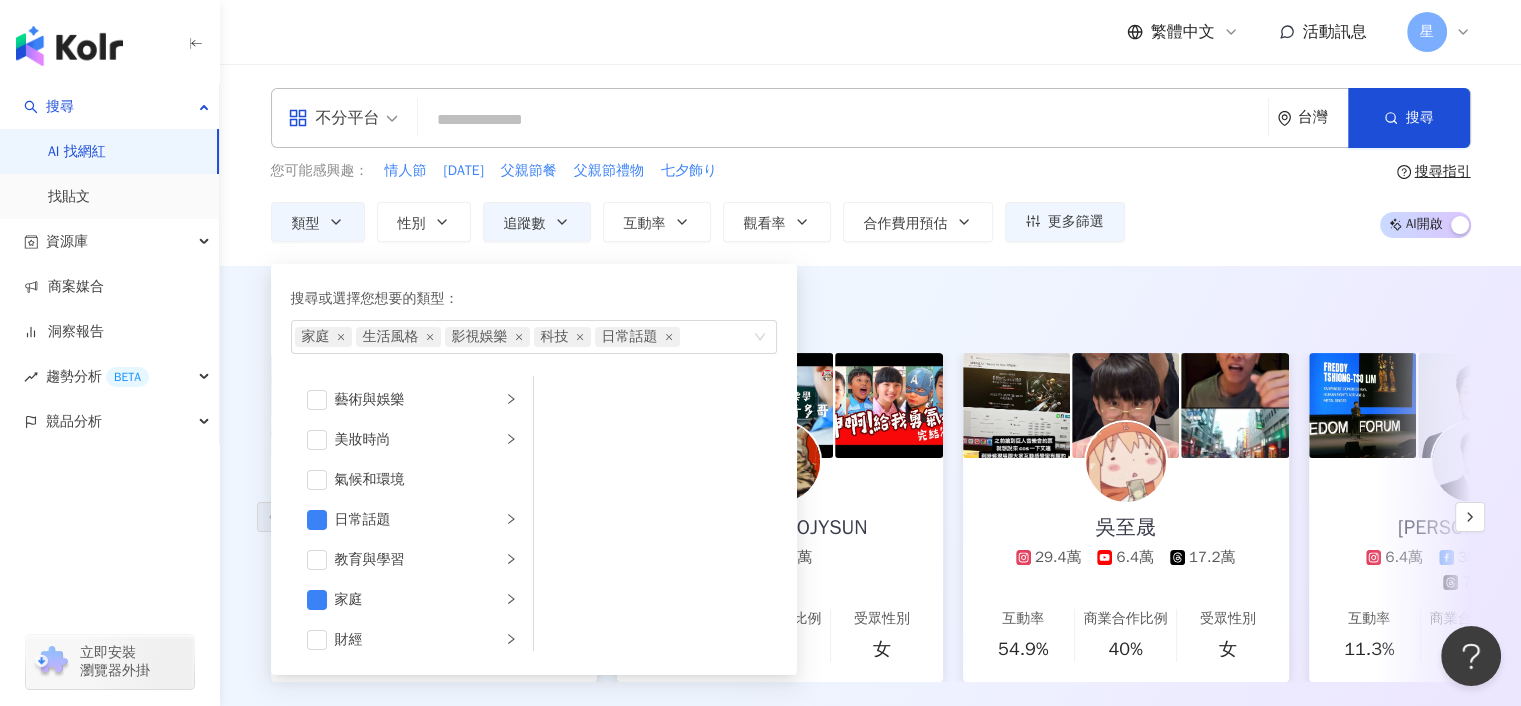 click on "AI 推薦 ： 精選優質網紅 撿便宜特賣會 58.7萬 互動率 1.91% 商業合作比例 41% 受眾性別 女 FIFTY-5 AGI OJYSUN 58.3萬 互動率 2.48% 商業合作比例 0% 受眾性別 女 吳至晟 29.4萬 6.4萬 17.2萬 互動率 54.9% 商業合作比例 40% 受眾性別 女 林昶佐 6.4萬 35.8萬 2.2萬 7.5萬 互動率 11.3% 商業合作比例 0% 受眾性別 女 福爾思庭 19.6萬 2.3萬 24.6萬 tiktok-icon 1.4萬 5.1萬 互動率 0.24% 商業合作比例 0% 受眾性別 女 微糖姑娘 2.8萬 44.5萬 互動率 2.21% 商業合作比例 98.5% 受眾性別 女 Jasper Chuang 58.8萬 互動率 13.8% 商業合作比例 10% 受眾性別 女 公主派對 Princess Party  58.5萬 互動率 0.67% 商業合作比例 40.3% 受眾性別 女 Zebra人妻妹紙 55.7萬 互動率 0.65% 商業合作比例 60% 受眾性別 女 樓頂揪樓下 52.6萬 互動率 1.04% 商業合作比例 14.7% 受眾性別 女 蕭煌奇 Ricky Hsiao 5.1萬 28萬 18.8萬 互動率 5.73% 商業合作比例 8.7% 受眾性別 女 女" at bounding box center (870, 510) 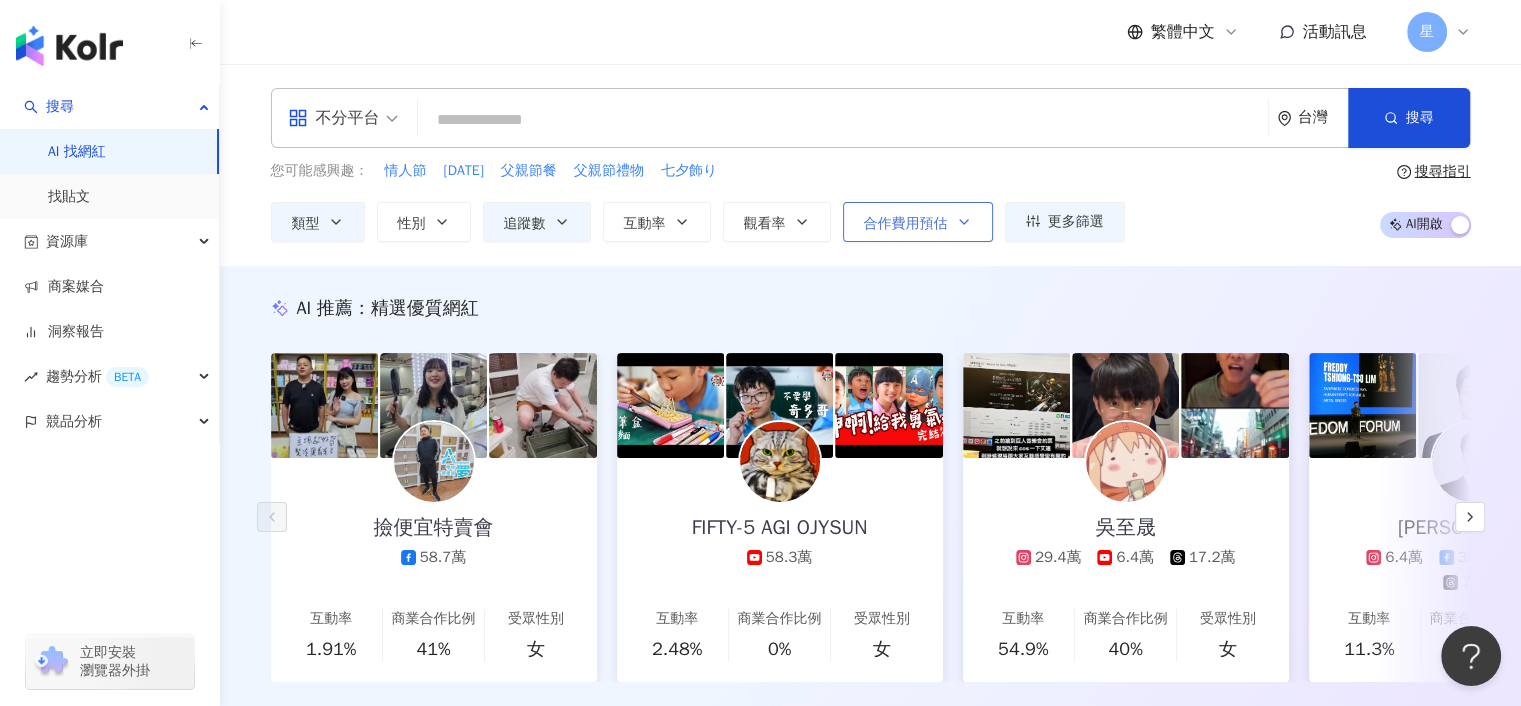 click on "合作費用預估" at bounding box center (906, 224) 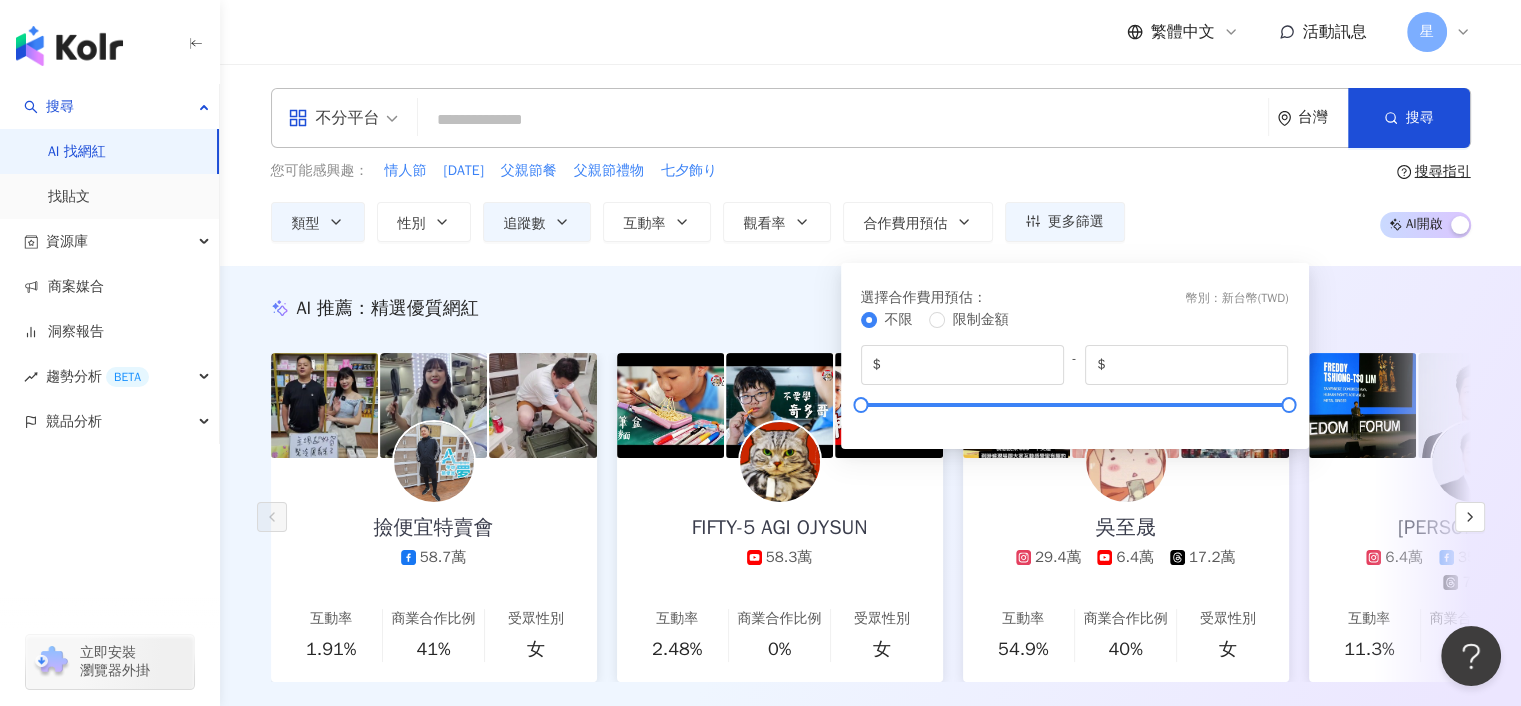 click on "您可能感興趣： 情人節  母親節  父親節餐  父親節禮物  七夕飾り" at bounding box center (698, 171) 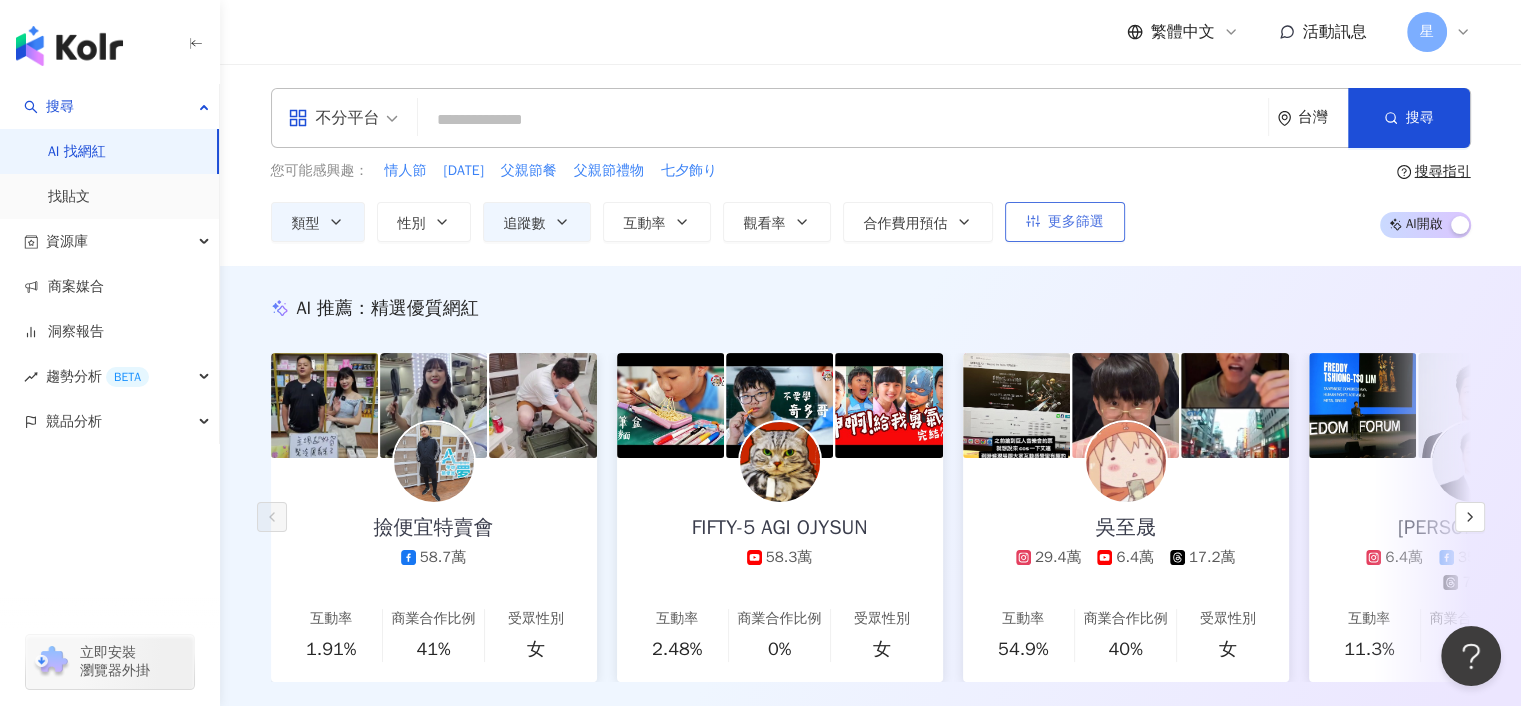 click on "更多篩選" at bounding box center (1076, 222) 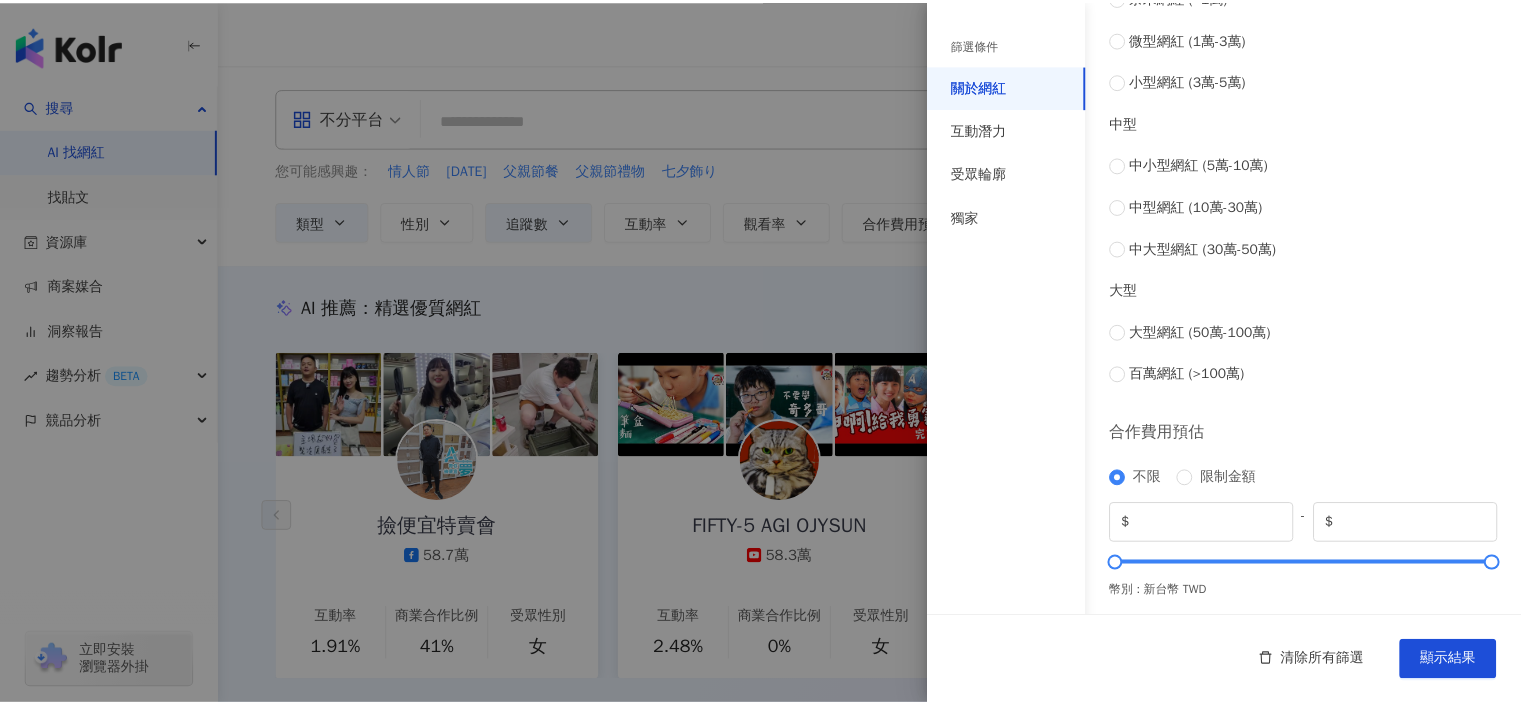 scroll, scrollTop: 824, scrollLeft: 0, axis: vertical 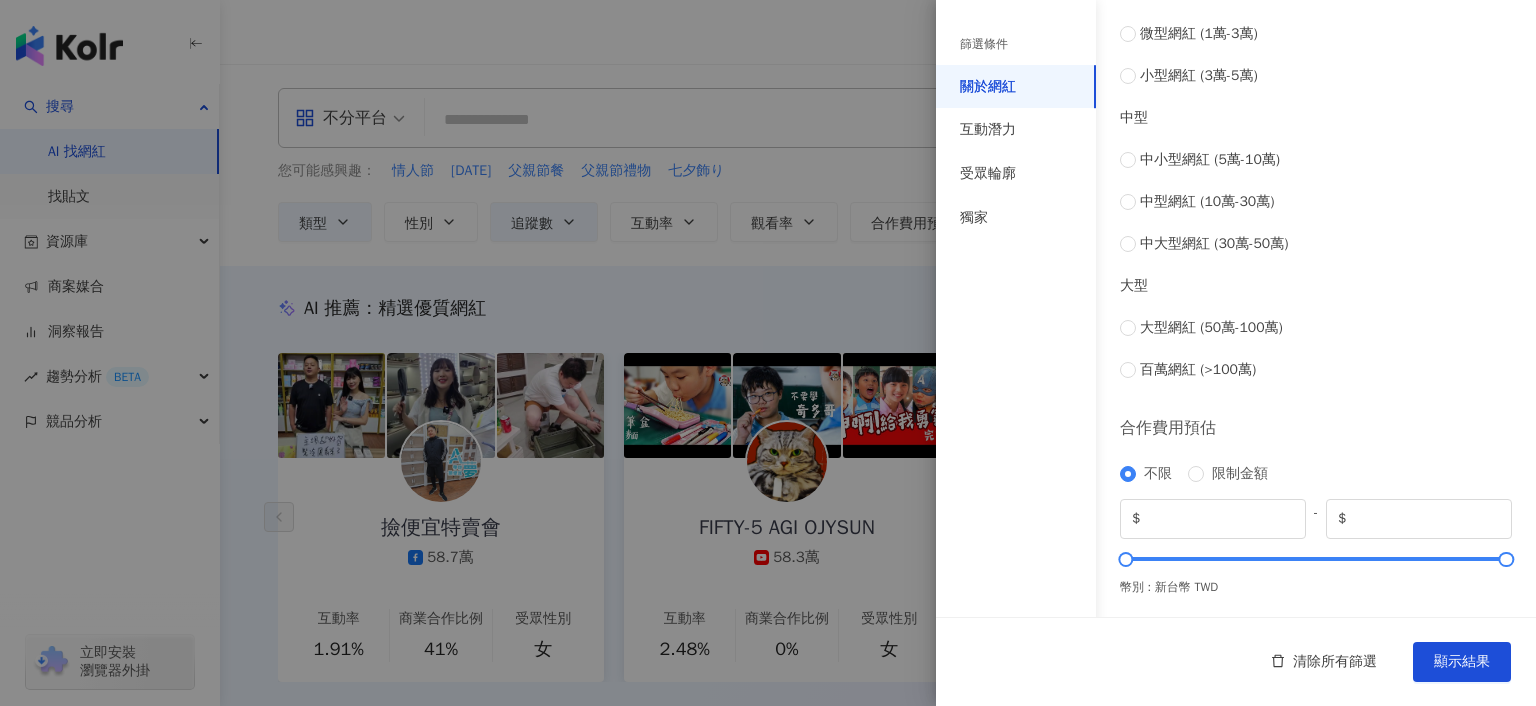click at bounding box center (768, 353) 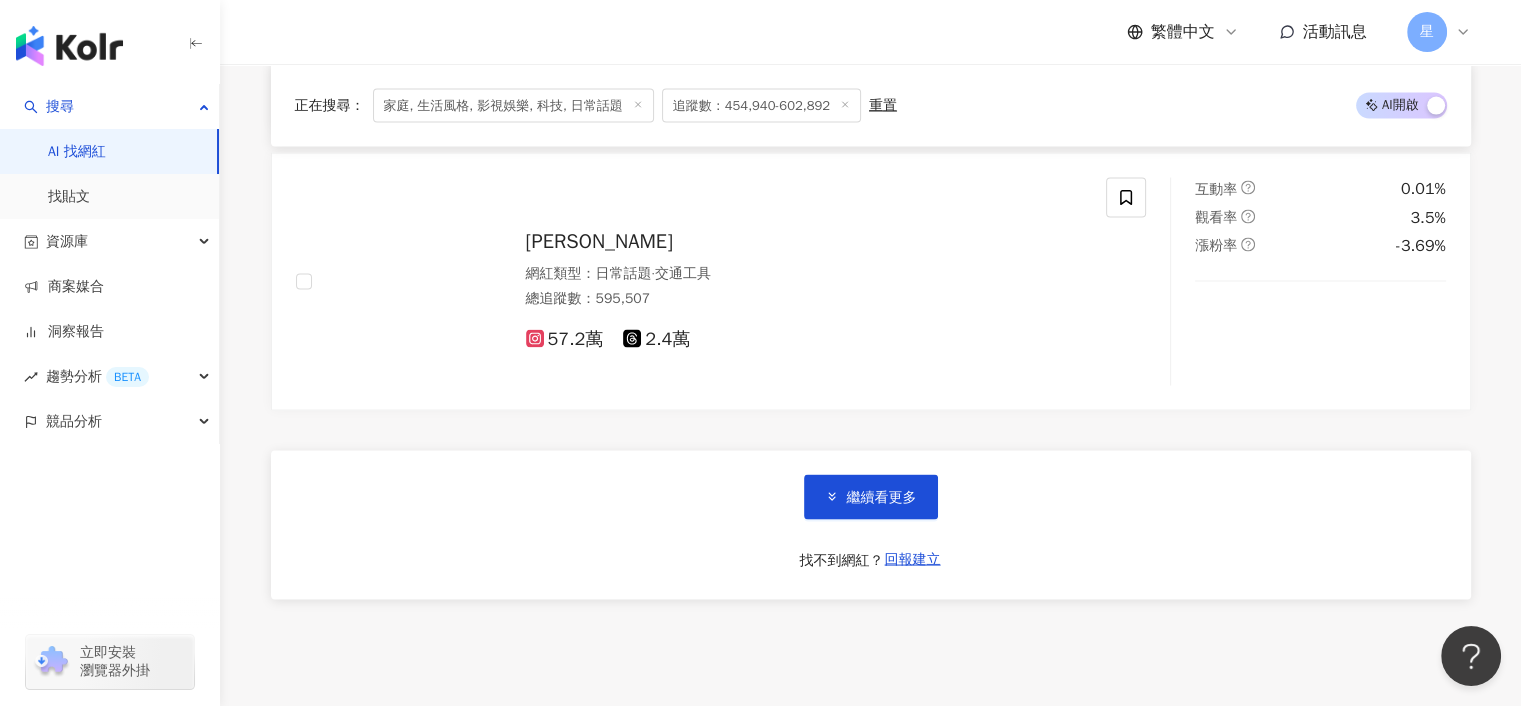 scroll, scrollTop: 3800, scrollLeft: 0, axis: vertical 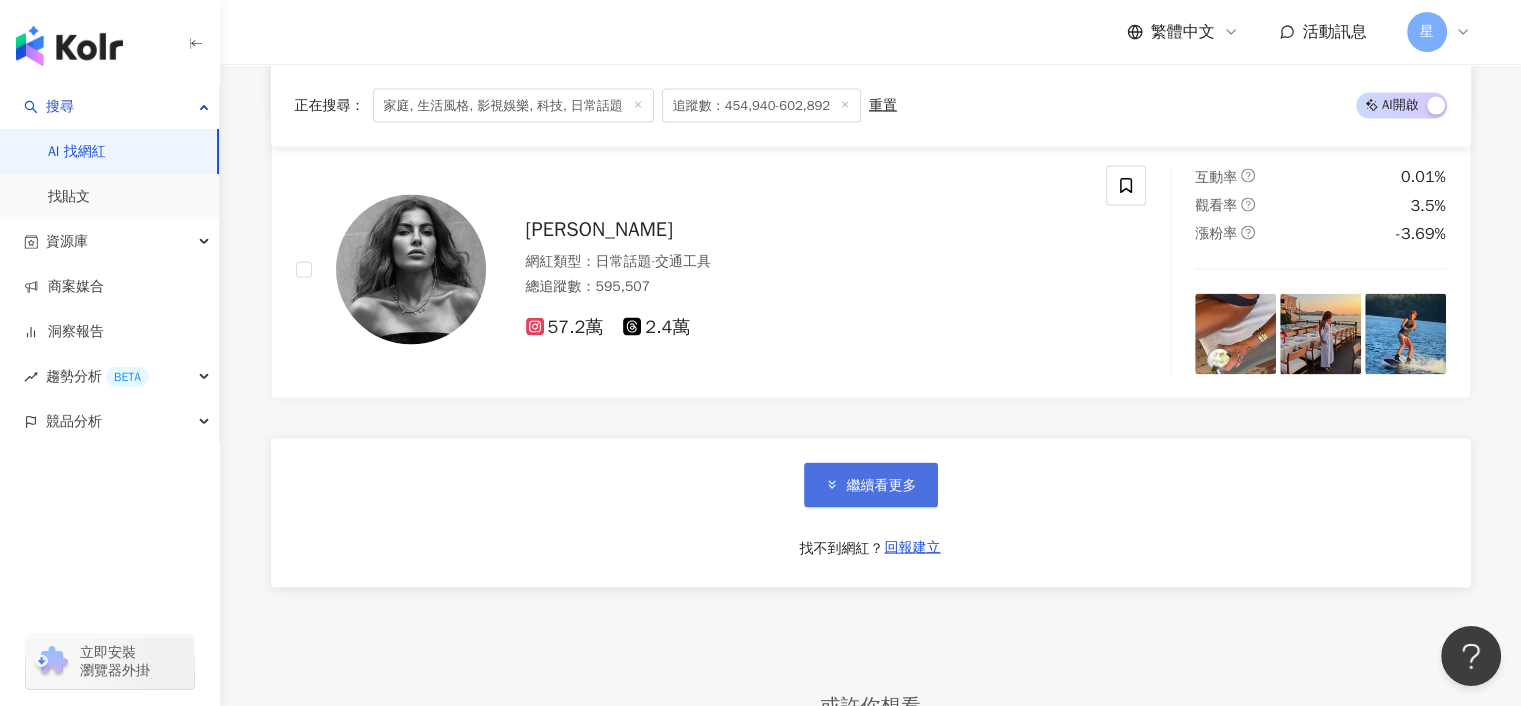 click on "繼續看更多" at bounding box center [882, 485] 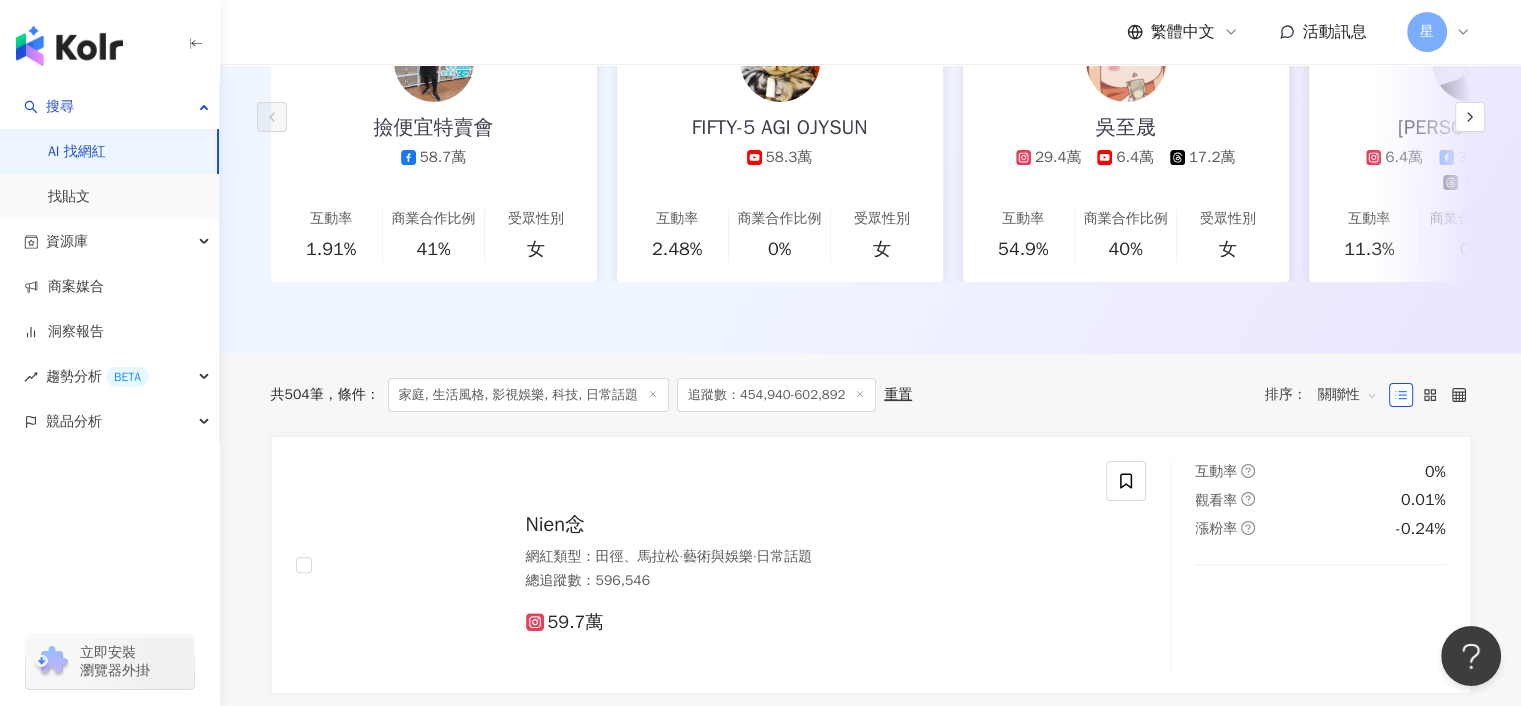 scroll, scrollTop: 0, scrollLeft: 0, axis: both 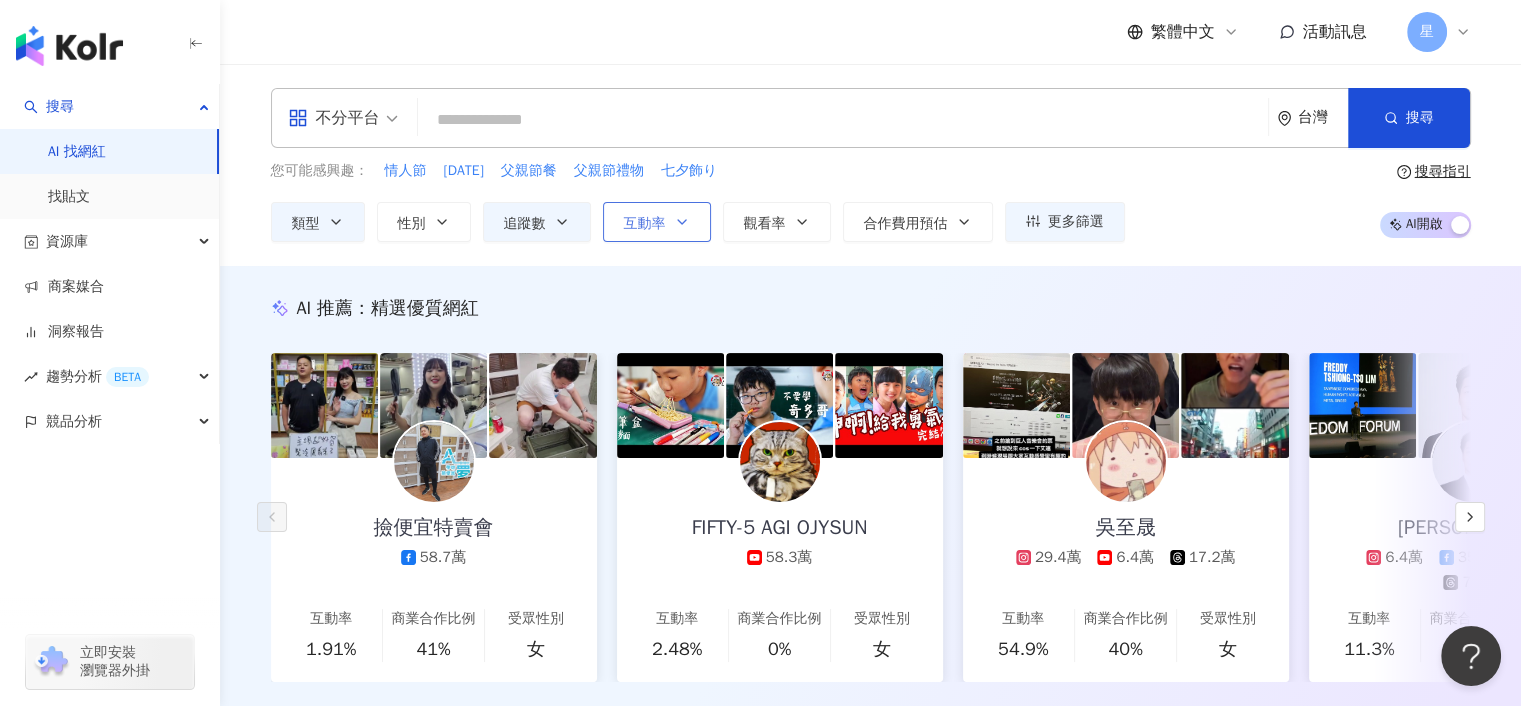 click 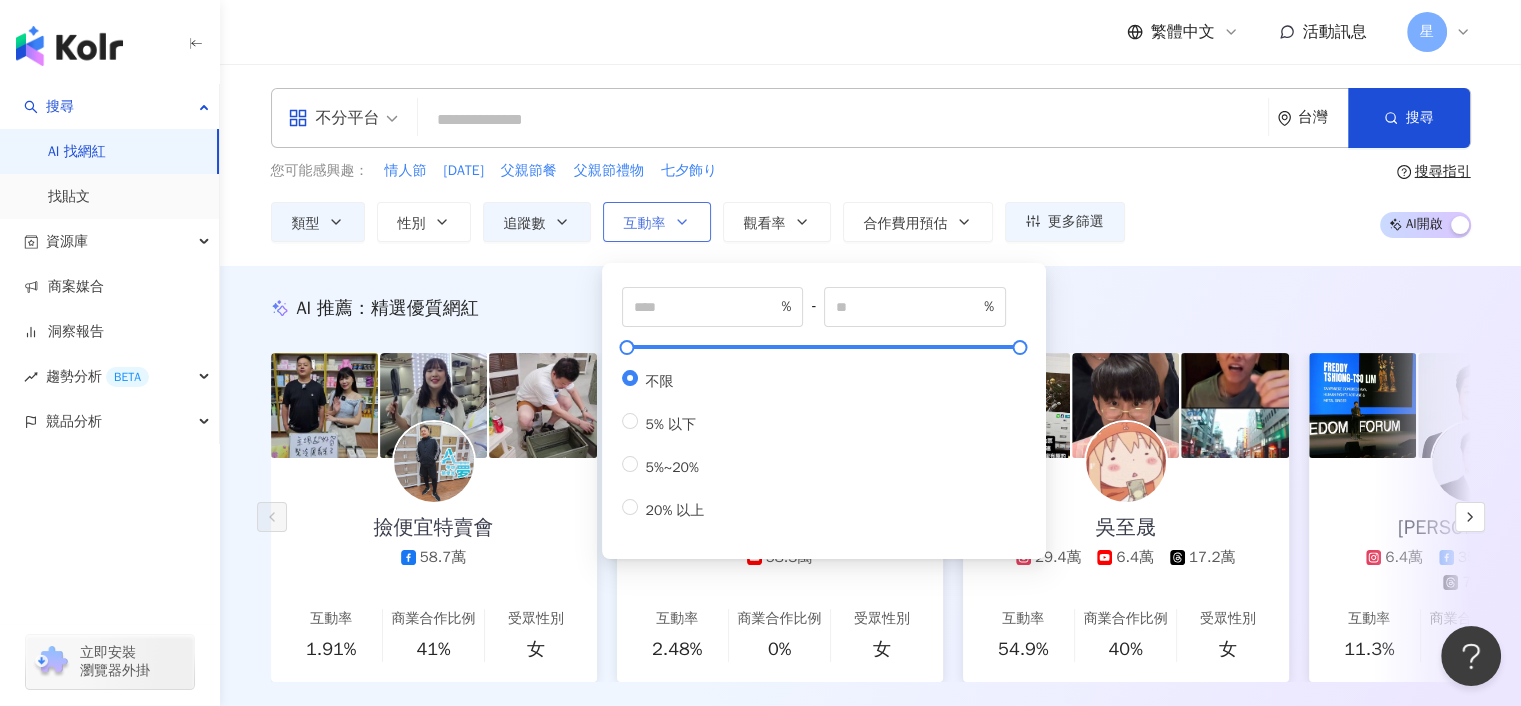 click 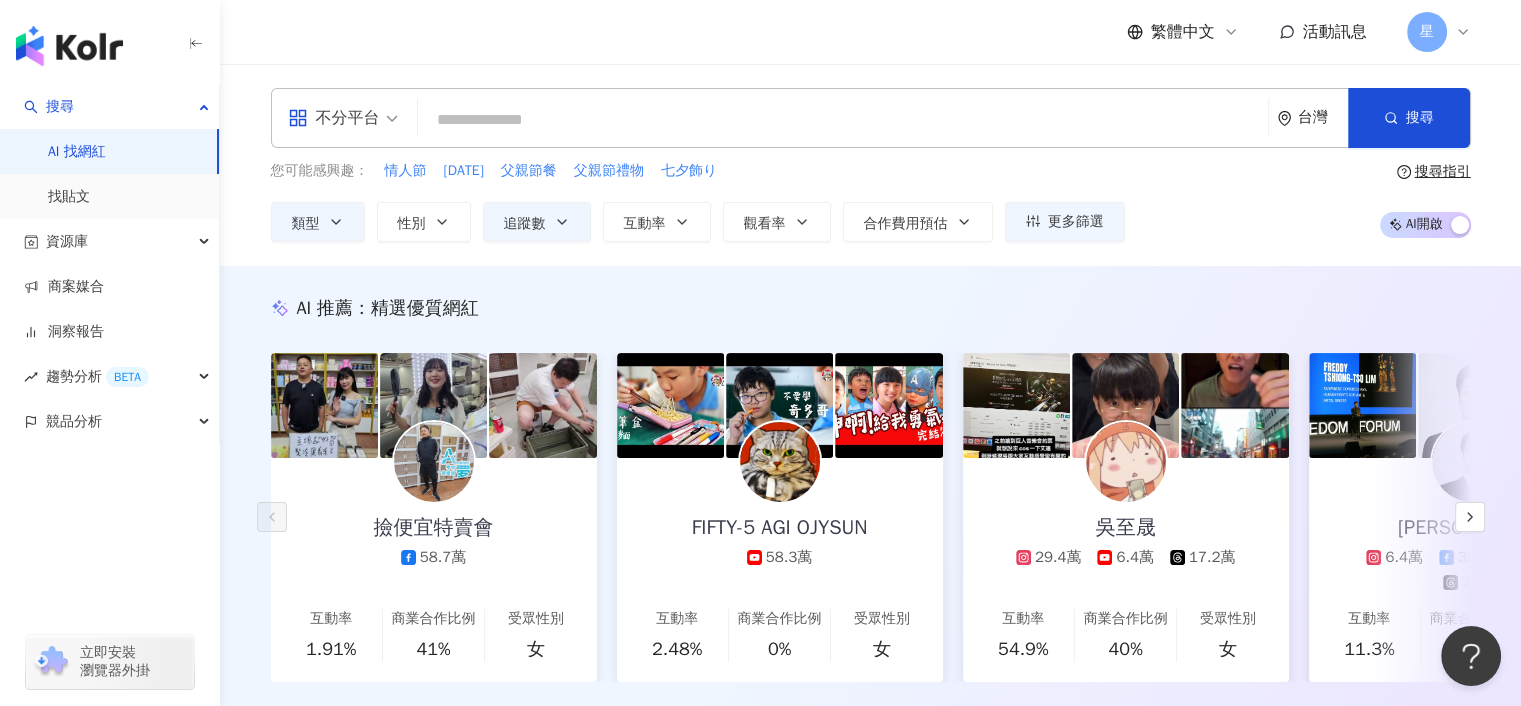 click on "不分平台" at bounding box center [343, 118] 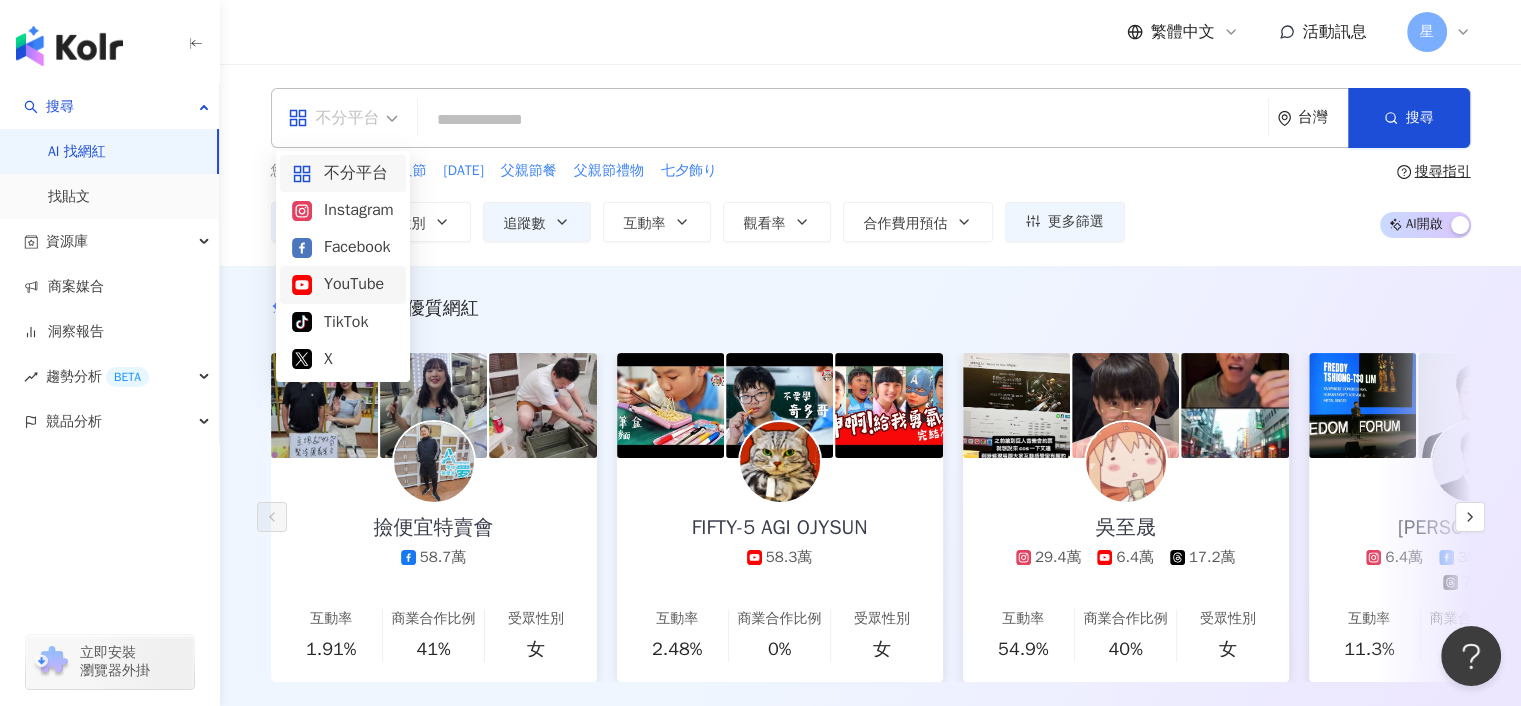 click on "YouTube" at bounding box center [343, 284] 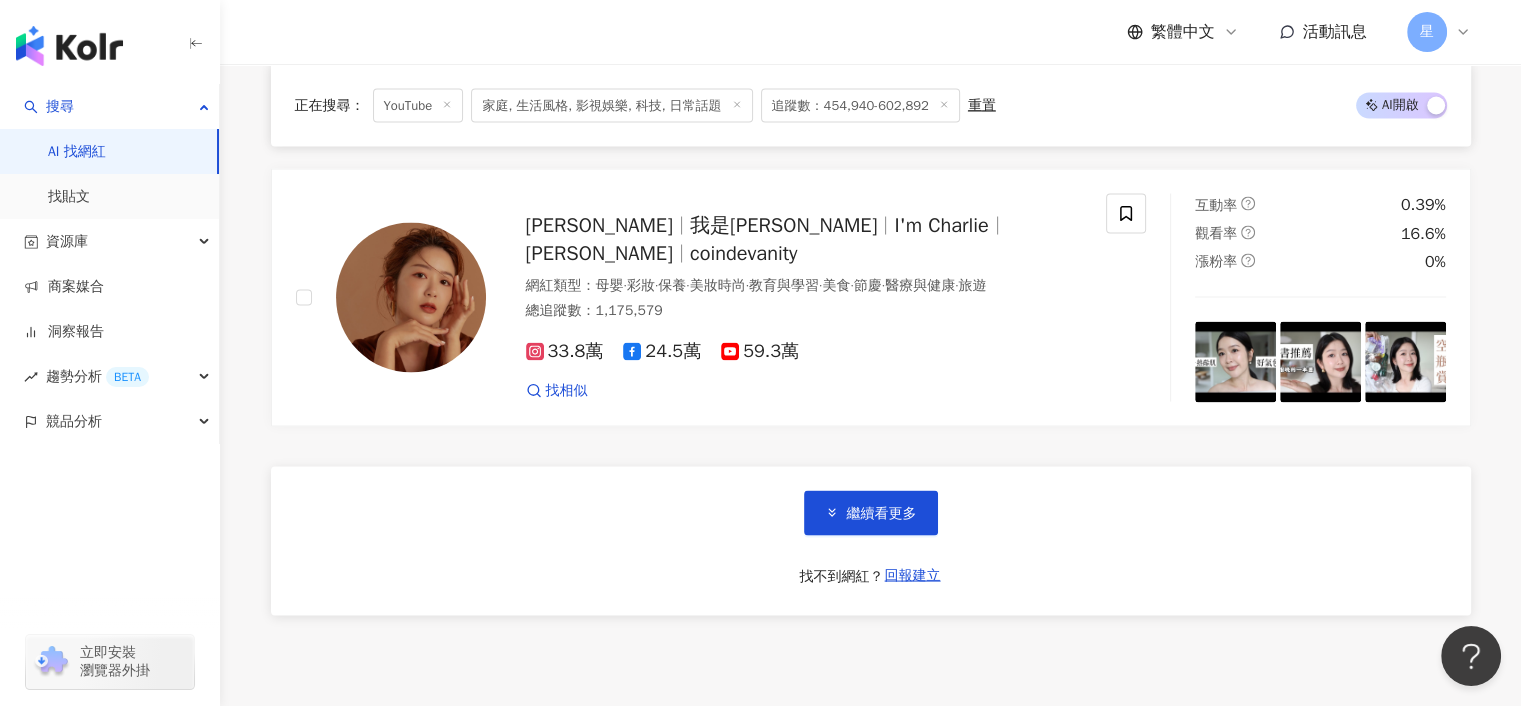 scroll, scrollTop: 3800, scrollLeft: 0, axis: vertical 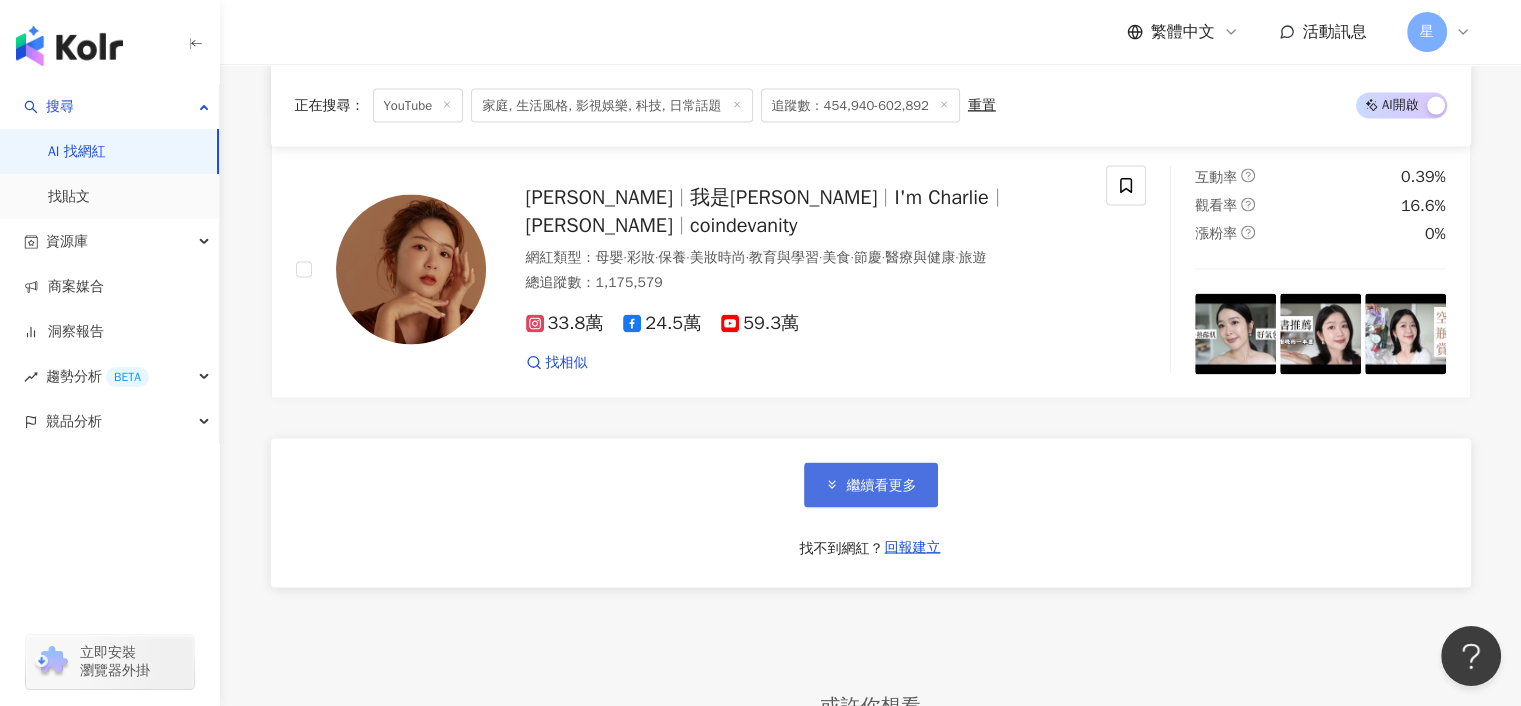 click on "繼續看更多" at bounding box center [882, 485] 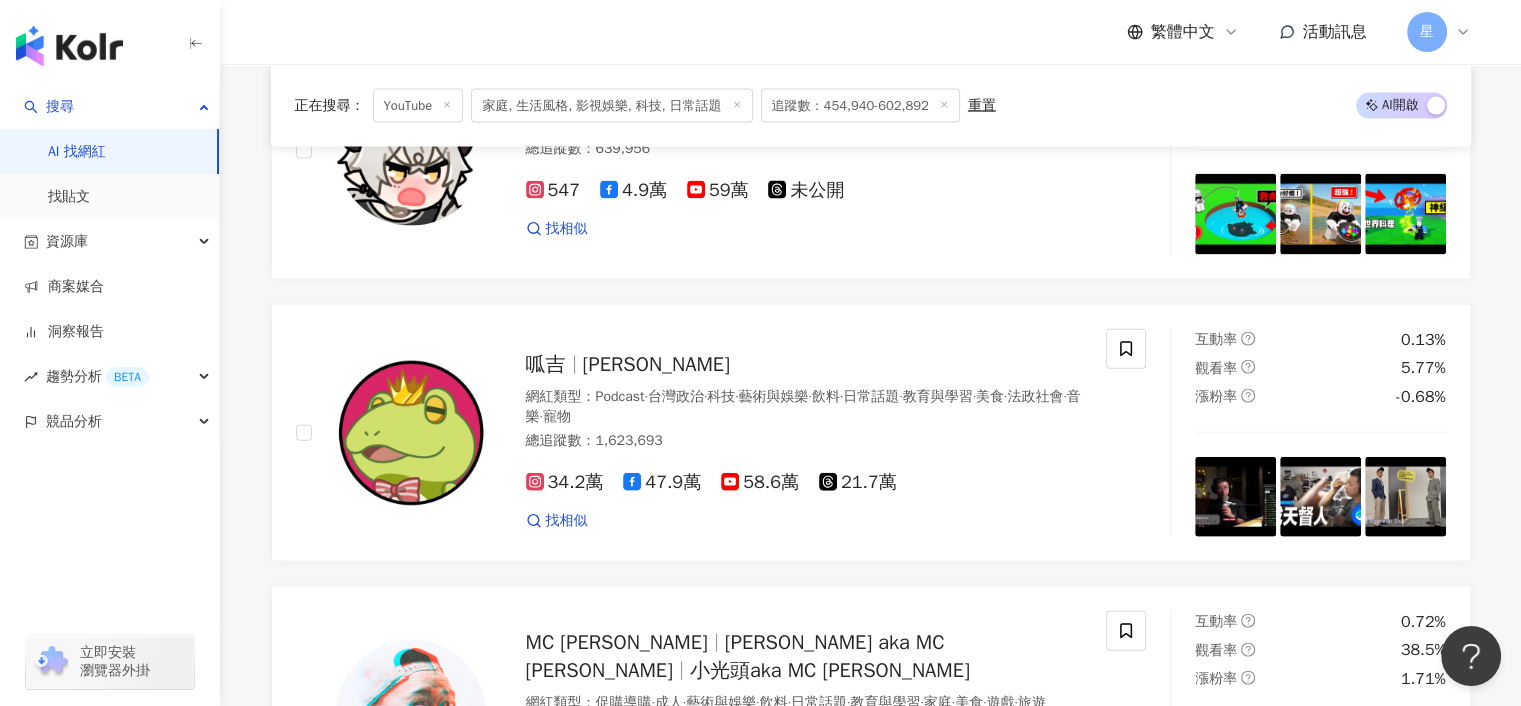 scroll, scrollTop: 4500, scrollLeft: 0, axis: vertical 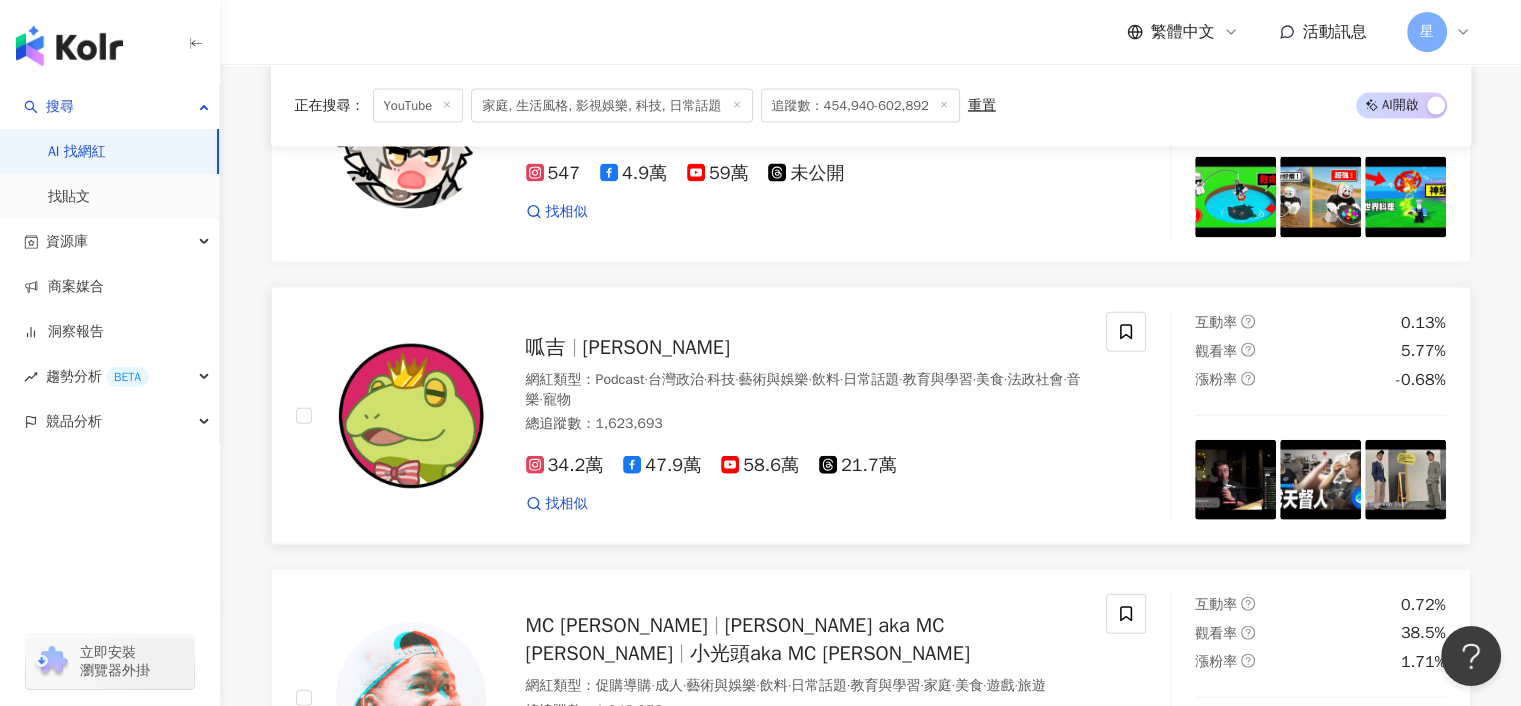 click on "邱威傑" at bounding box center [656, 347] 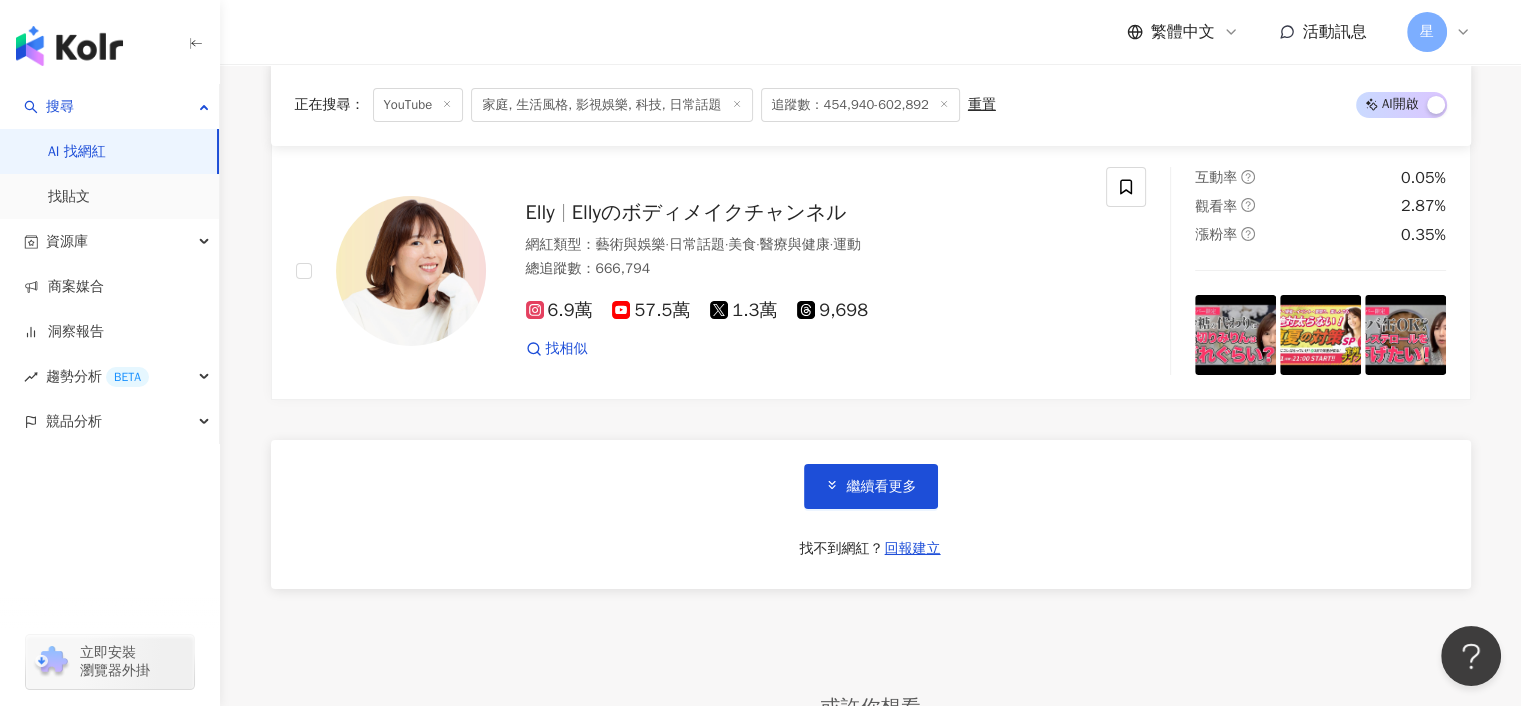 scroll, scrollTop: 7200, scrollLeft: 0, axis: vertical 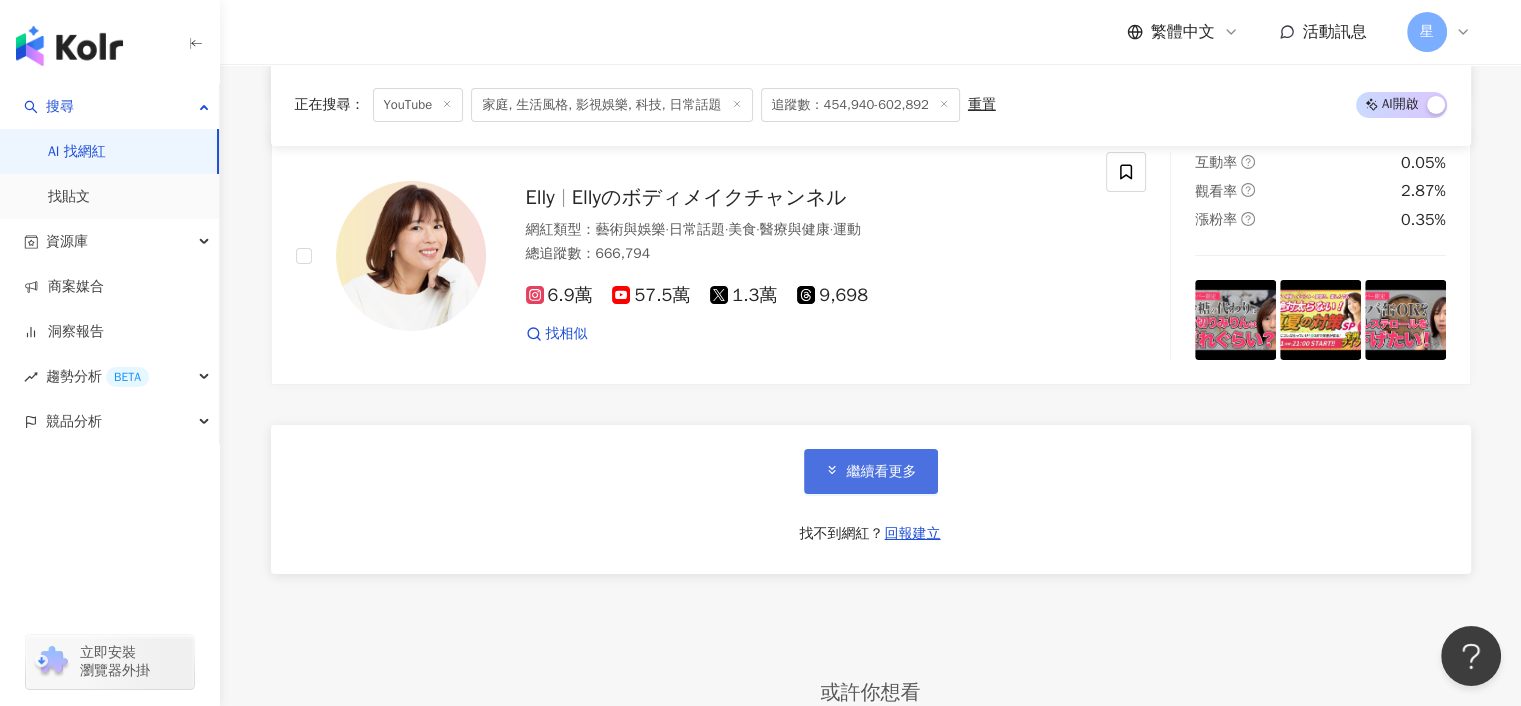 click on "繼續看更多" at bounding box center (882, 472) 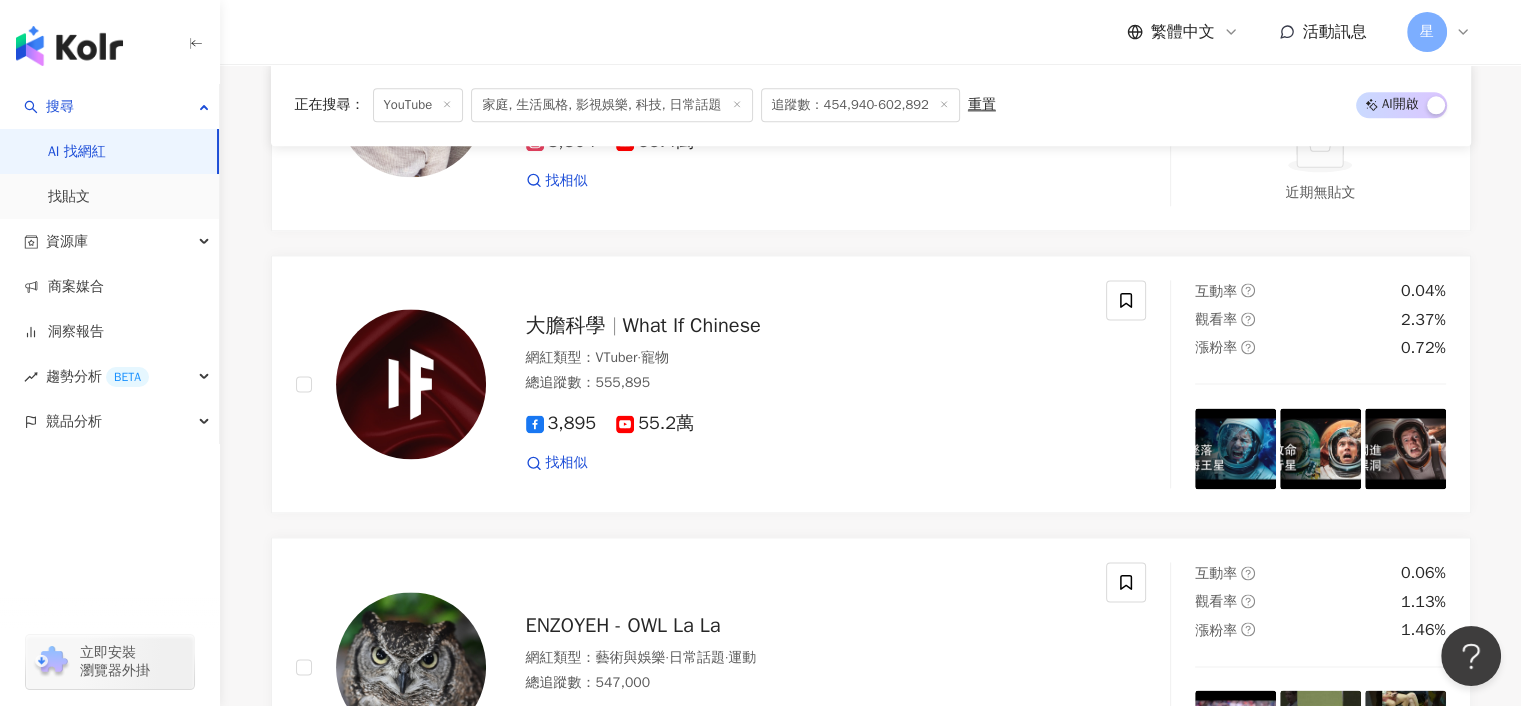 scroll, scrollTop: 10500, scrollLeft: 0, axis: vertical 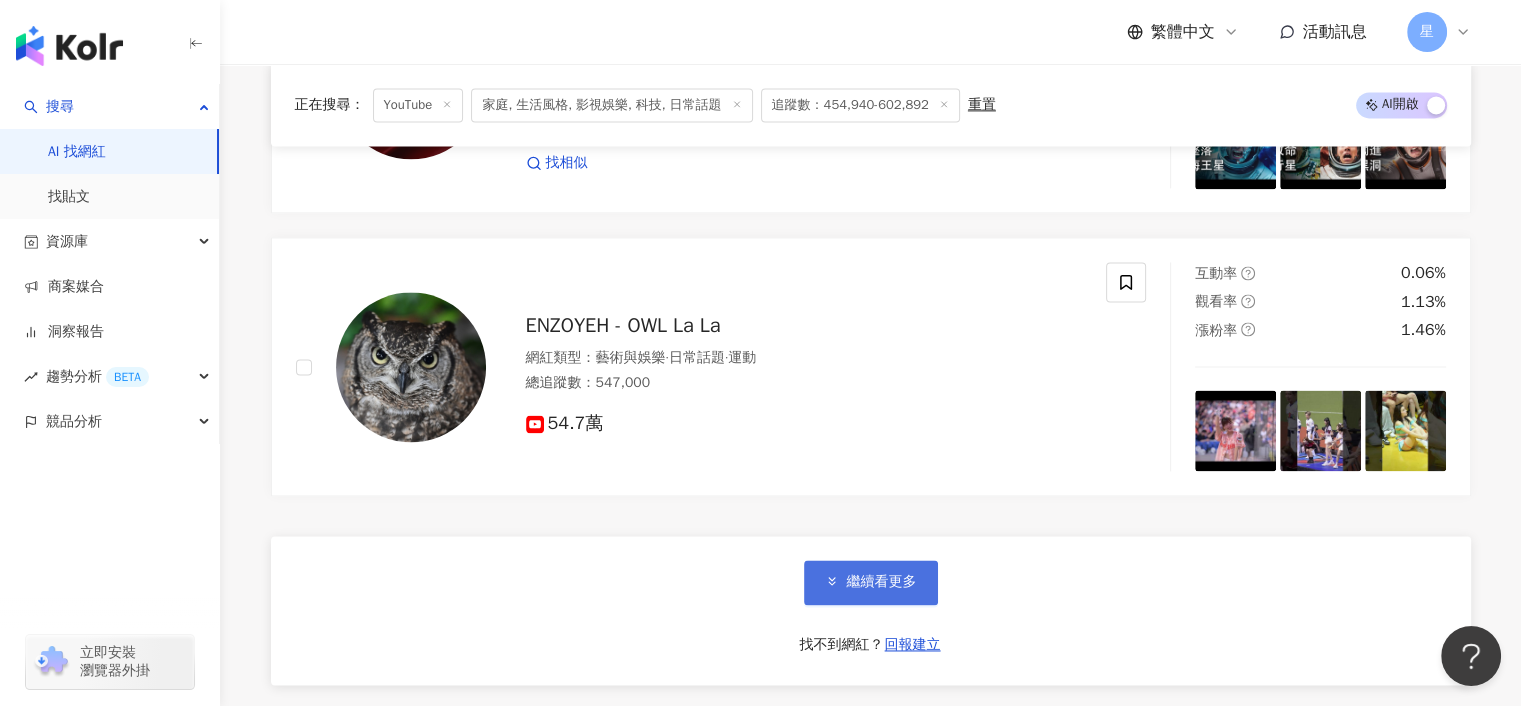 click on "繼續看更多" at bounding box center [882, 582] 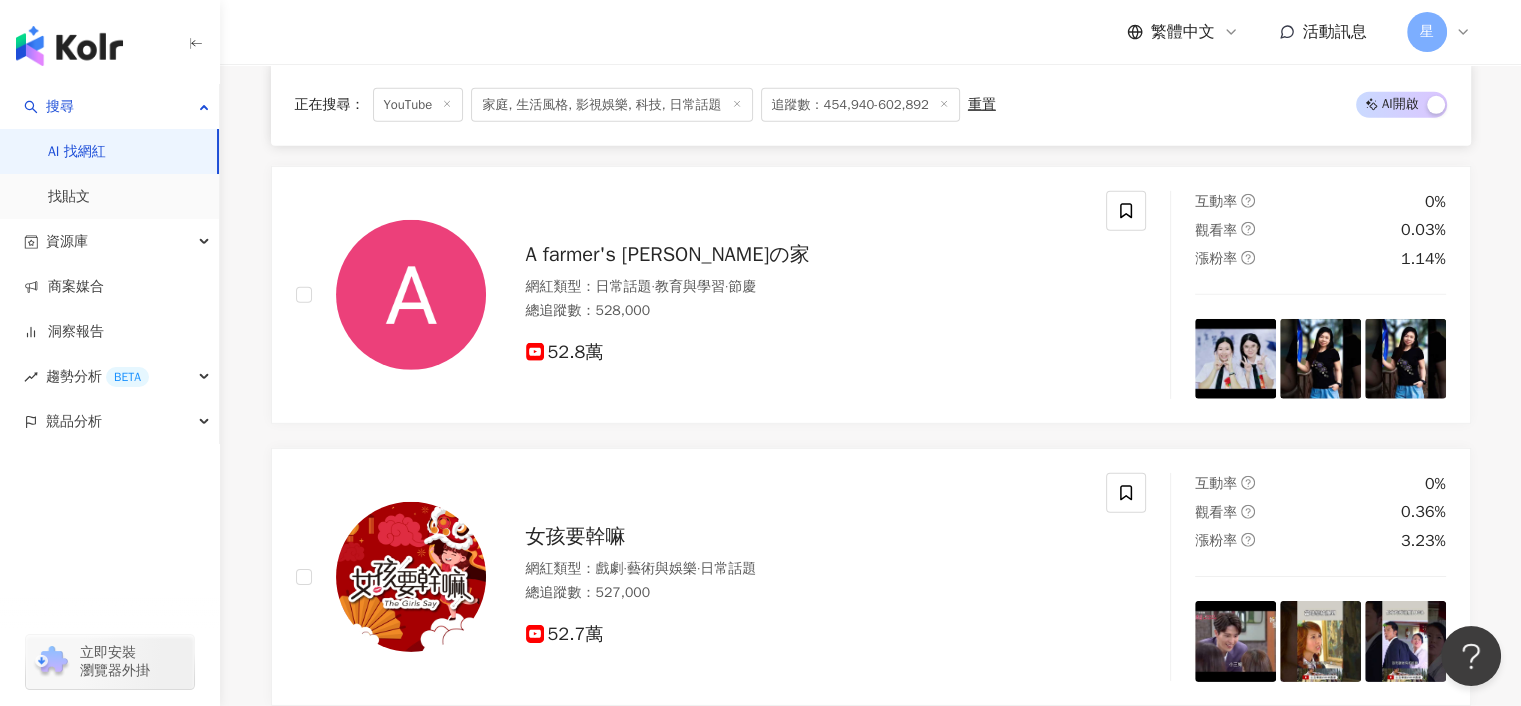 scroll, scrollTop: 14000, scrollLeft: 0, axis: vertical 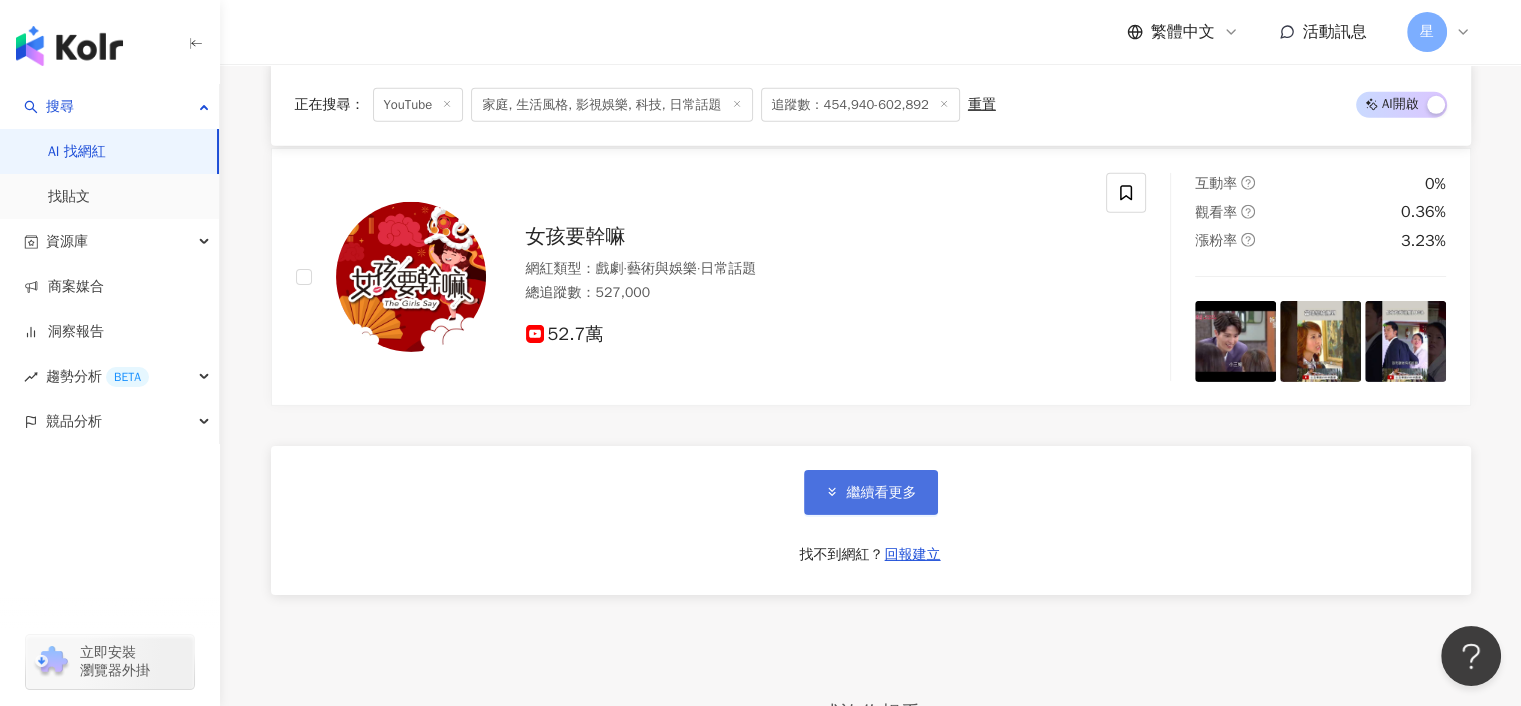 click on "繼續看更多" at bounding box center [882, 493] 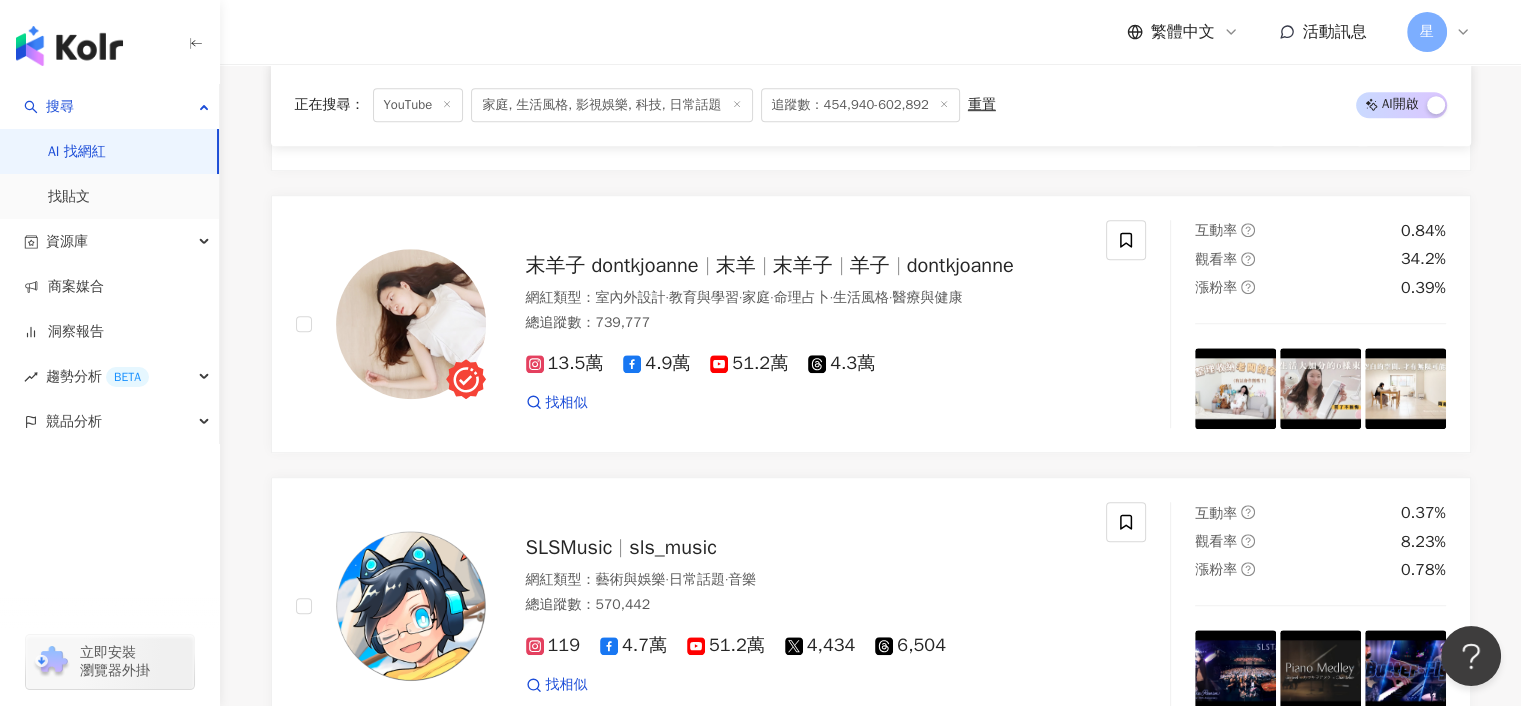 scroll, scrollTop: 16500, scrollLeft: 0, axis: vertical 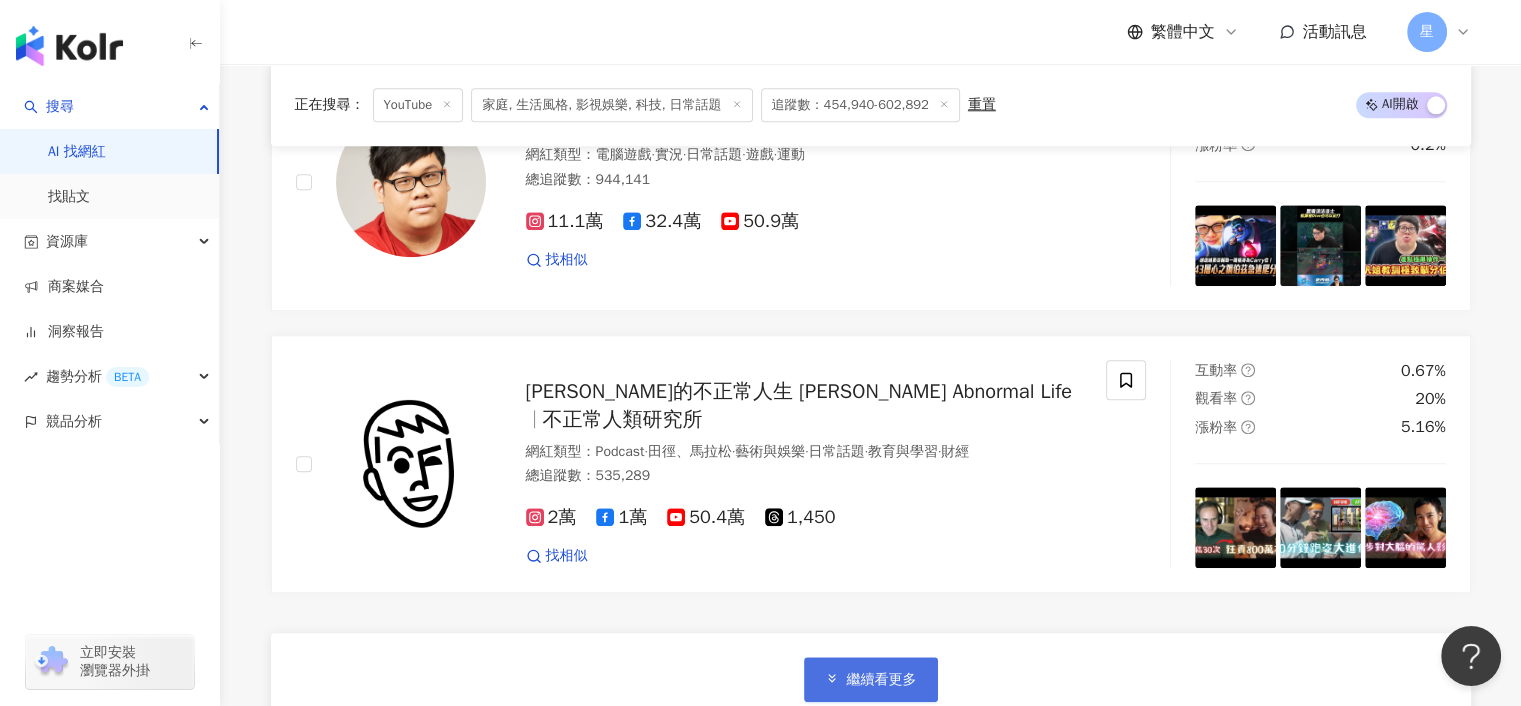 click on "繼續看更多" at bounding box center (882, 680) 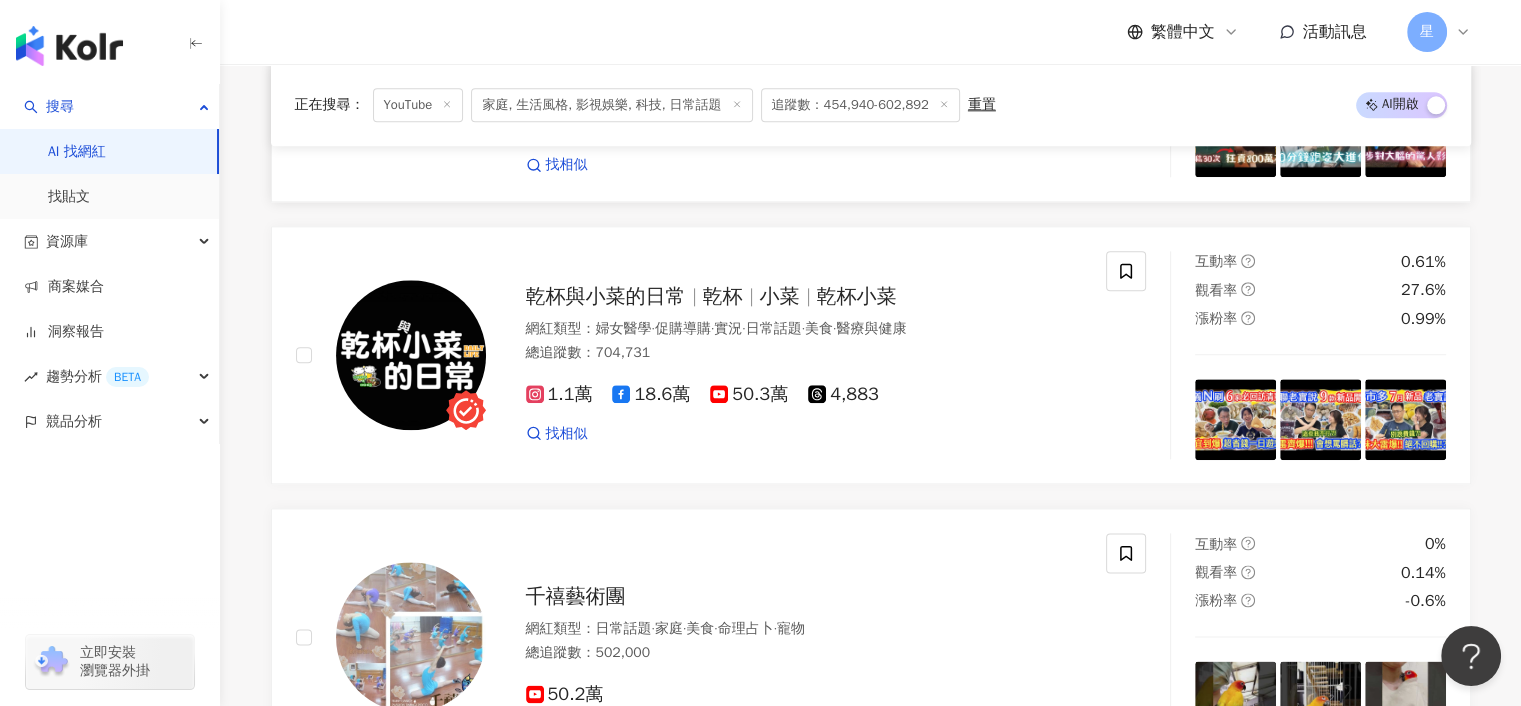 scroll, scrollTop: 17600, scrollLeft: 0, axis: vertical 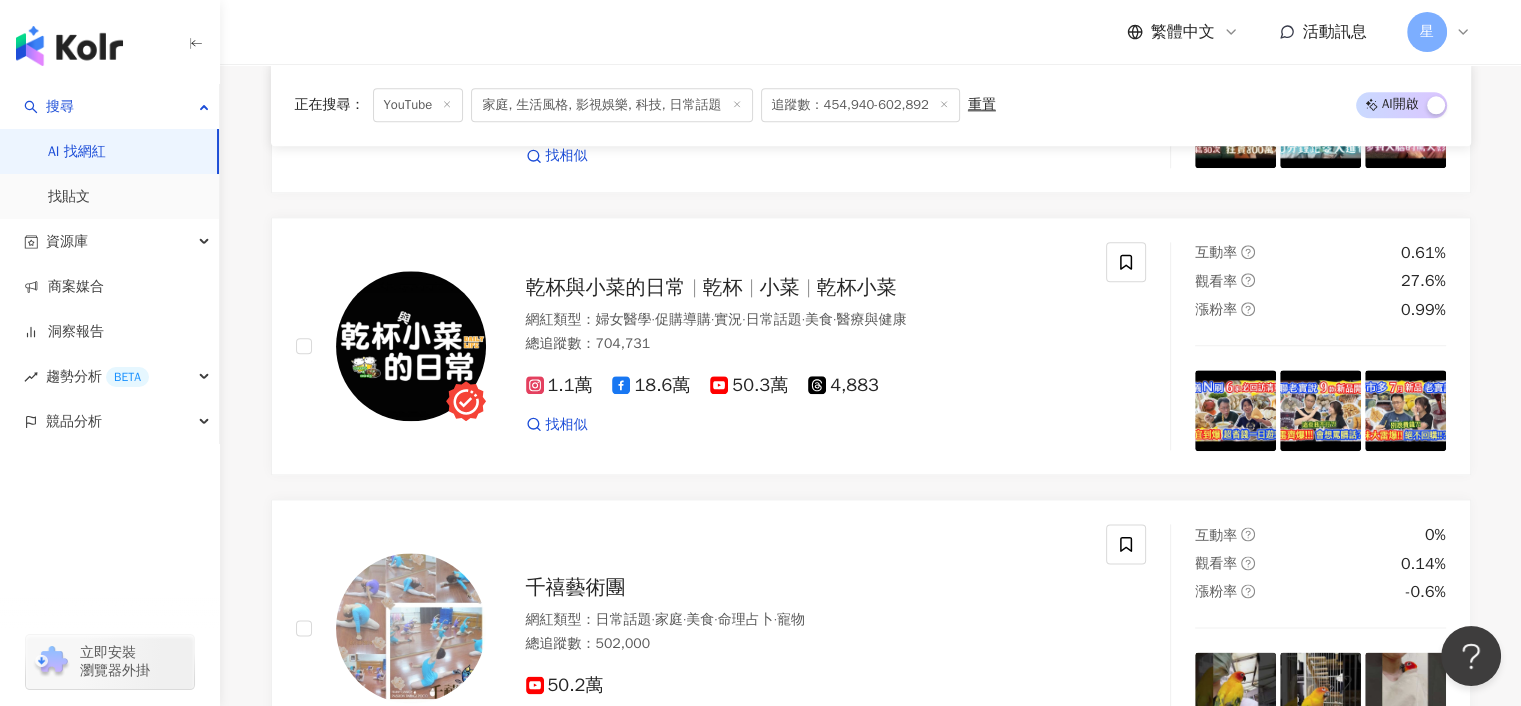 click on "羅志祥 SHOW 羅志祥 Show Lo Show Lo's Official Channel 網紅類型 ： 藝術與娛樂  ·  日常話題  ·  教育與學習  ·  音樂  ·  穿搭  ·  運動 總追蹤數 ： 8,722,025 441.2萬 245.3萬 50.3萬 tiktok-icon 110萬 25.5萬 找相似 互動率 0% 觀看率 0% 漲粉率 -0.6% 艾瑞絲 Aries 網紅類型 ： 感情  ·  醫美  ·  保養  ·  日常話題  ·  教育與學習  ·  家庭  ·  命理占卜  ·  醫療與健康  ·  穿搭  ·  旅遊 總追蹤數 ： 5,623,617 75.9萬 350.4萬 50.2萬 tiktok-icon 63.2萬 22.6萬 找相似 互動率 0.04% 觀看率 3.59% 漲粉率 -0.4% 小A辣 網紅類型 ： 感情  ·  藝術與娛樂  ·  美妝時尚  ·  日常話題  ·  教育與學習  ·  家庭  ·  命理占卜 總追蹤數 ： 2,957,032 35.3萬 202.7萬 48.2萬 9.5萬 找相似 互動率 0% 觀看率 0% 漲粉率 -0.83% 解婕翎 dollshin 網紅類型 ： 促購導購  ·  藝術與娛樂  ·  日常話題  ·  美食  ·  遊戲  ·  穿搭  ·  旅遊 總追蹤數 ： ：" at bounding box center [871, -6585] 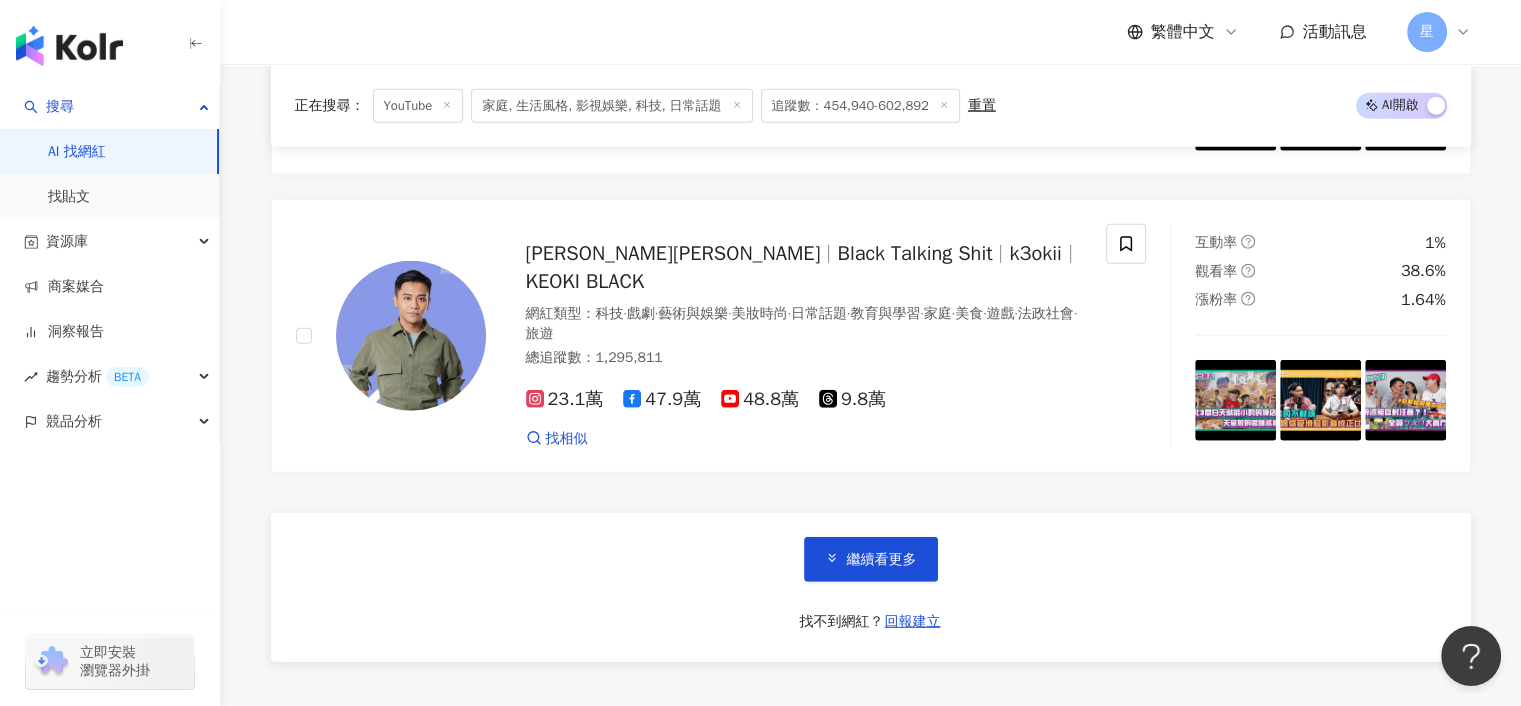 scroll, scrollTop: 20600, scrollLeft: 0, axis: vertical 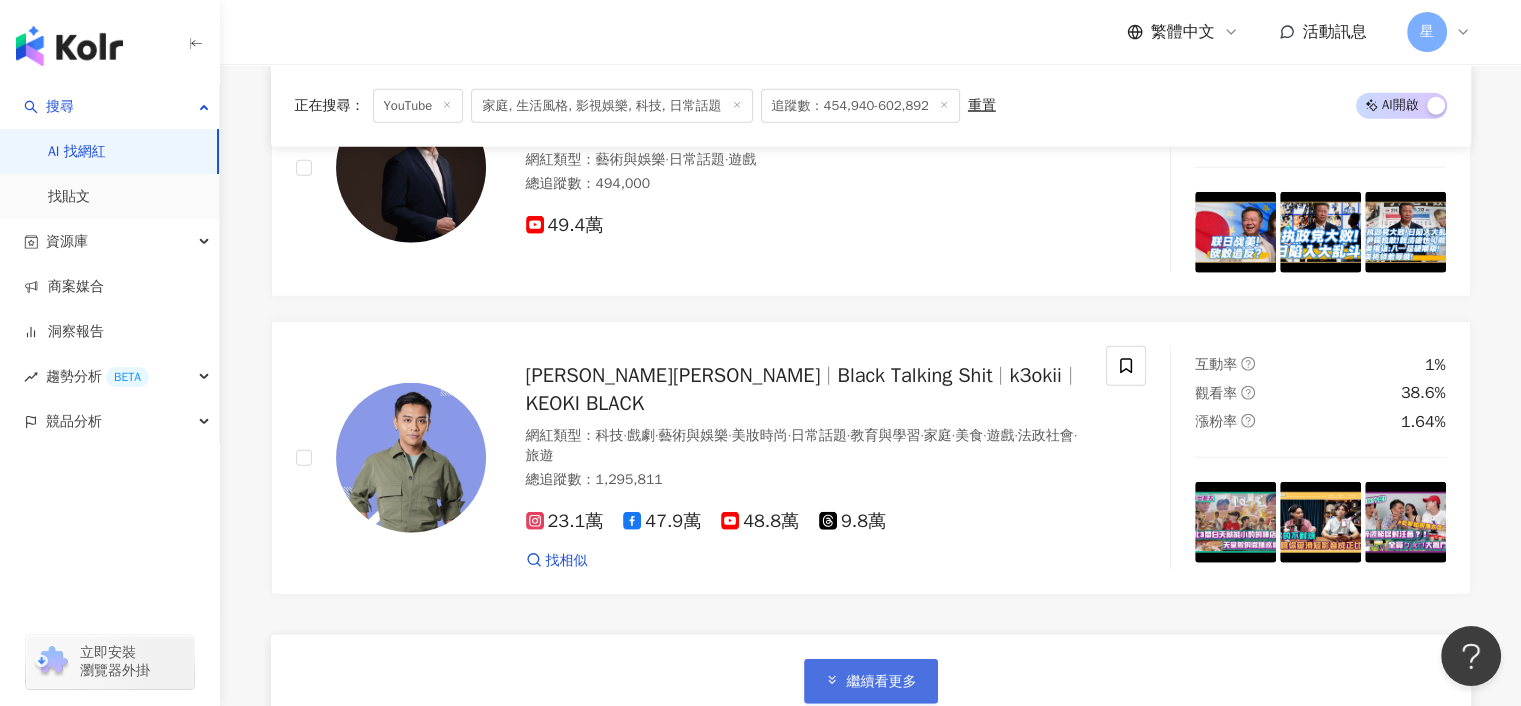 click on "繼續看更多" at bounding box center (882, 682) 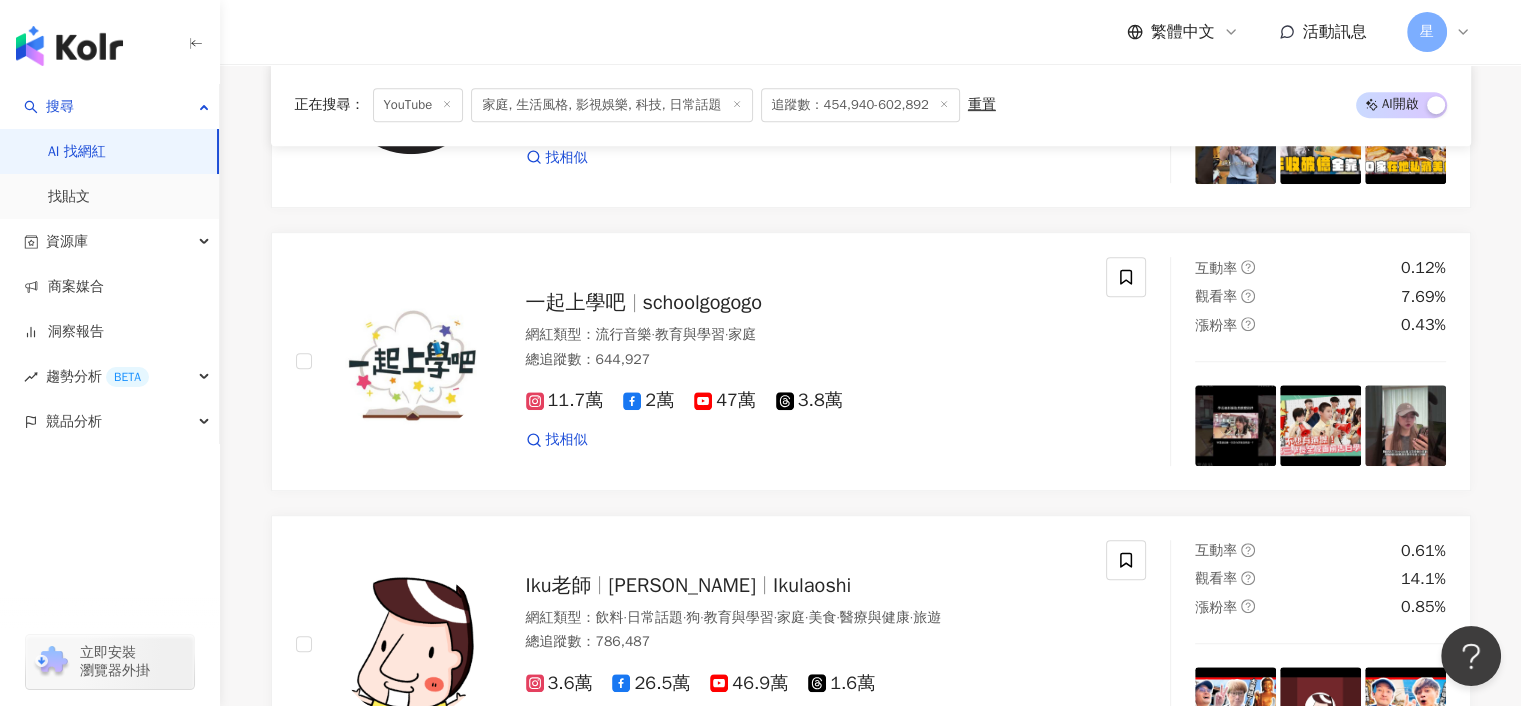 scroll, scrollTop: 24000, scrollLeft: 0, axis: vertical 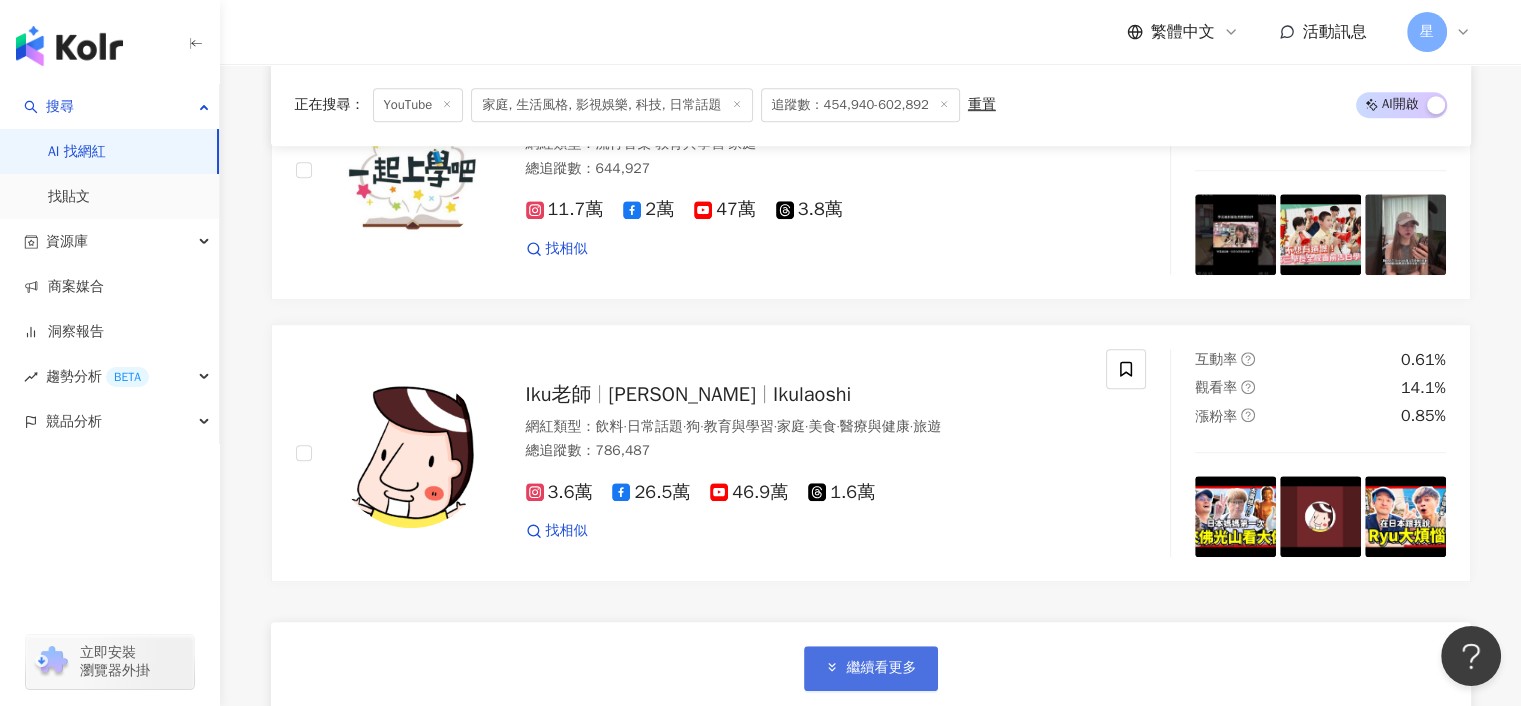 click on "繼續看更多" at bounding box center (882, 668) 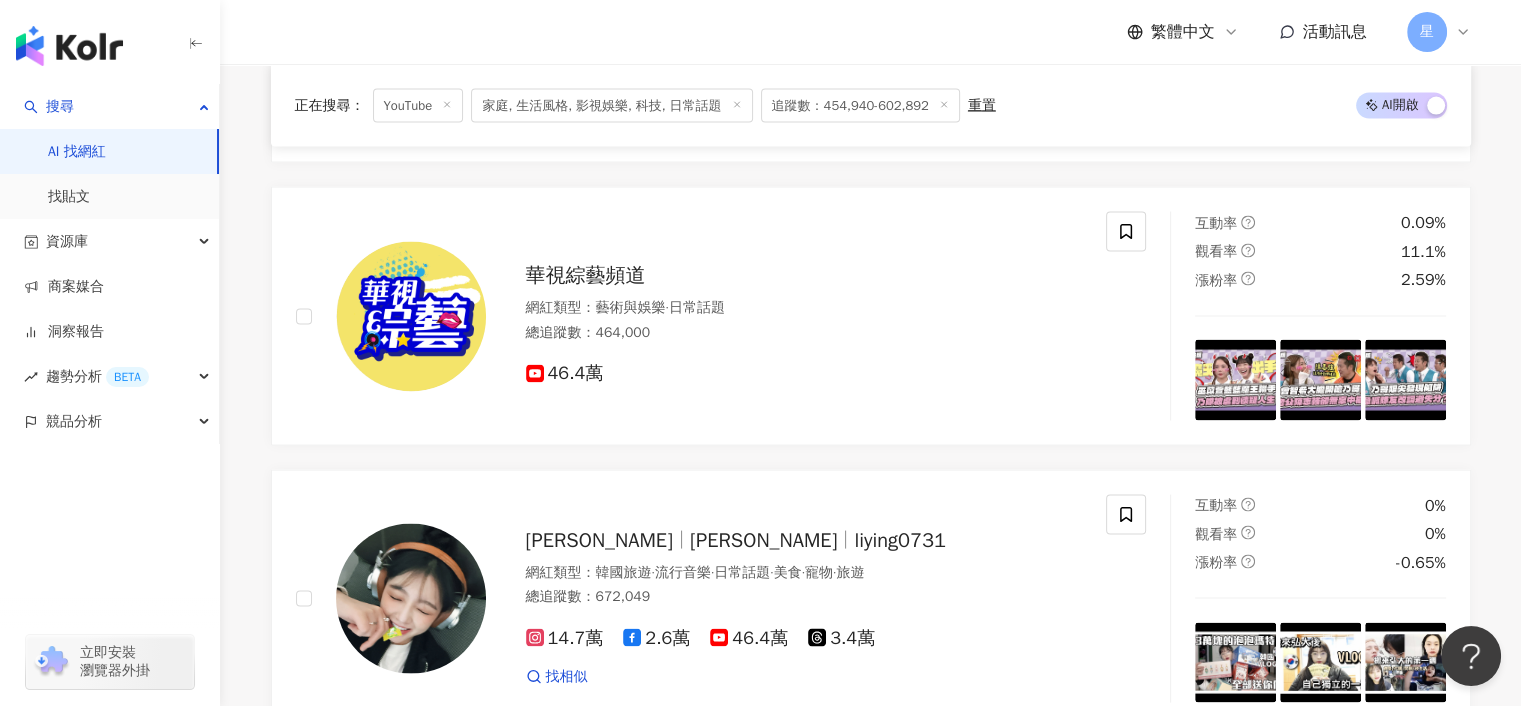 scroll, scrollTop: 27000, scrollLeft: 0, axis: vertical 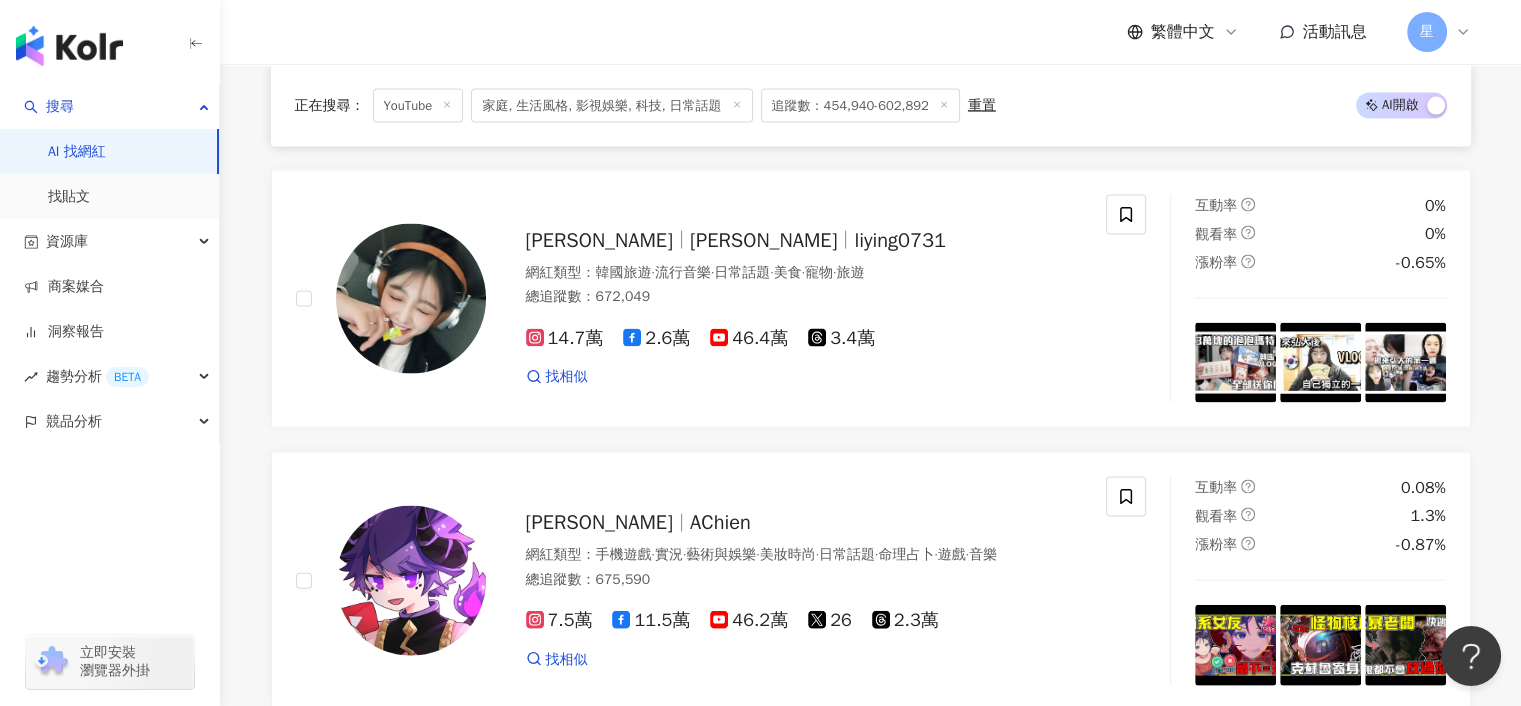click on "繁體中文 活動訊息 星" at bounding box center (871, 32) 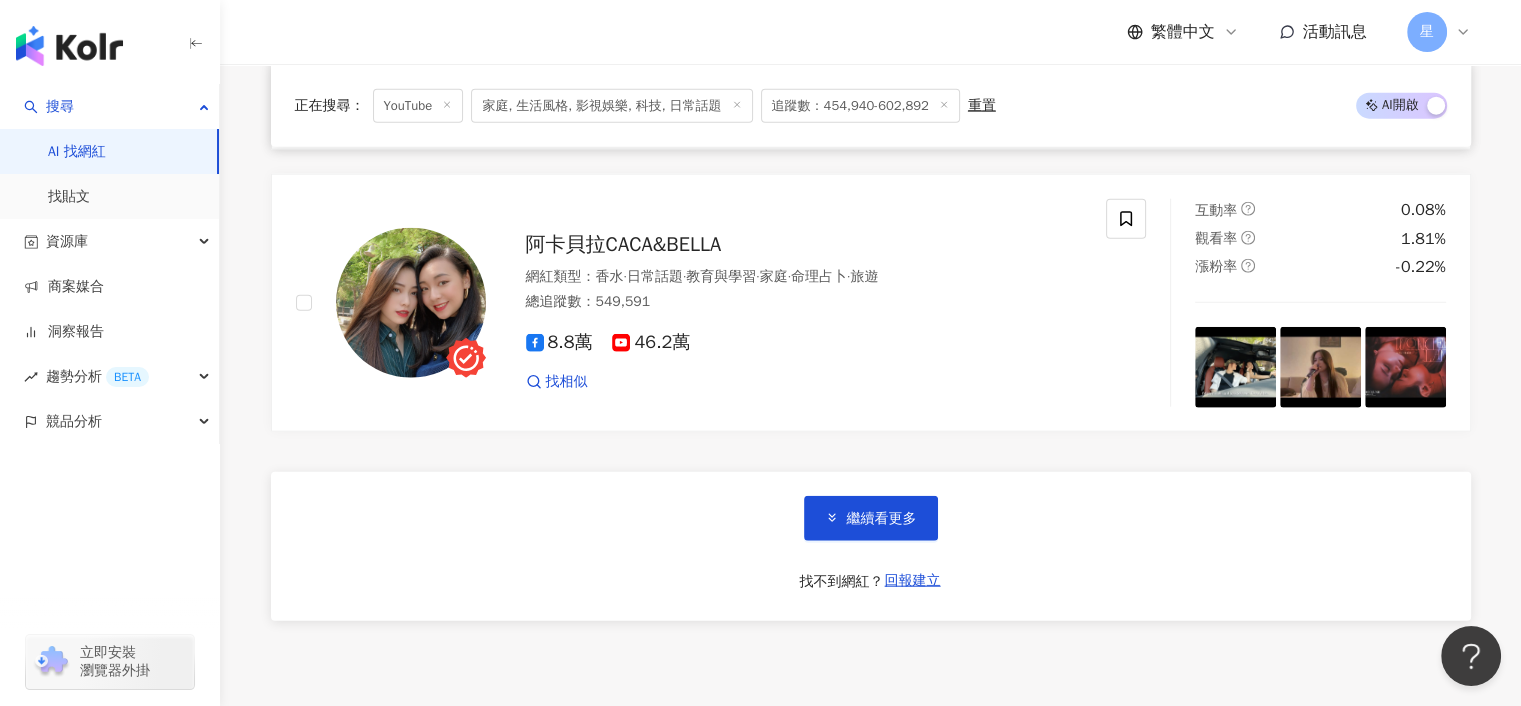 scroll, scrollTop: 27600, scrollLeft: 0, axis: vertical 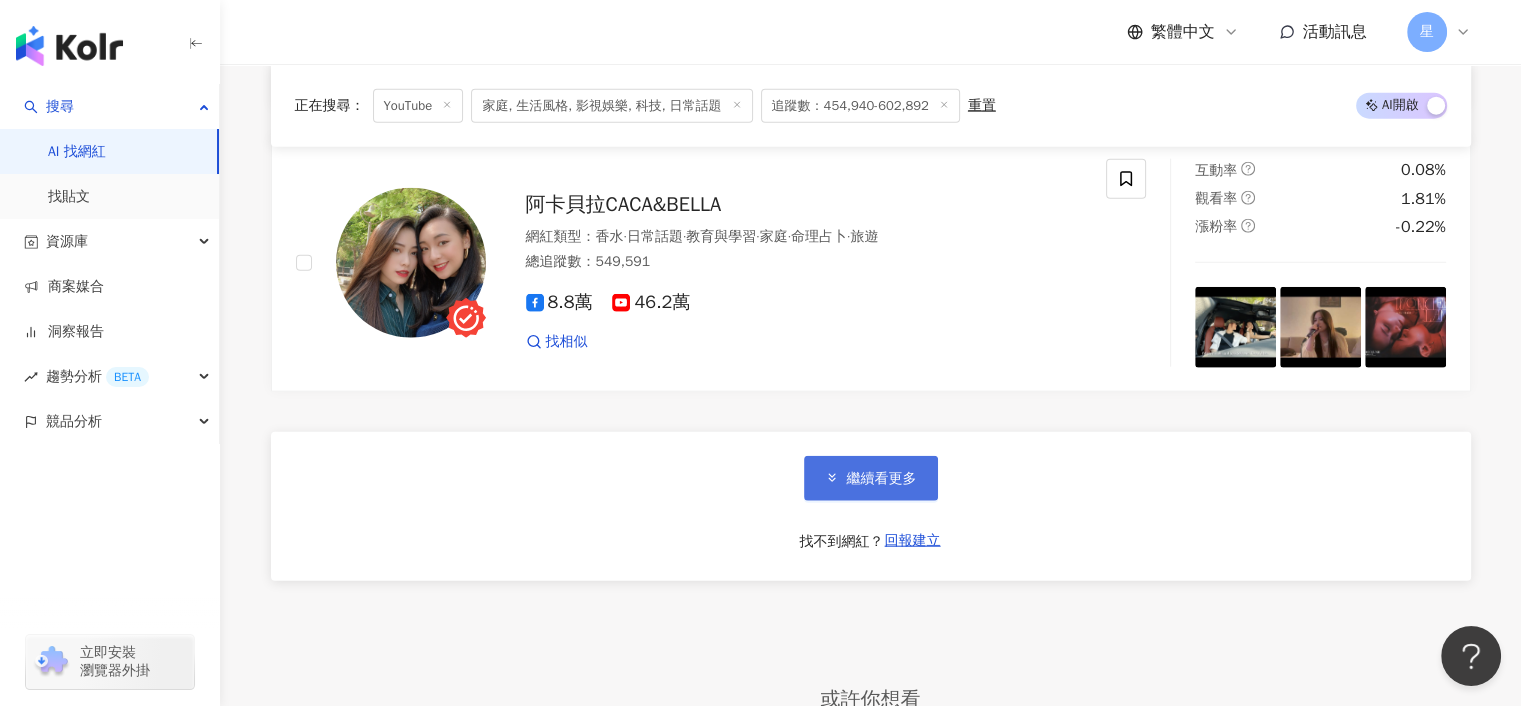 click on "繼續看更多" at bounding box center [882, 479] 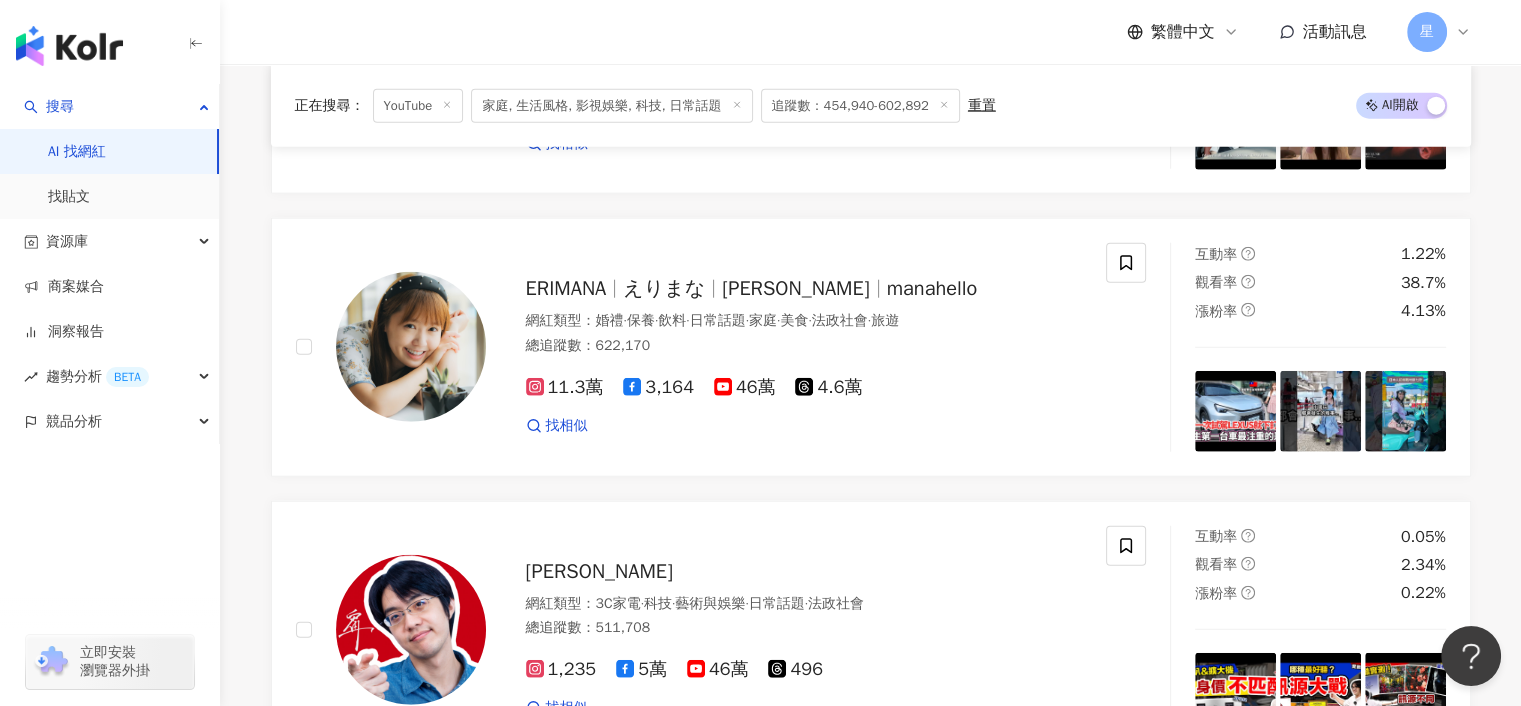 scroll, scrollTop: 27700, scrollLeft: 0, axis: vertical 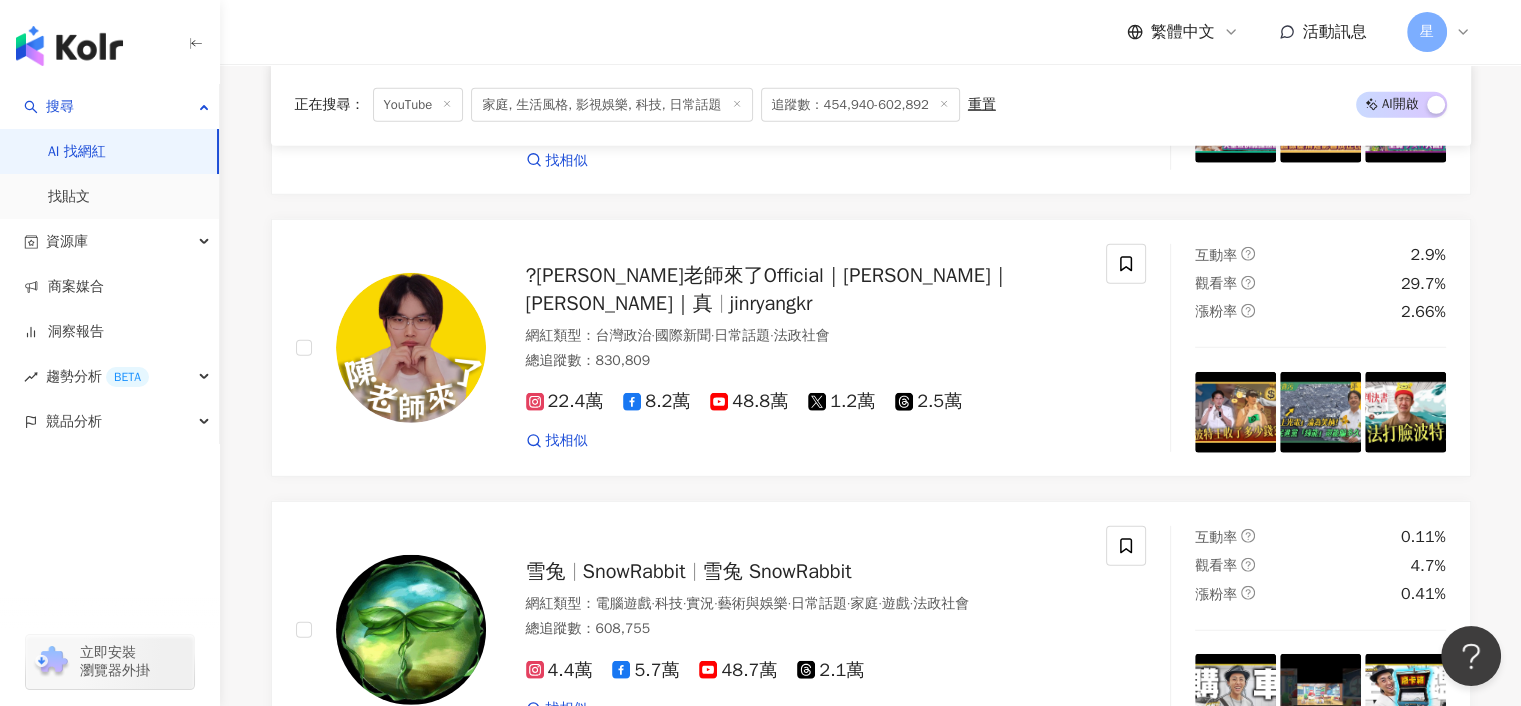 click on "重置" at bounding box center [982, 105] 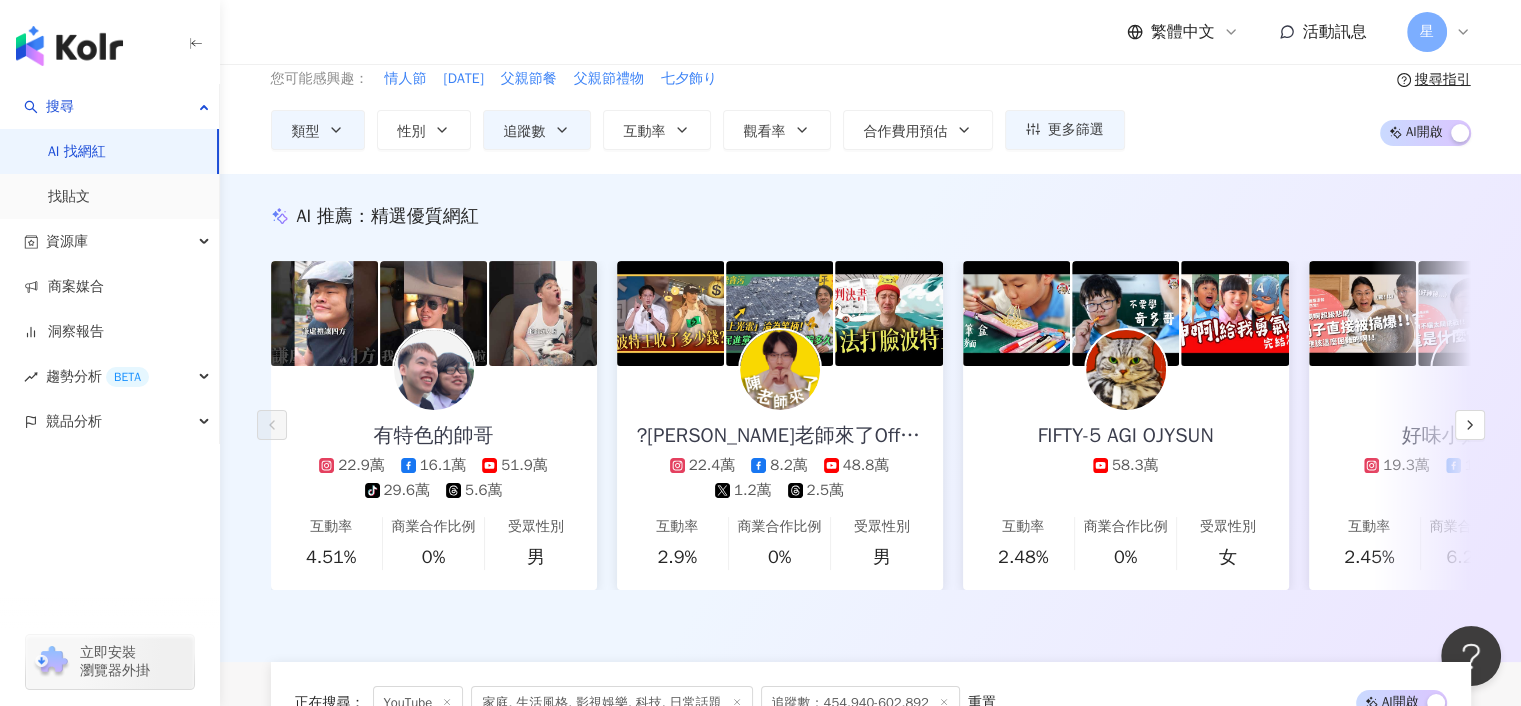 scroll, scrollTop: 0, scrollLeft: 0, axis: both 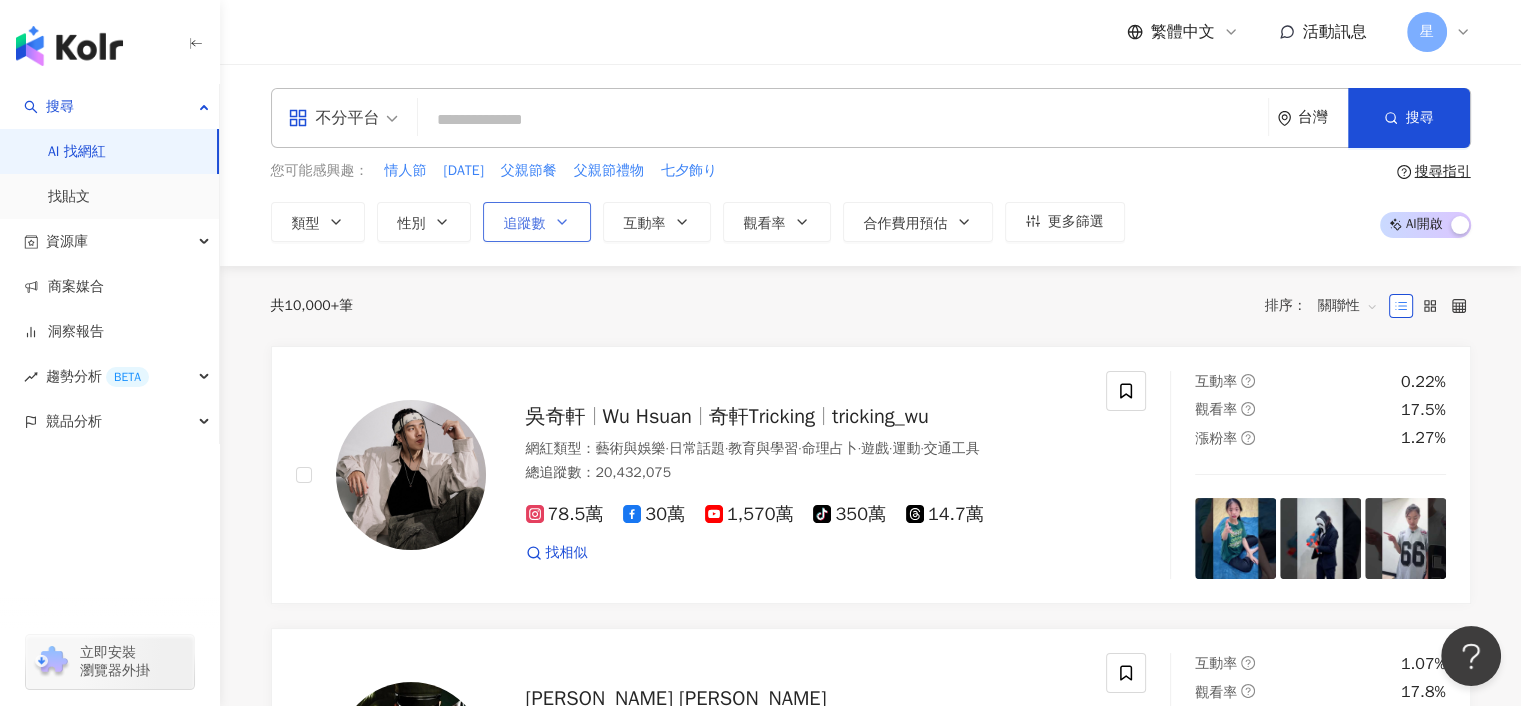 click on "追蹤數" at bounding box center [525, 224] 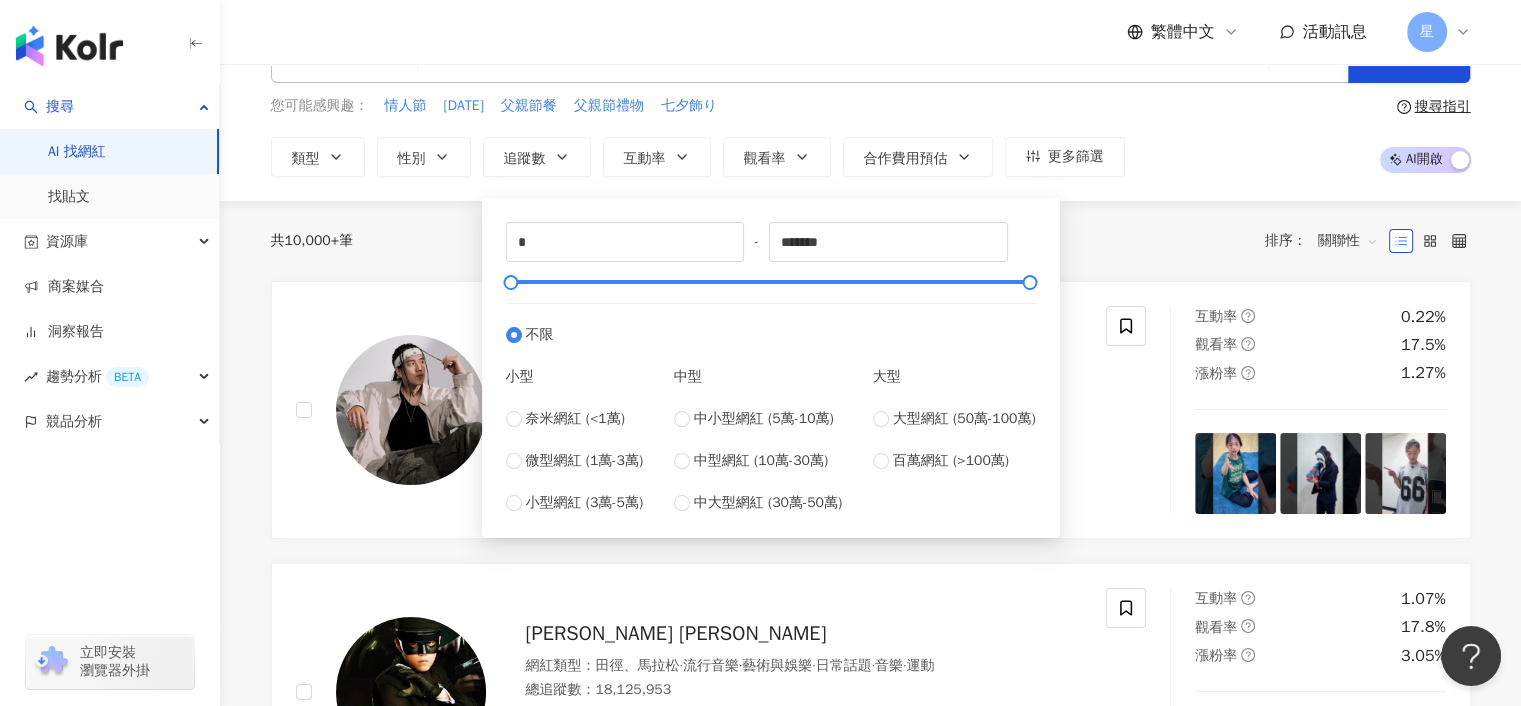 scroll, scrollTop: 100, scrollLeft: 0, axis: vertical 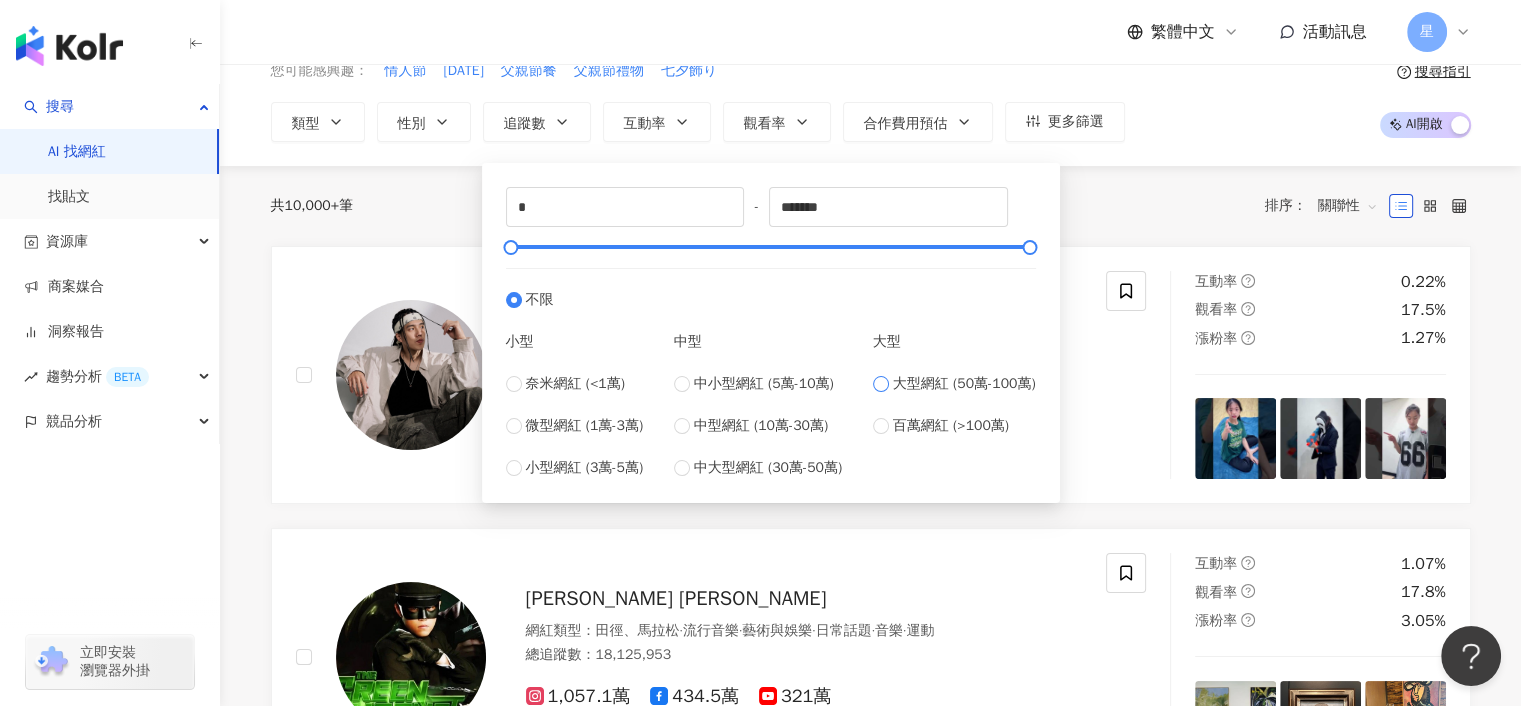 type on "******" 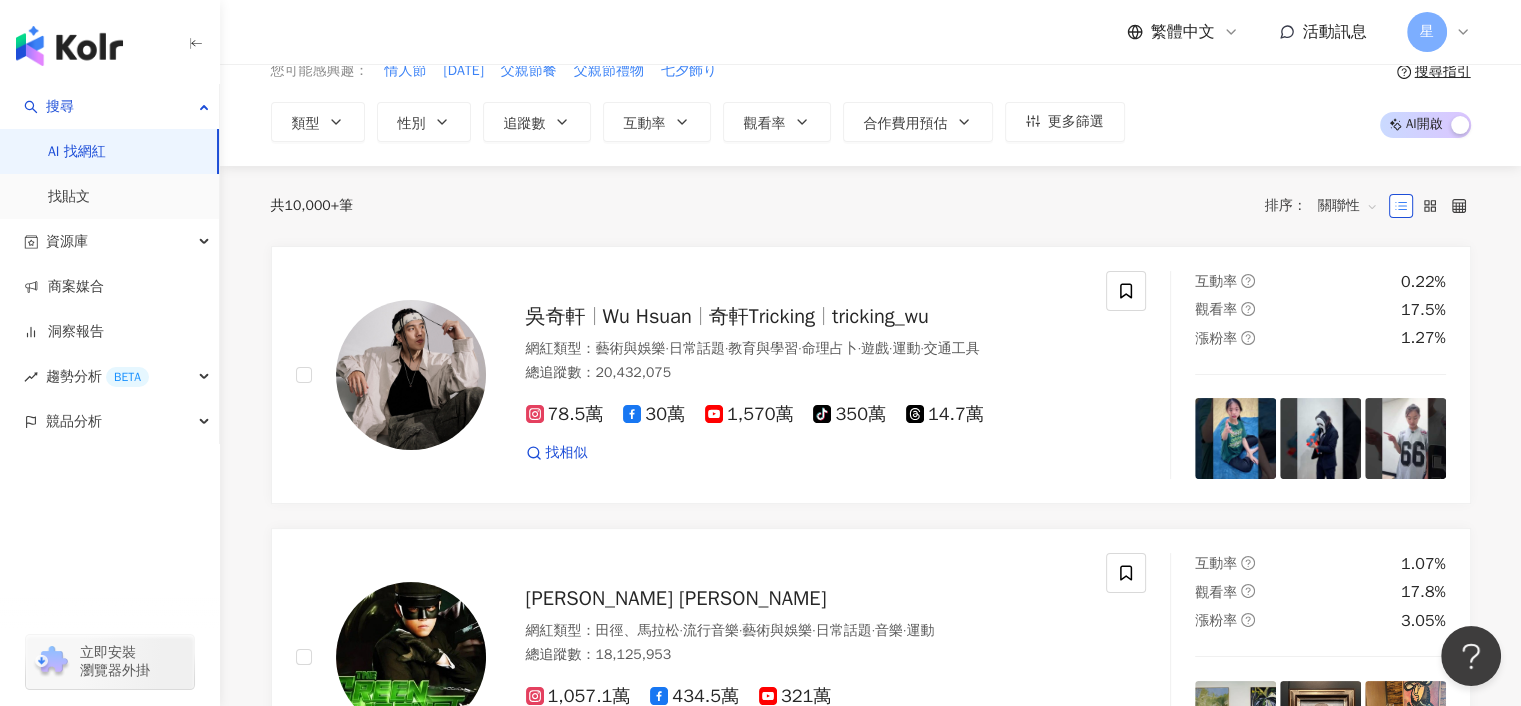 click on "共  10,000+  筆 排序： 關聯性" at bounding box center (871, 206) 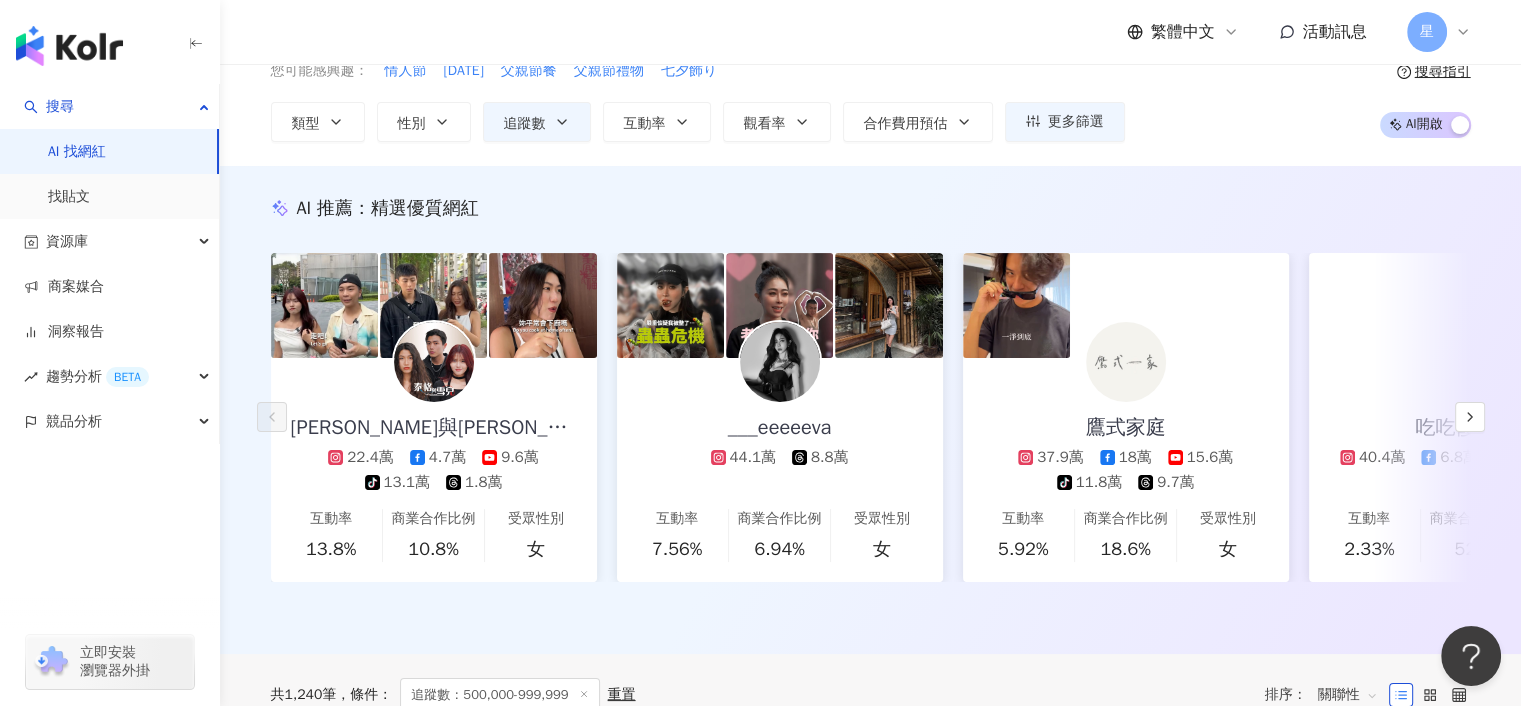 scroll, scrollTop: 0, scrollLeft: 0, axis: both 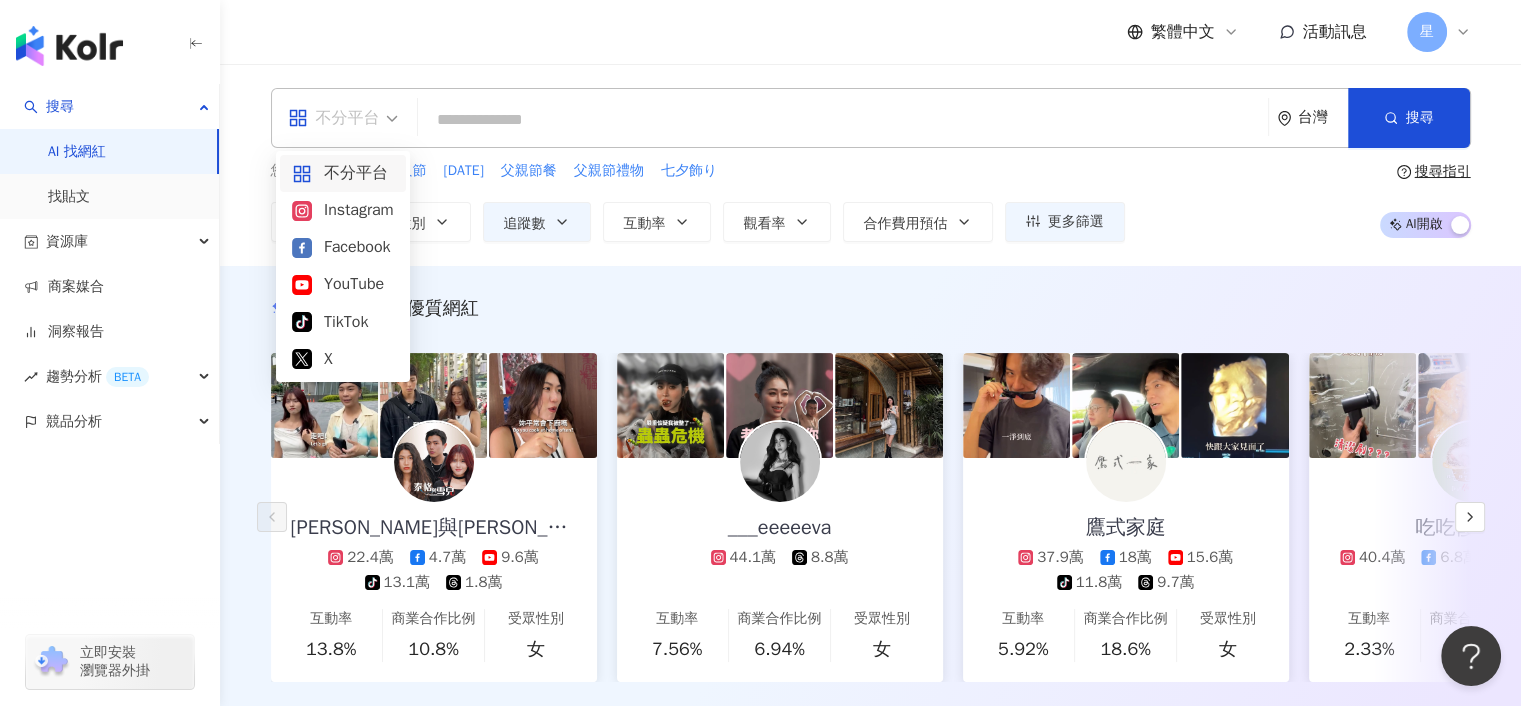 click on "不分平台" at bounding box center (334, 118) 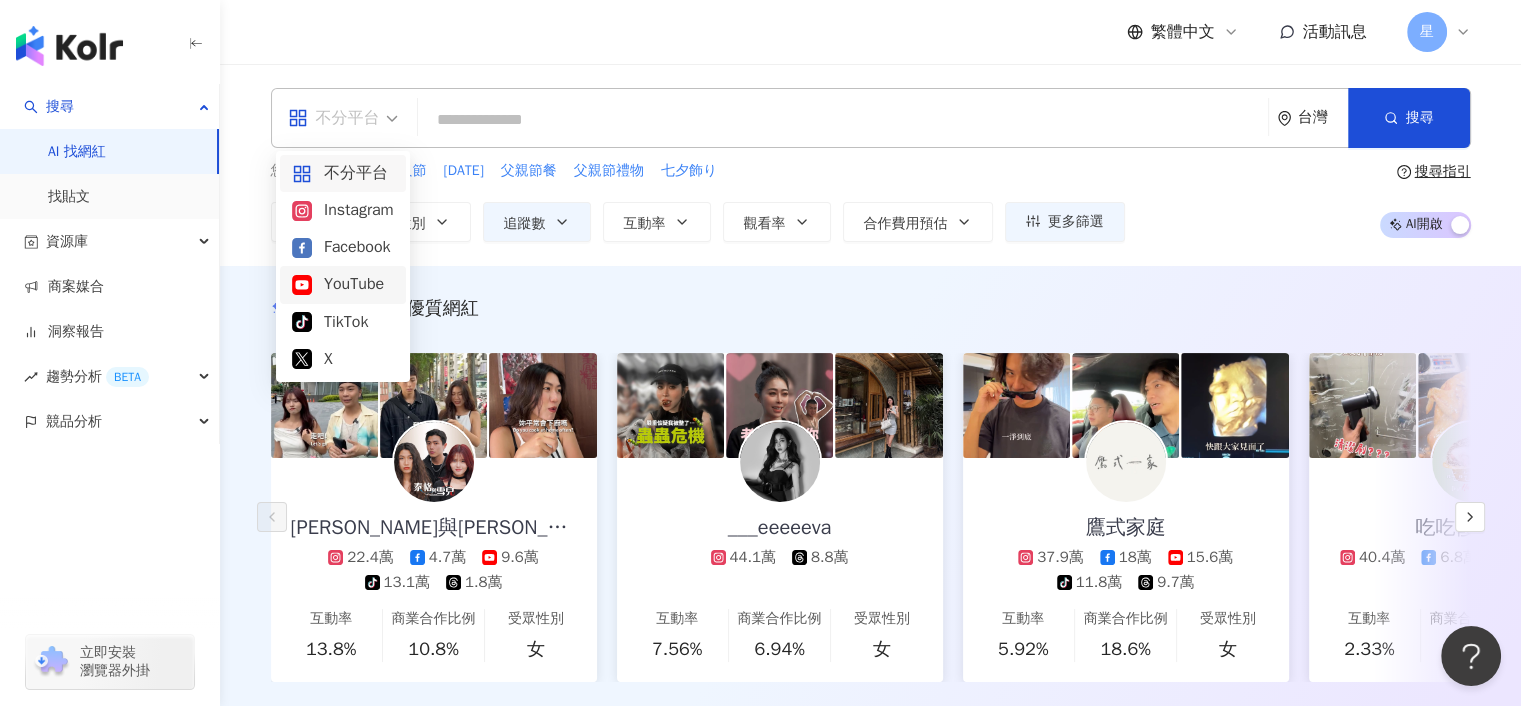 click on "YouTube" at bounding box center (343, 284) 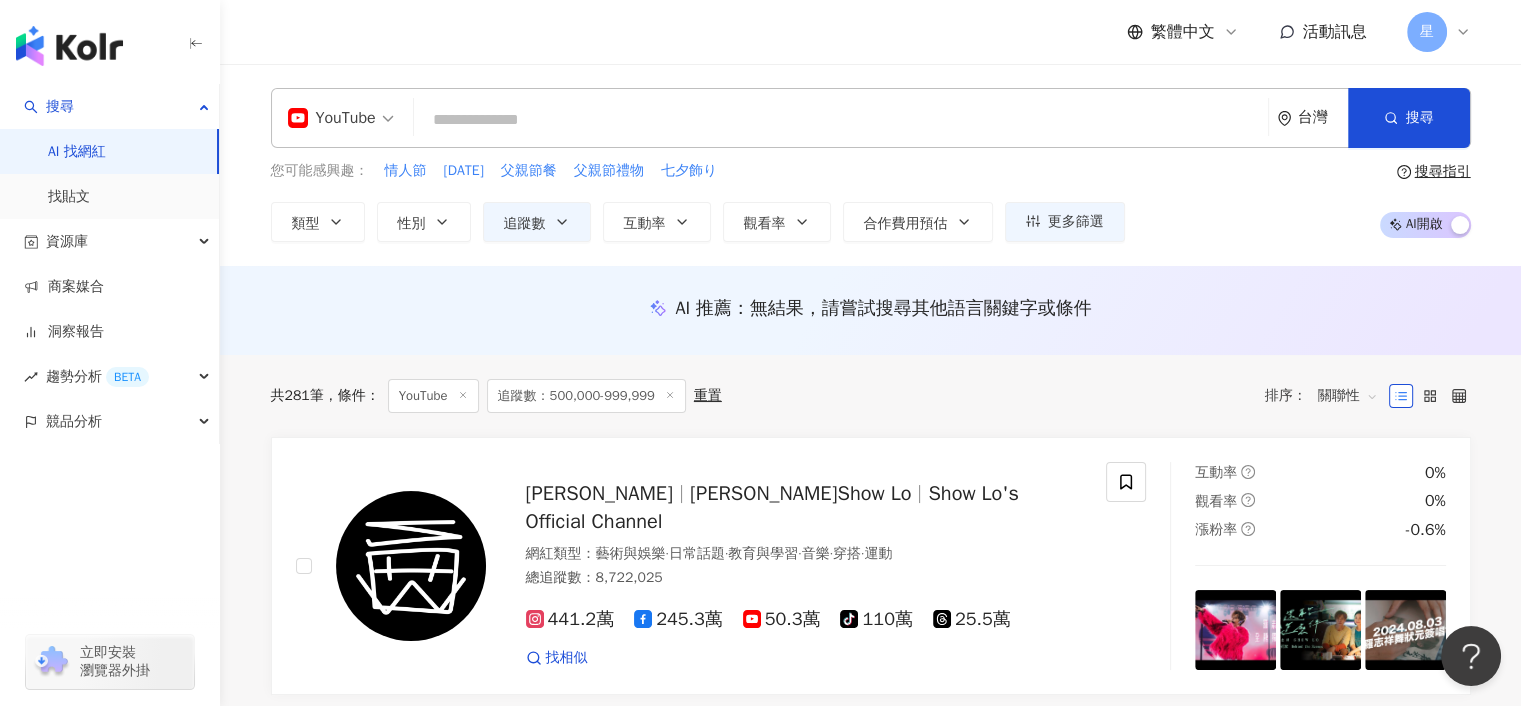click at bounding box center (841, 120) 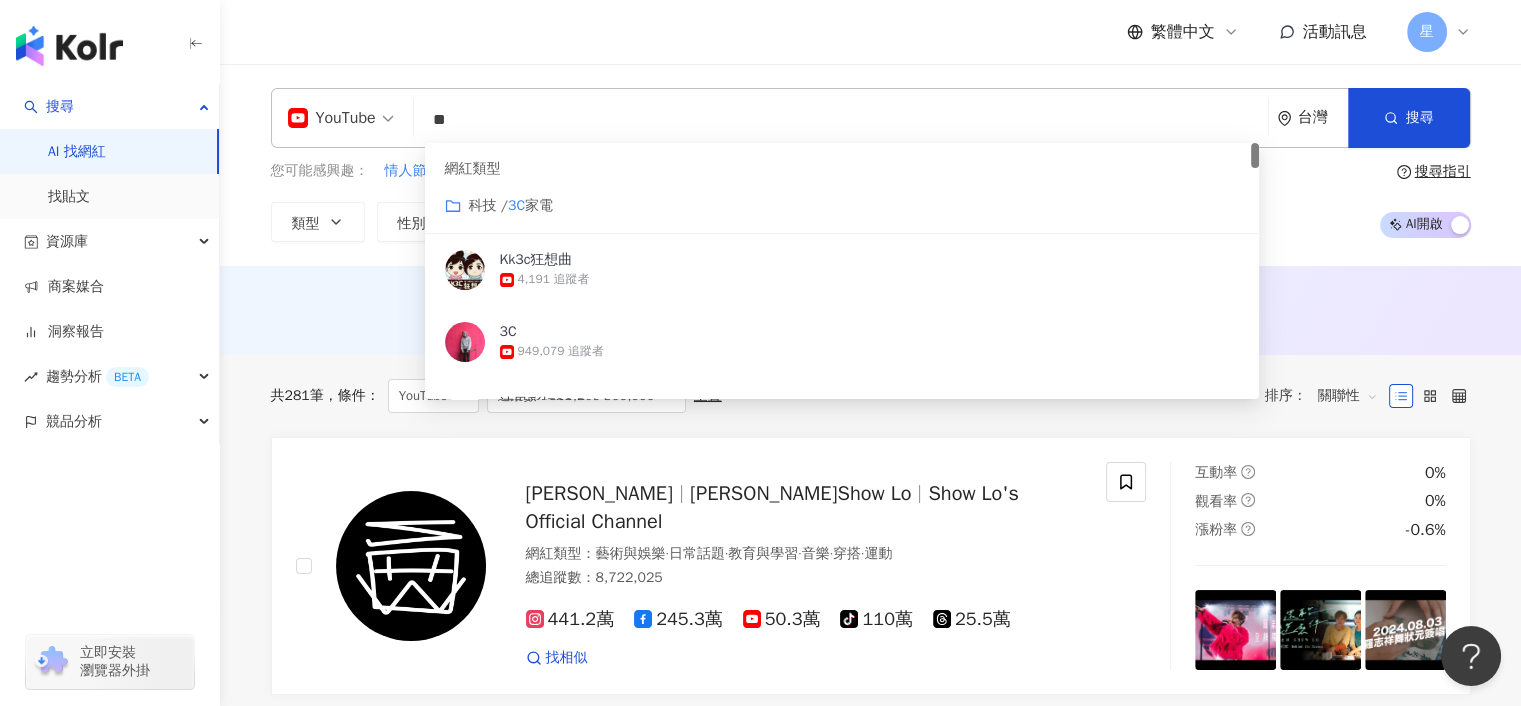 click on "YouTube ** 台灣 搜尋 customizedTag 網紅類型 科技 /  3C 家電 Kk3c狂想曲 4,191   追蹤者 3C 949,079   追蹤者 沛思彩虹3C Rainbow 1,258   追蹤者 阿萬的3C 20,703   追蹤者 您可能感興趣： 情人節  母親節  父親節餐  父親節禮物  七夕飾り  類型 性別 追蹤數 互動率 觀看率 合作費用預估  更多篩選 篩選條件 關於網紅 互動潛力 受眾輪廓 獨家 關於網紅 類型  ( 請選擇您想要的類型 ) 尚未選擇任何類型 國家/地區 台灣 性別 不限 女 男 其他 語言     請選擇或搜尋 追蹤數 ******  -  ****** 不限 小型 奈米網紅 (<1萬) 微型網紅 (1萬-3萬) 小型網紅 (3萬-5萬) 中型 中小型網紅 (5萬-10萬) 中型網紅 (10萬-30萬) 中大型網紅 (30萬-50萬) 大型 大型網紅 (50萬-100萬) 百萬網紅 (>100萬) 合作費用預估 不限 限制金額 $ *  -  $ ******* 幣別 : 新台幣 TWD 清除所有篩選 顯示結果 ******  -  ****** 不限 小型 奈米網紅 (<1萬) 中型  ：" at bounding box center (870, 165) 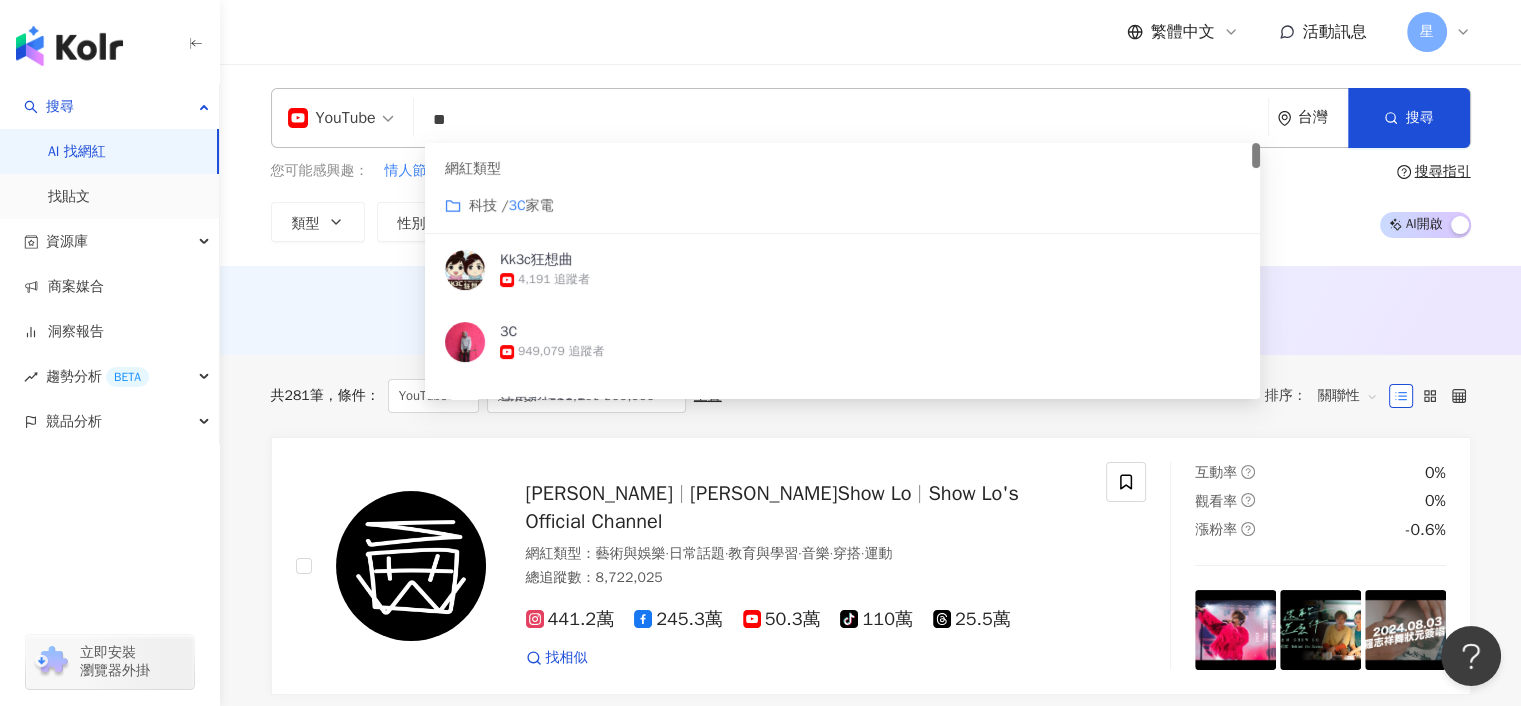 click on "**" at bounding box center (841, 120) 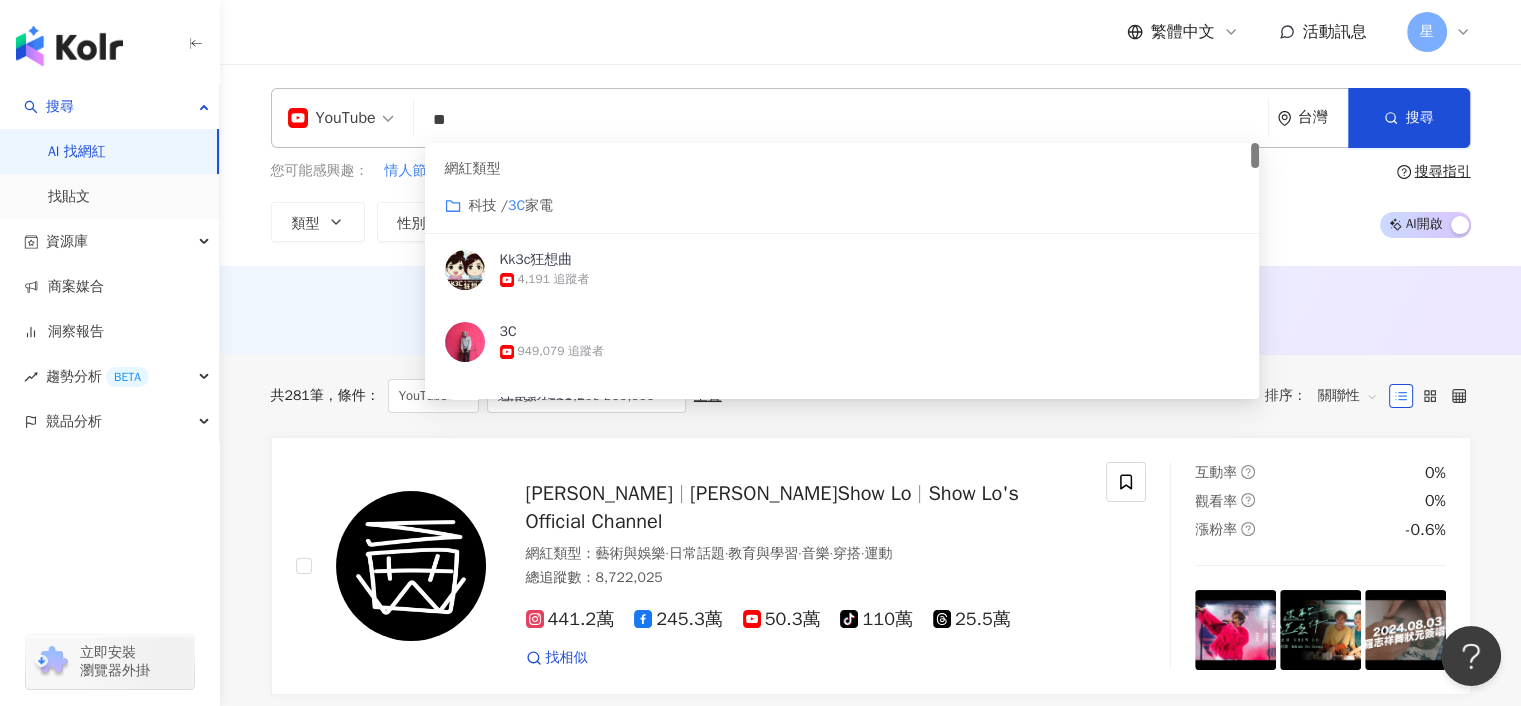 type on "*" 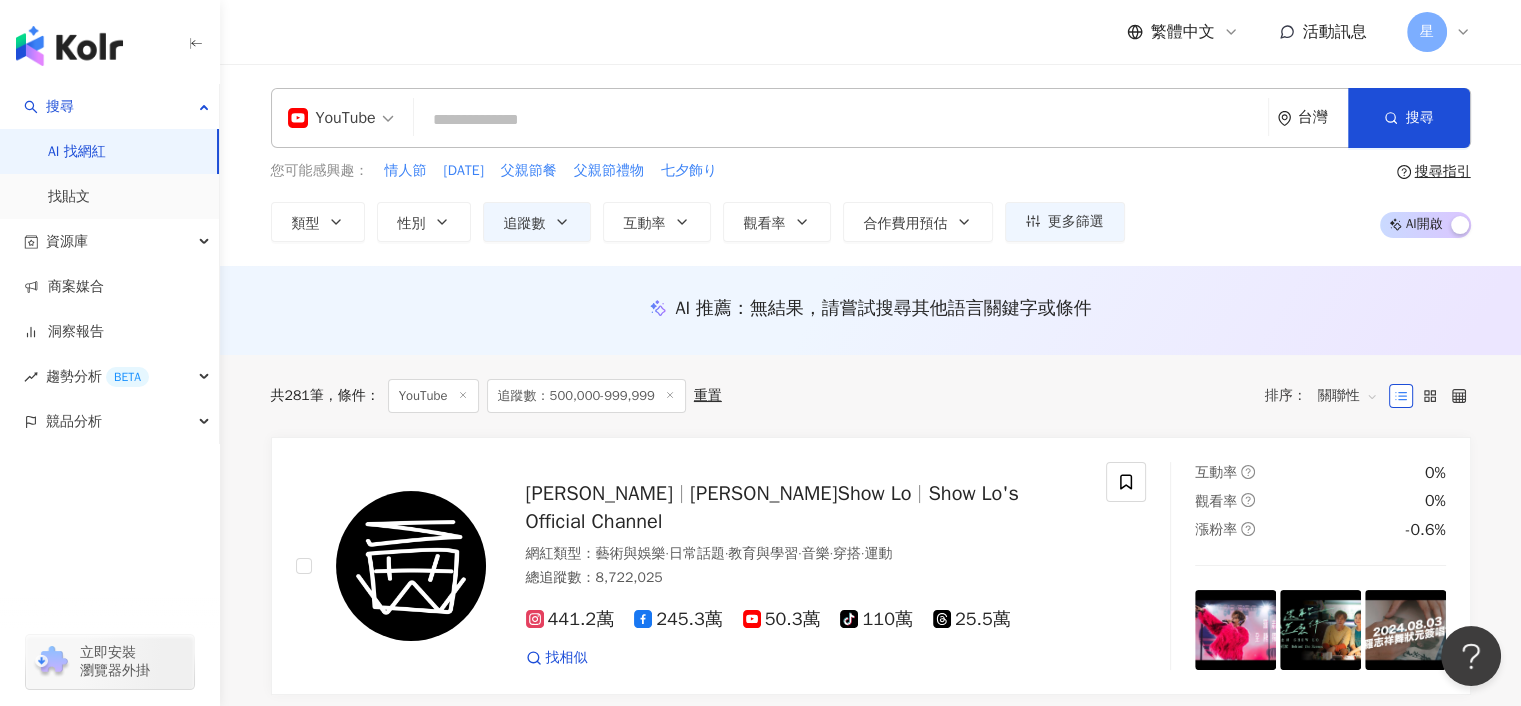 type 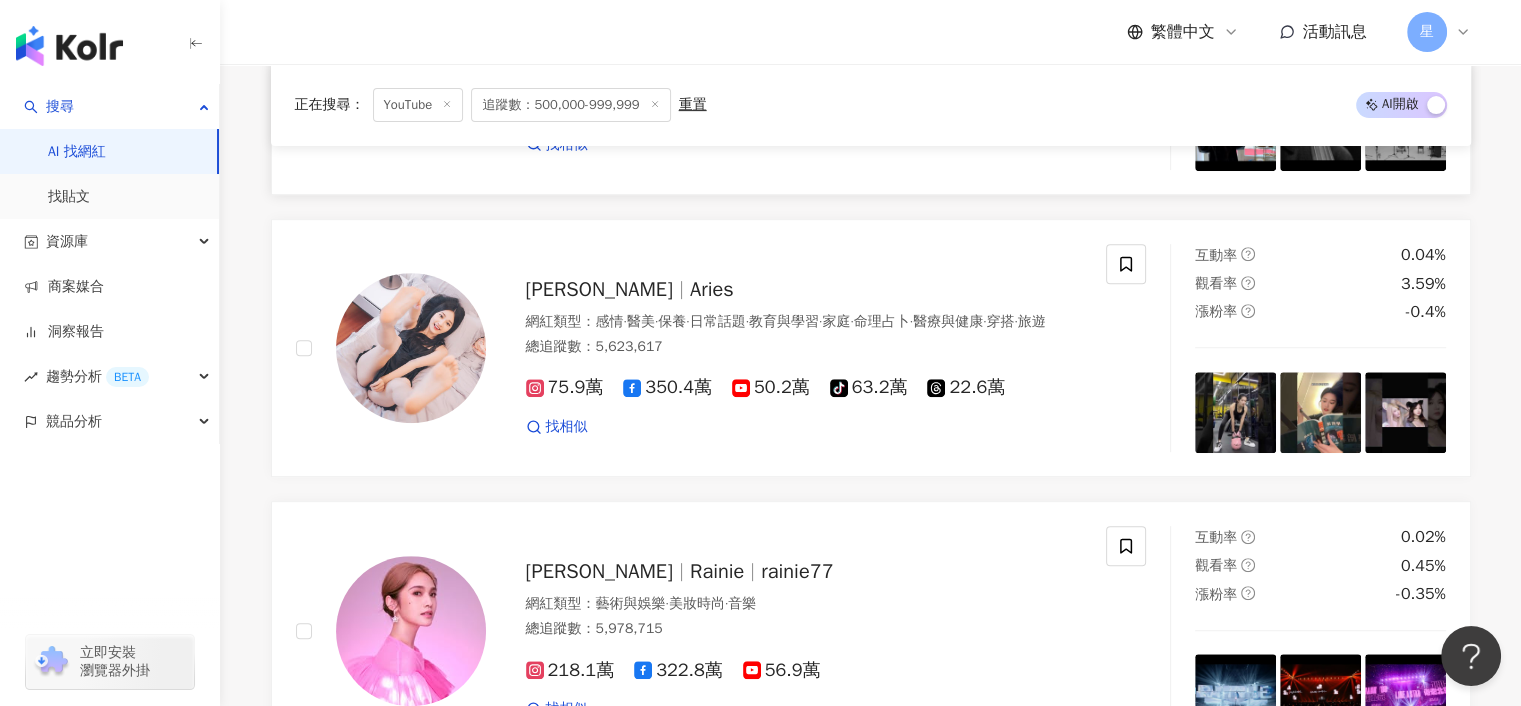 scroll, scrollTop: 800, scrollLeft: 0, axis: vertical 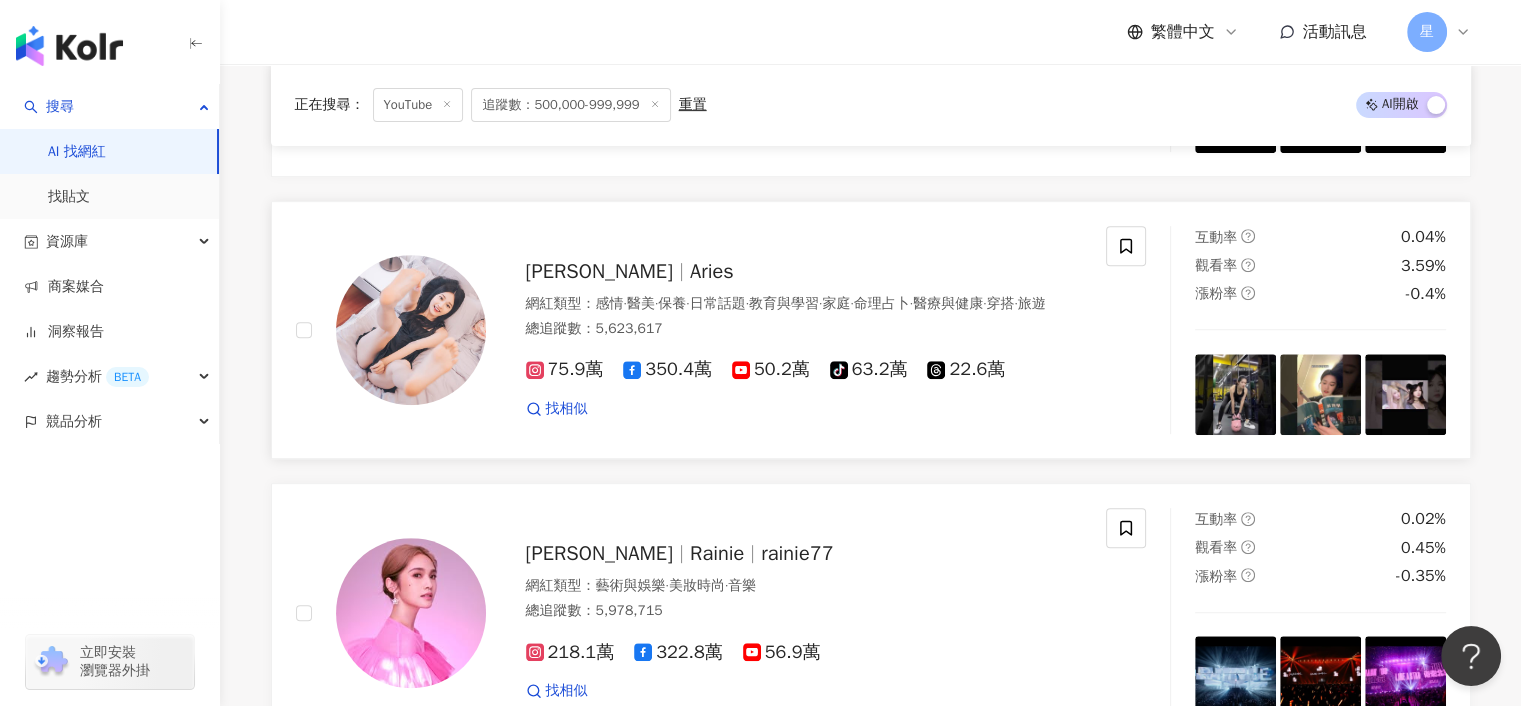 click on "艾瑞絲" at bounding box center [608, 271] 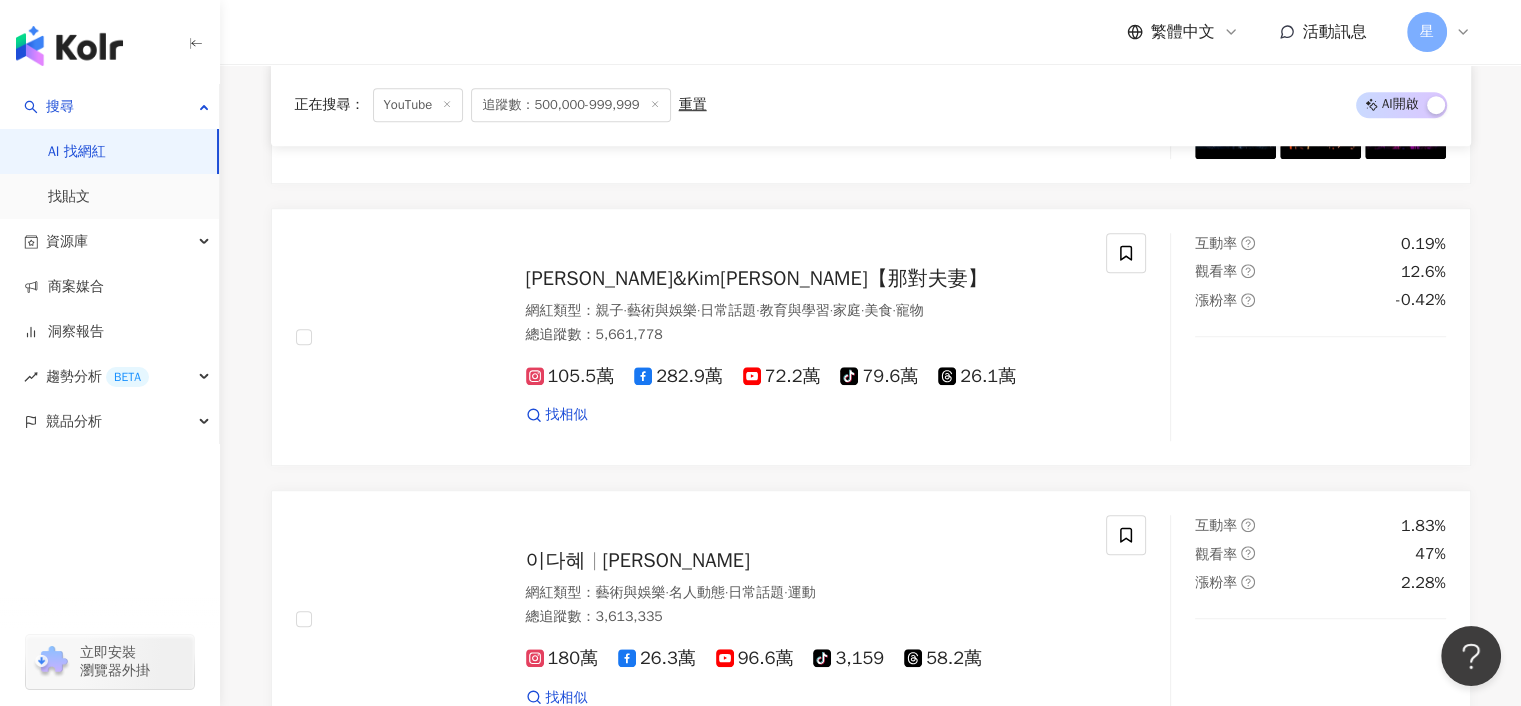 scroll, scrollTop: 1400, scrollLeft: 0, axis: vertical 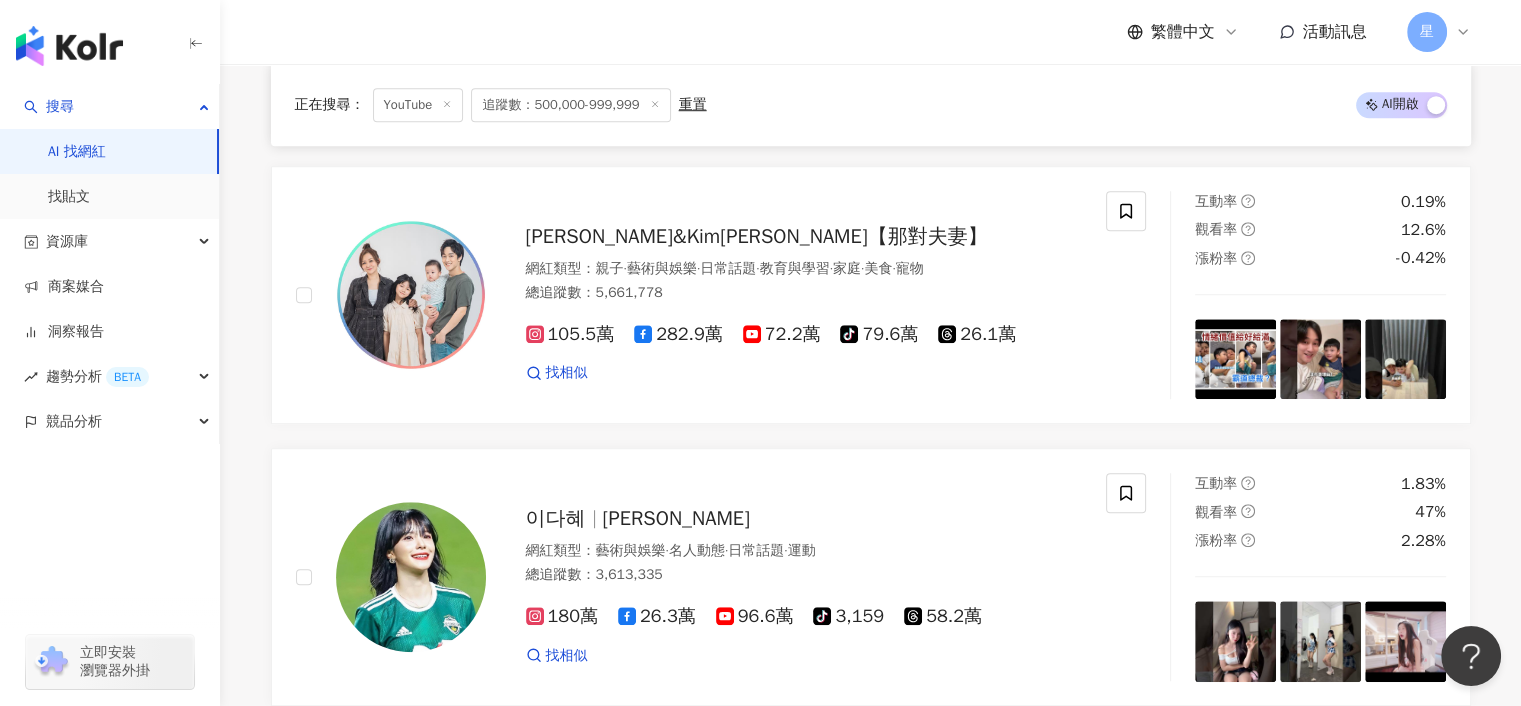 click on "重置" at bounding box center (693, 105) 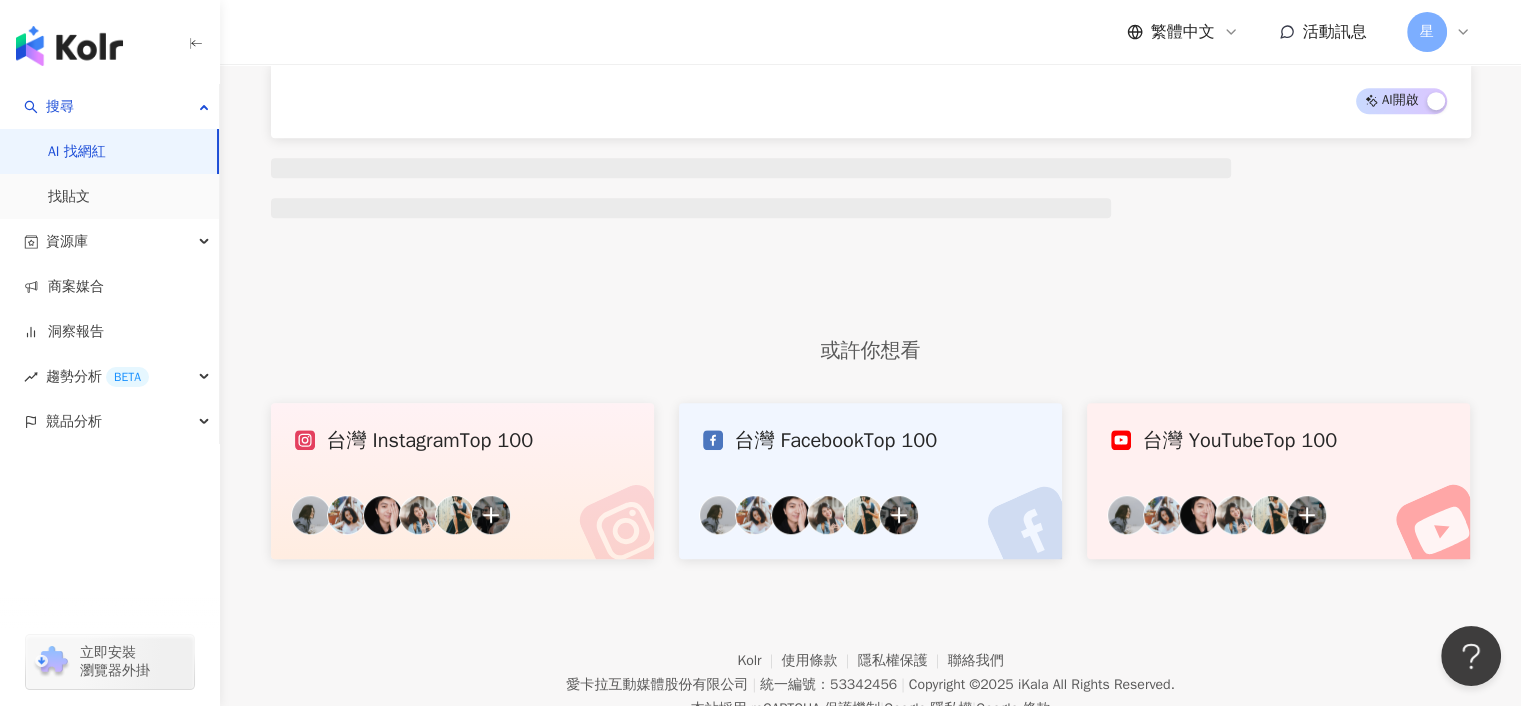 scroll, scrollTop: 0, scrollLeft: 0, axis: both 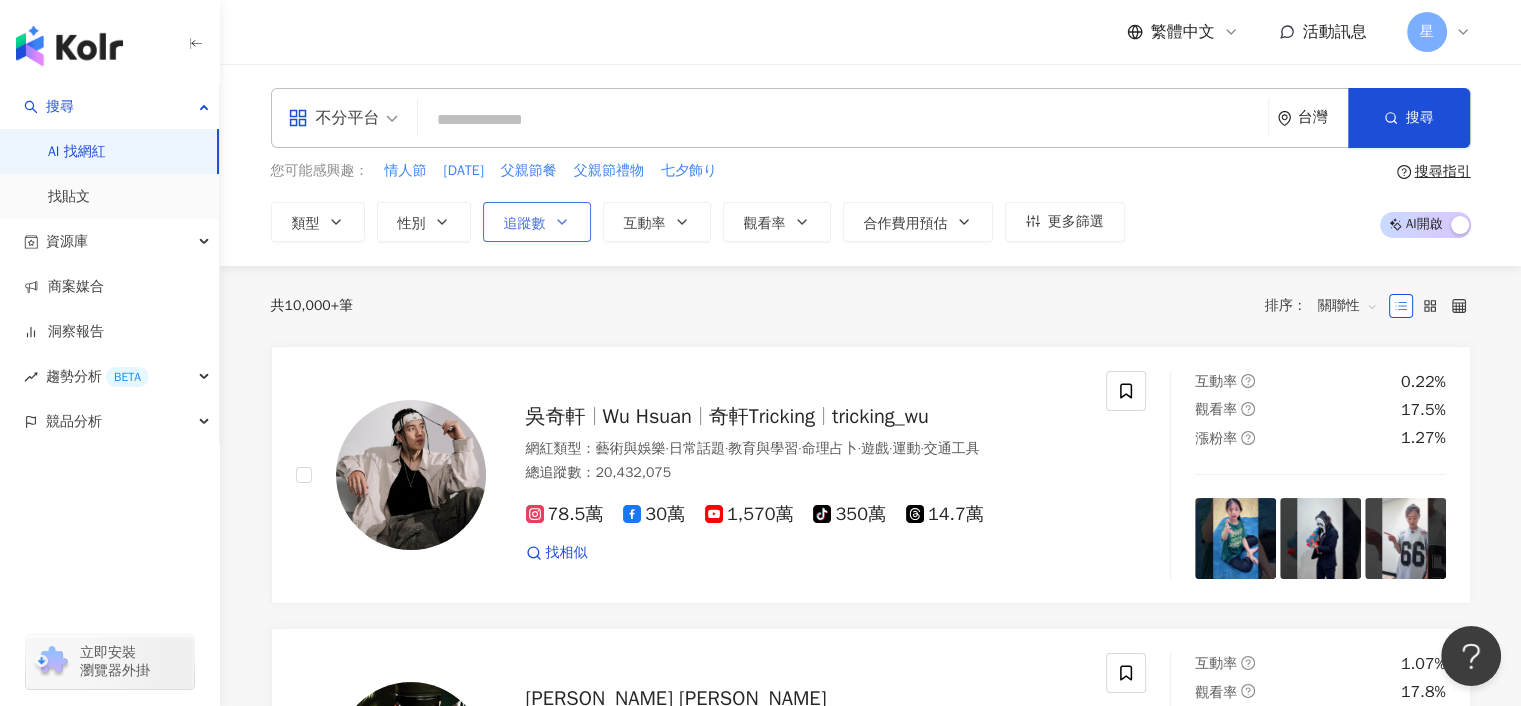 click on "追蹤數" at bounding box center (525, 224) 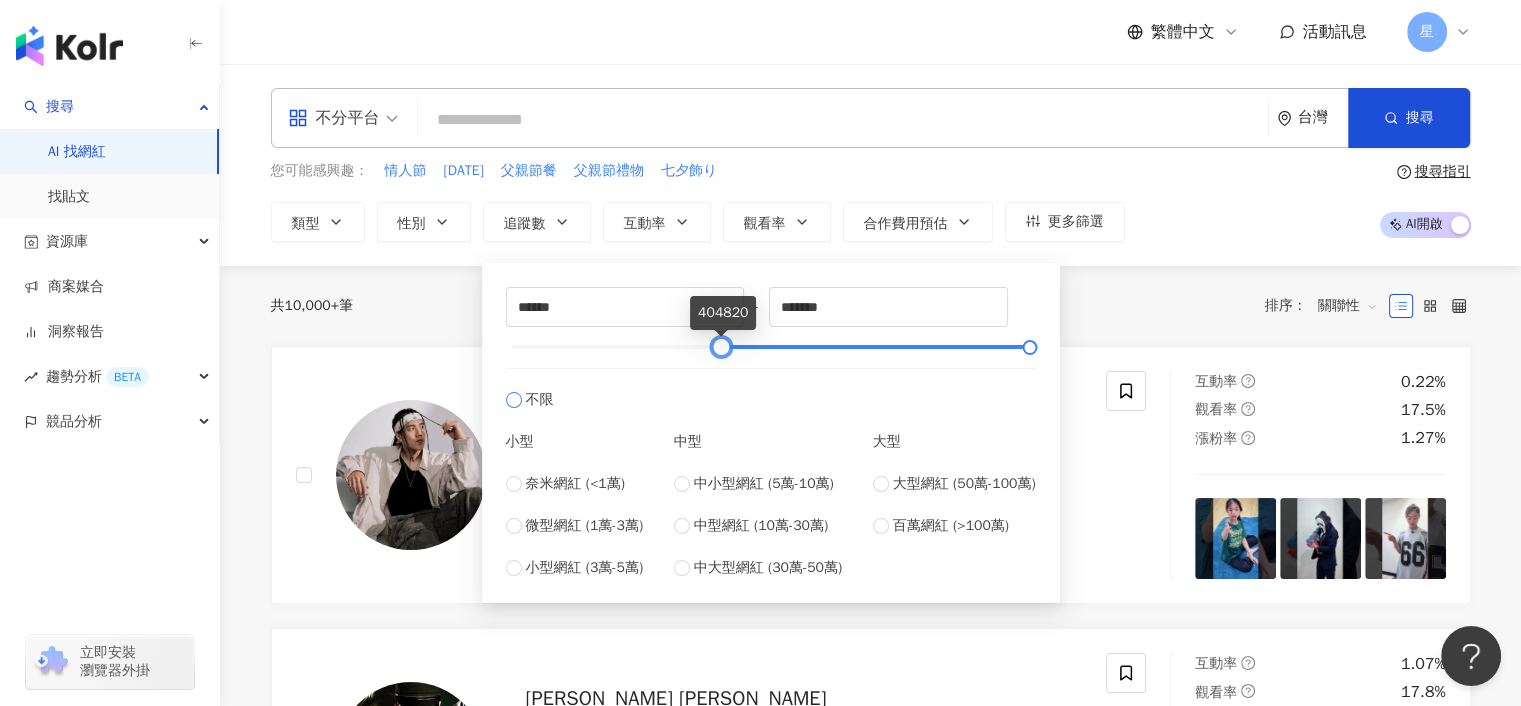 type on "******" 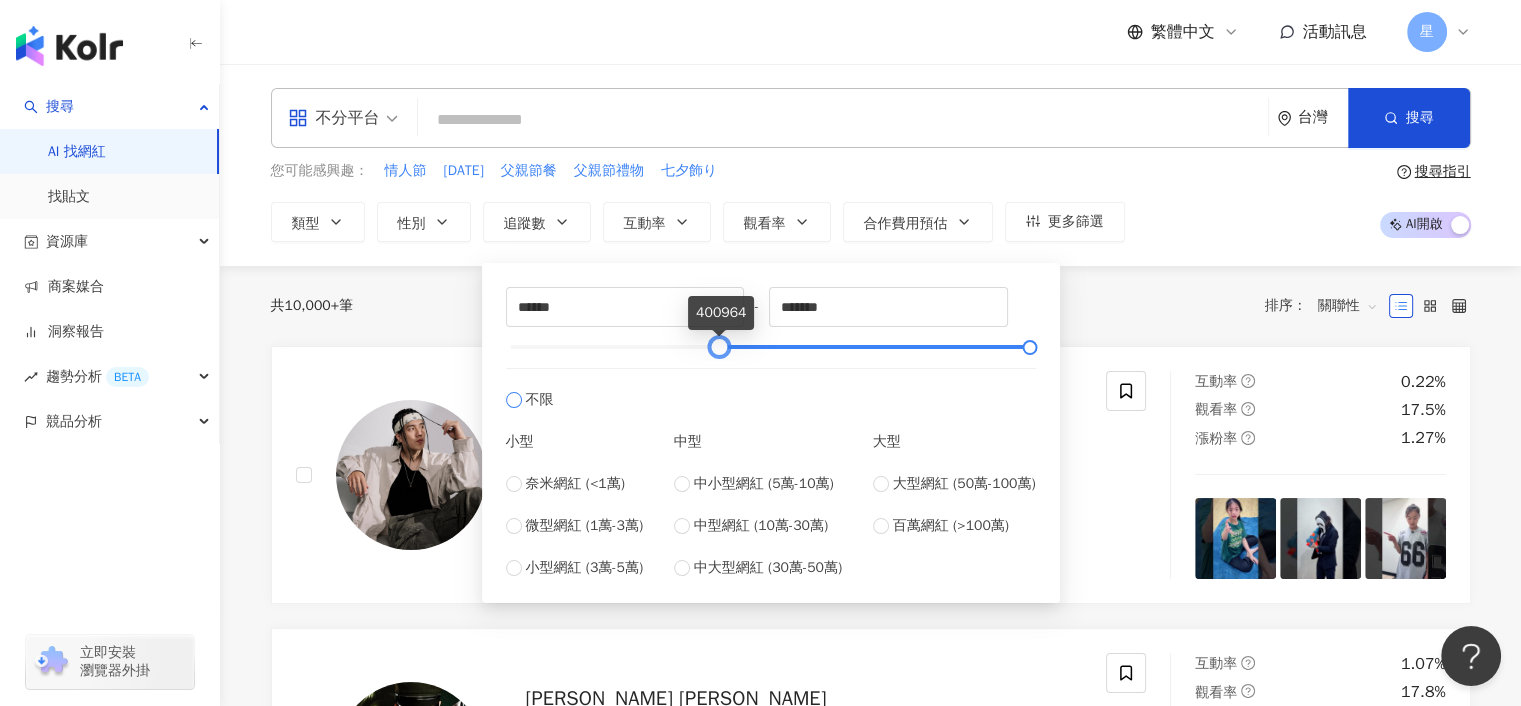 drag, startPoint x: 514, startPoint y: 349, endPoint x: 722, endPoint y: 403, distance: 214.89532 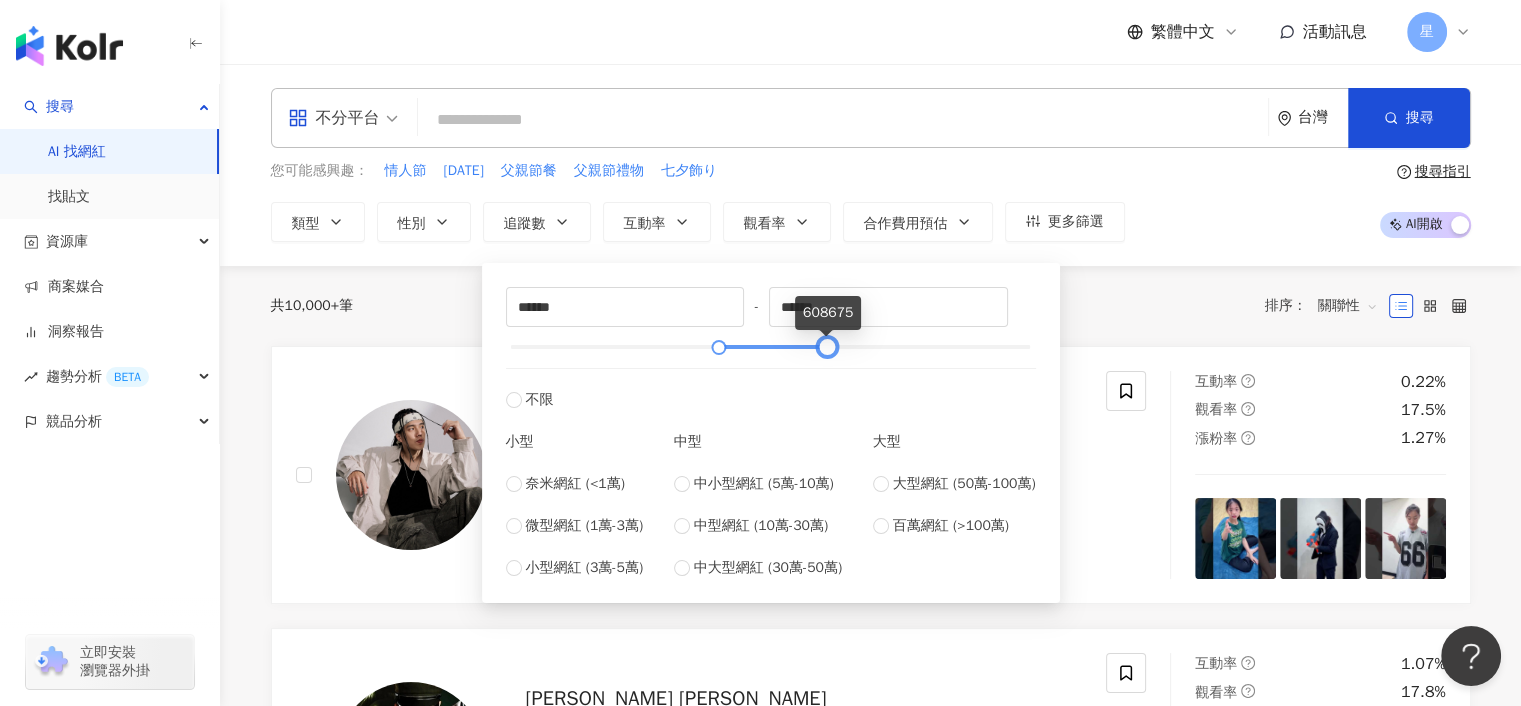 type on "******" 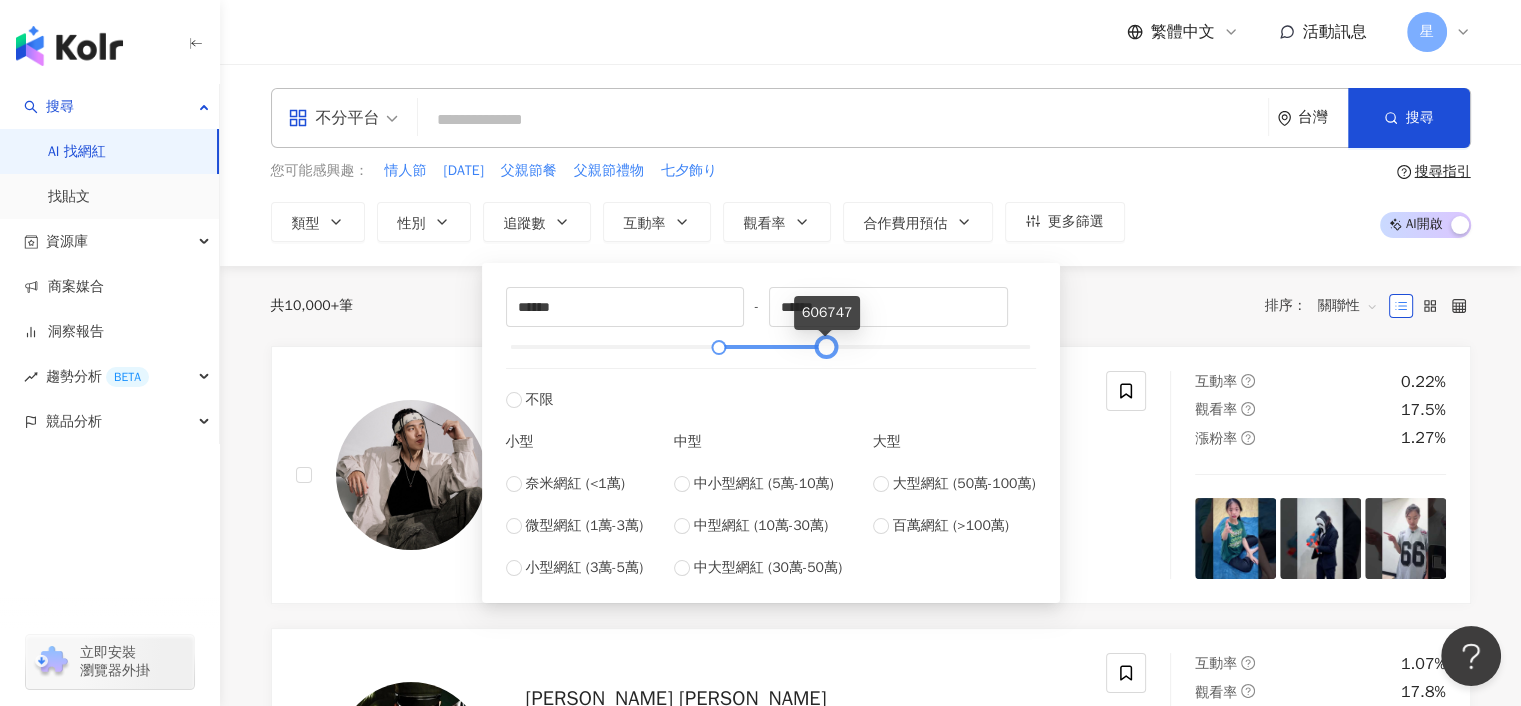 drag, startPoint x: 1026, startPoint y: 343, endPoint x: 822, endPoint y: 347, distance: 204.03922 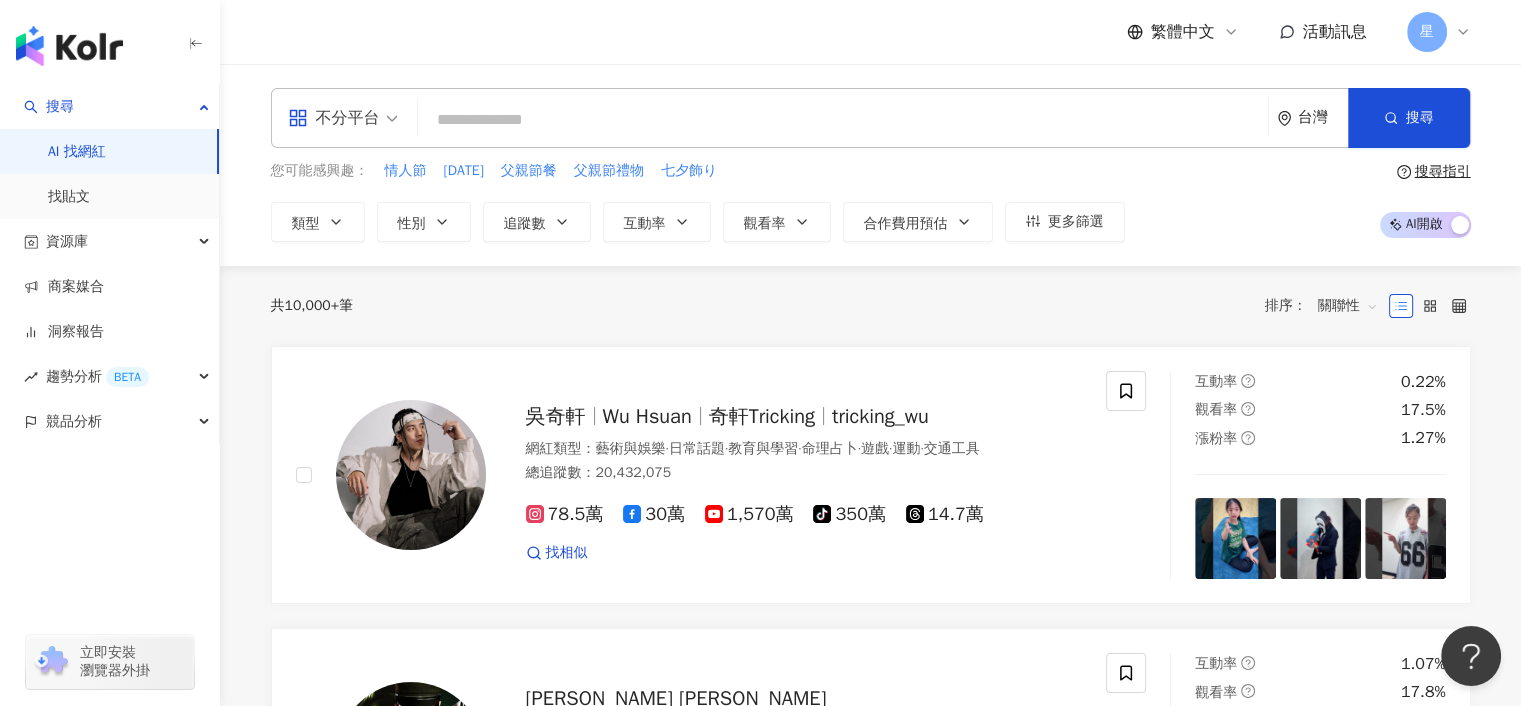click on "共  10,000+  筆 排序： 關聯性" at bounding box center [871, 306] 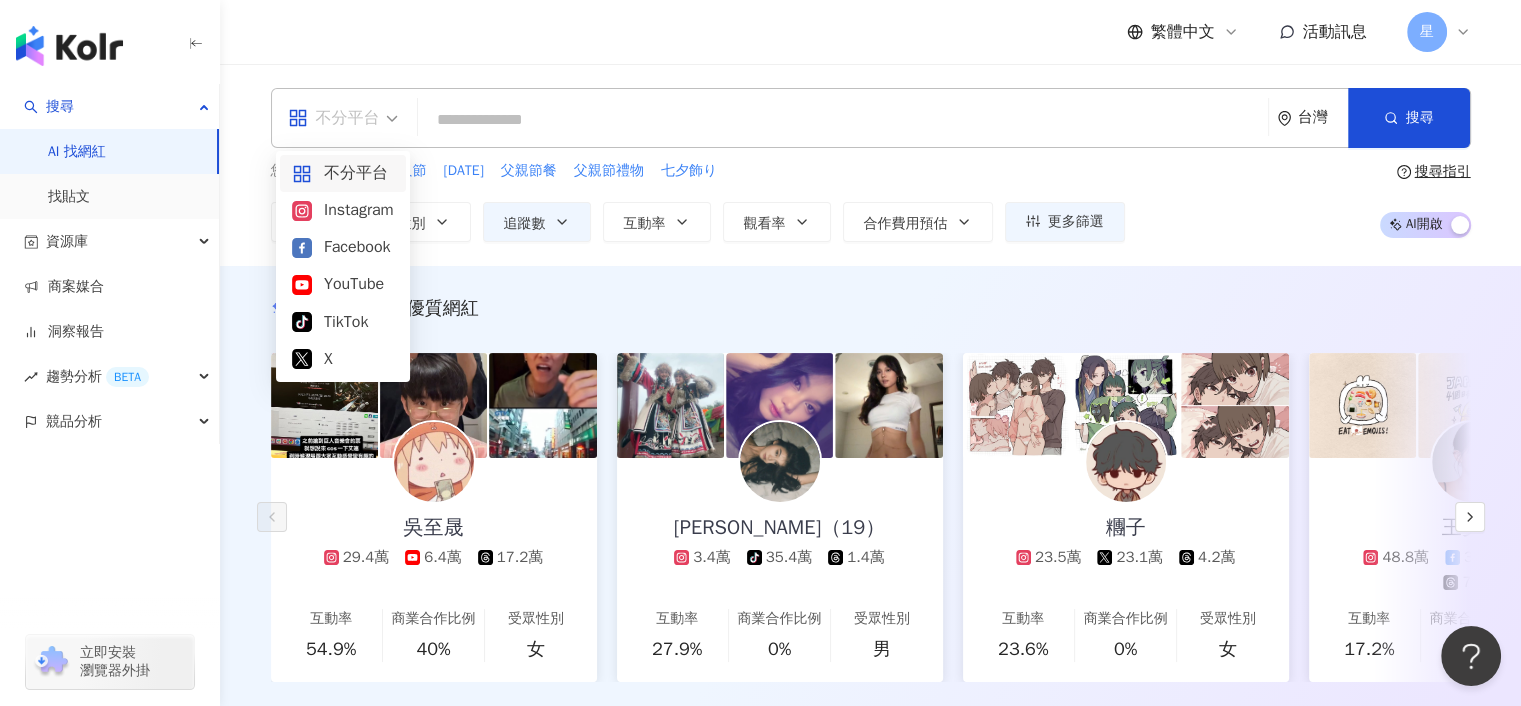 click on "不分平台" at bounding box center (334, 118) 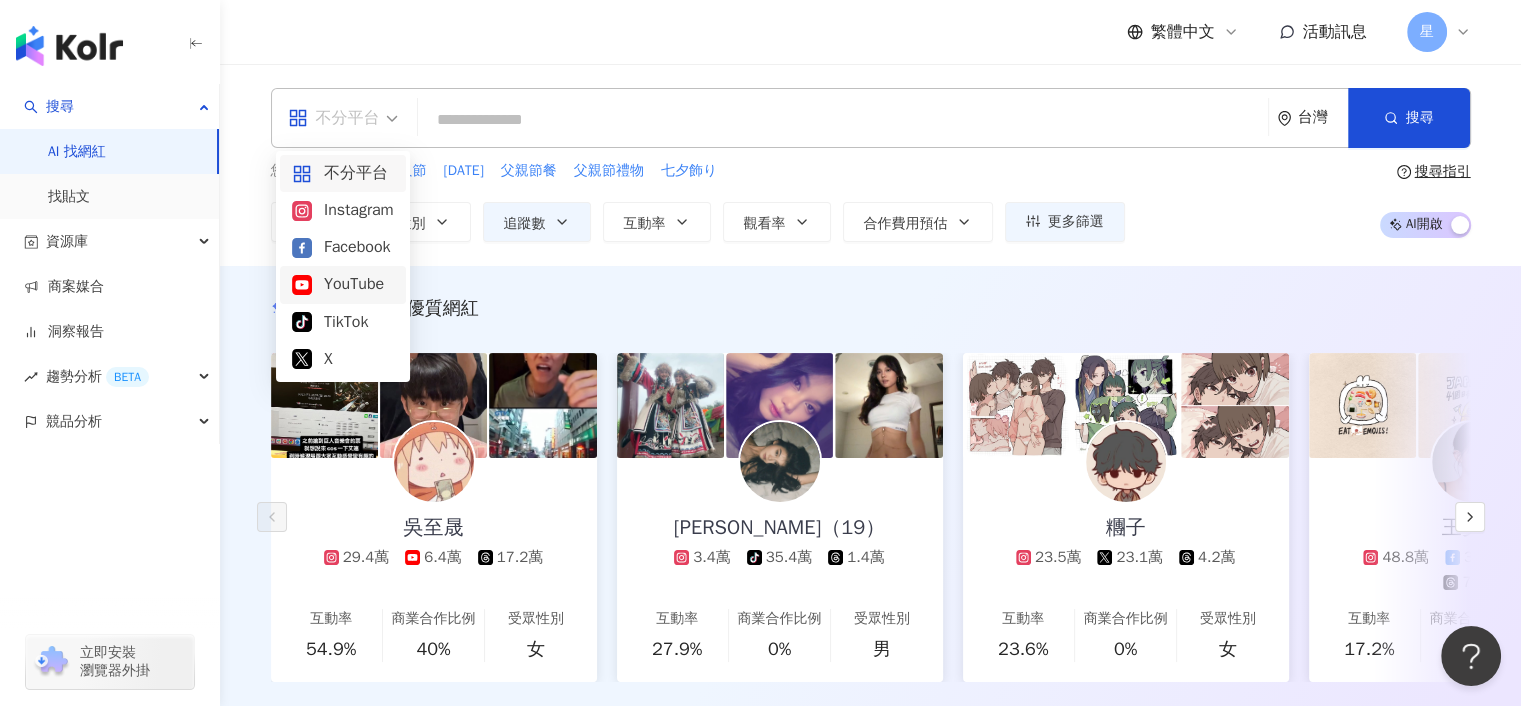 click on "YouTube" at bounding box center (343, 284) 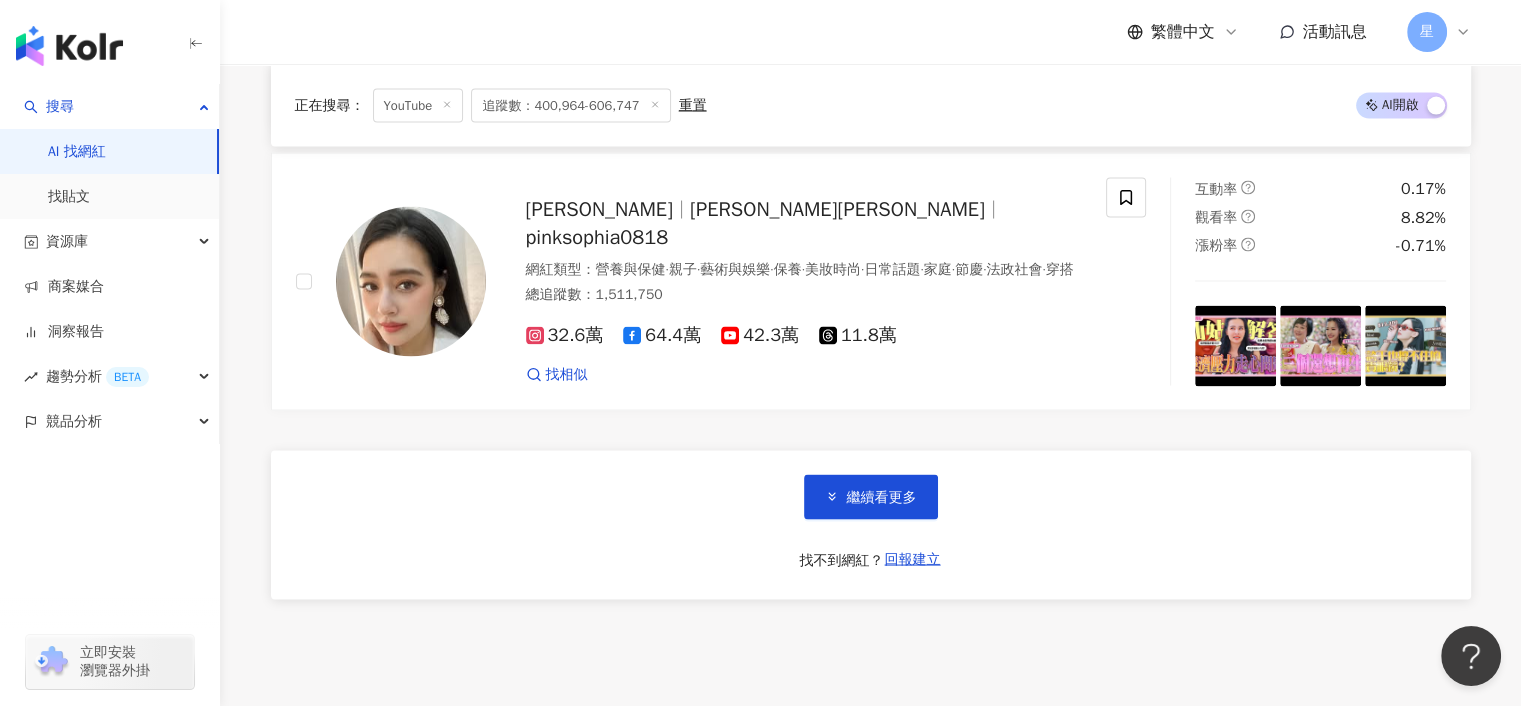 scroll, scrollTop: 3800, scrollLeft: 0, axis: vertical 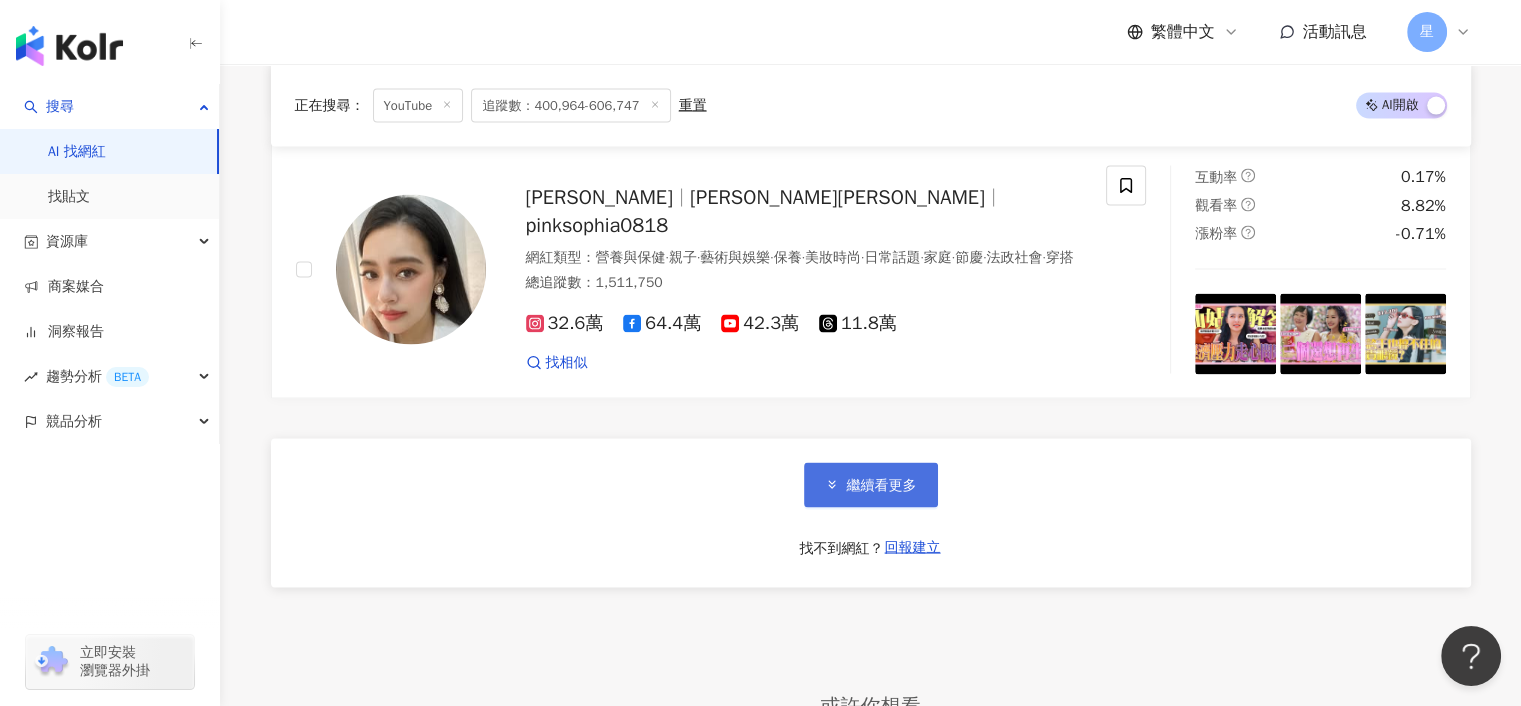 click on "繼續看更多" at bounding box center (882, 485) 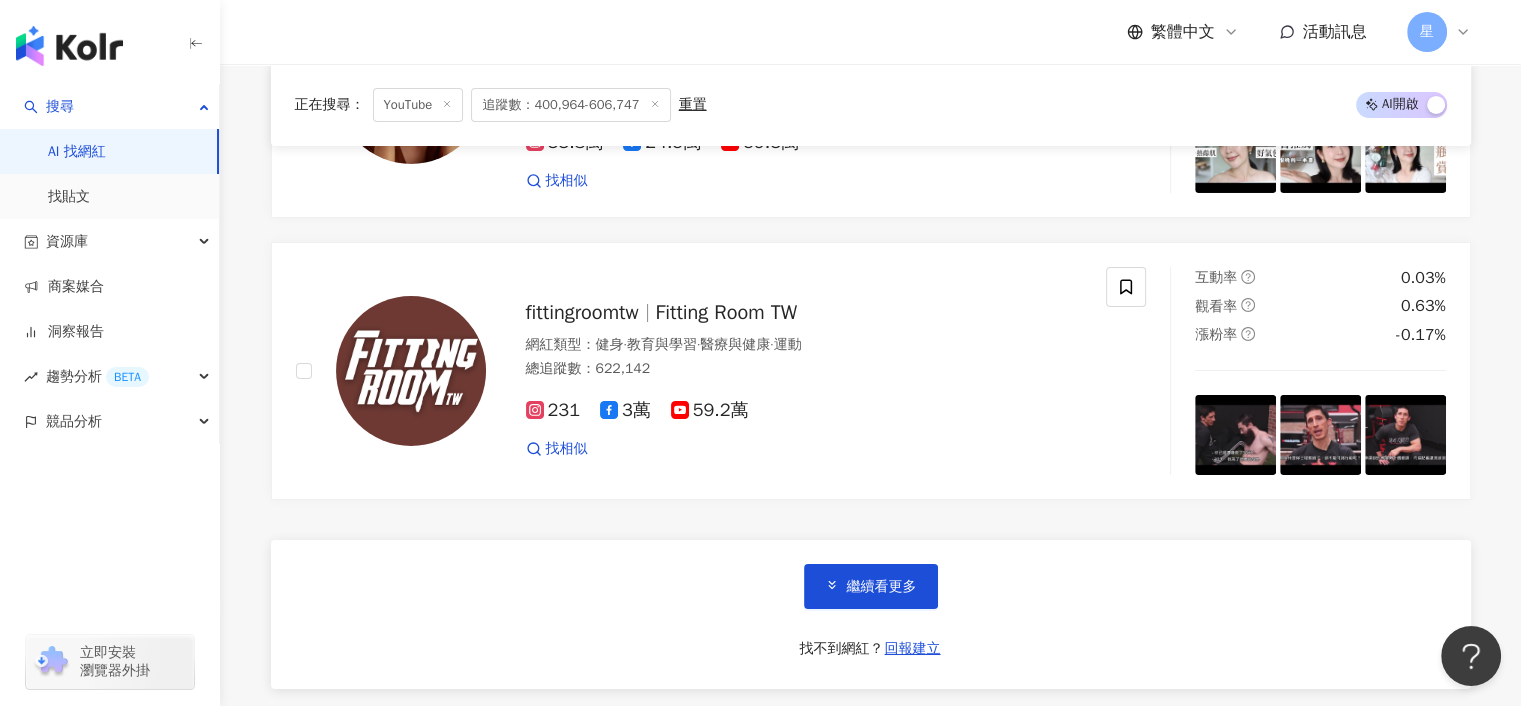 scroll, scrollTop: 7100, scrollLeft: 0, axis: vertical 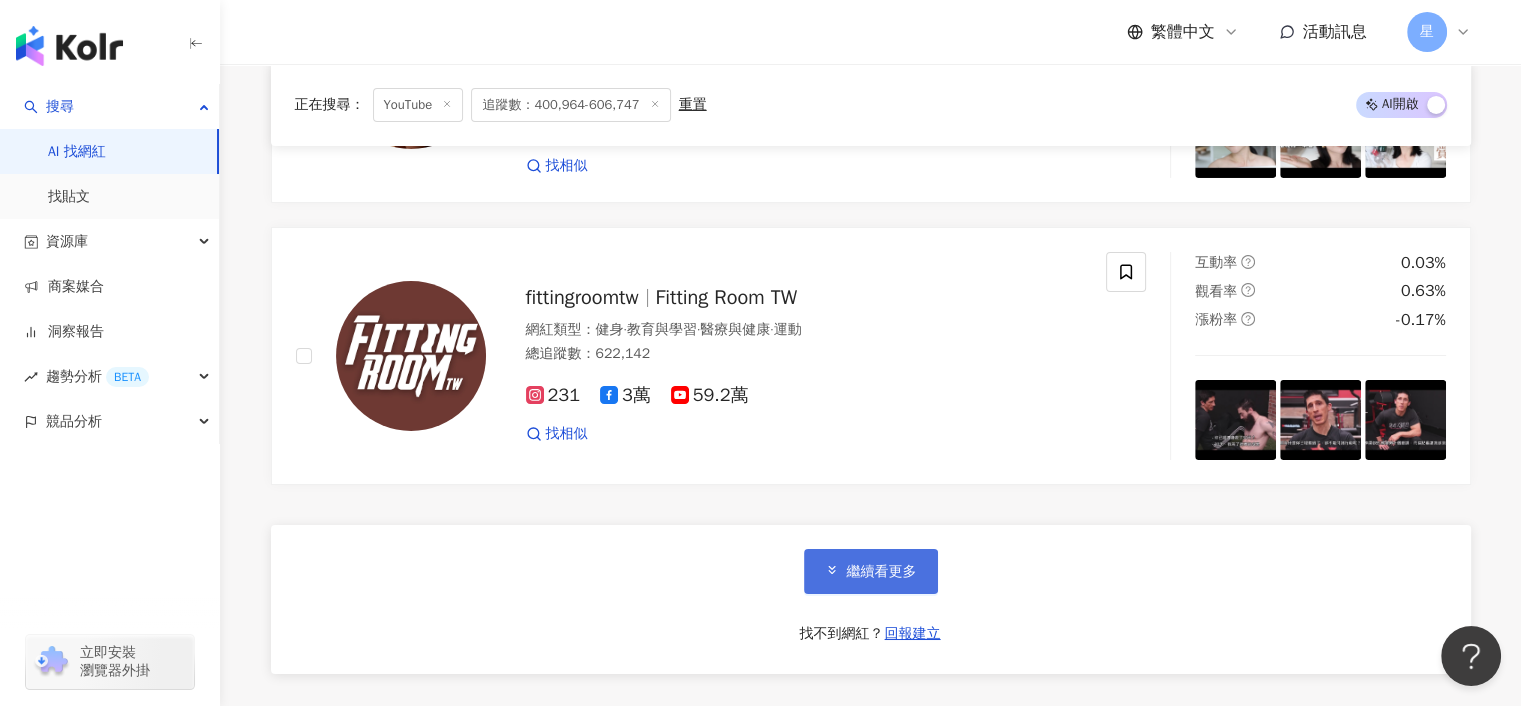 click on "繼續看更多" at bounding box center (882, 572) 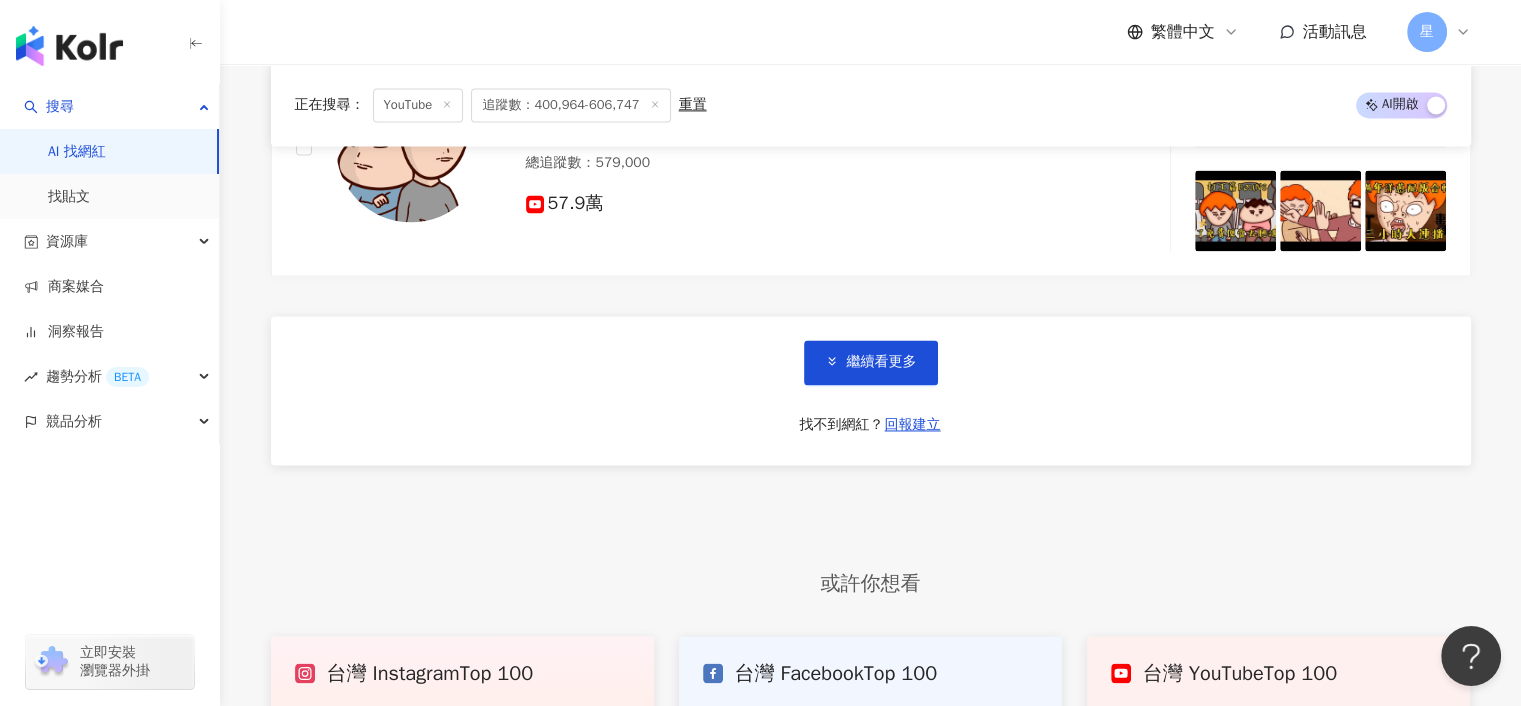 scroll, scrollTop: 10700, scrollLeft: 0, axis: vertical 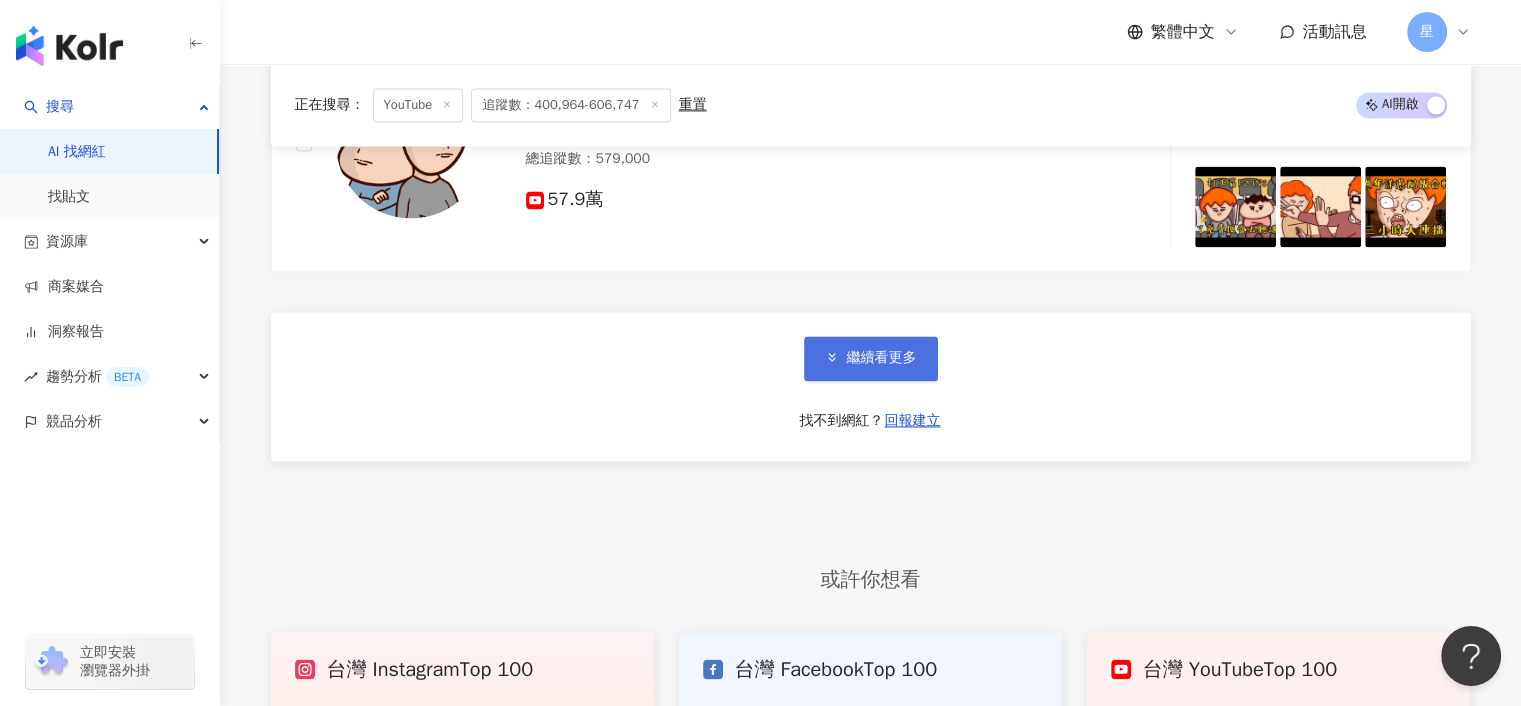 click on "繼續看更多" at bounding box center [871, 358] 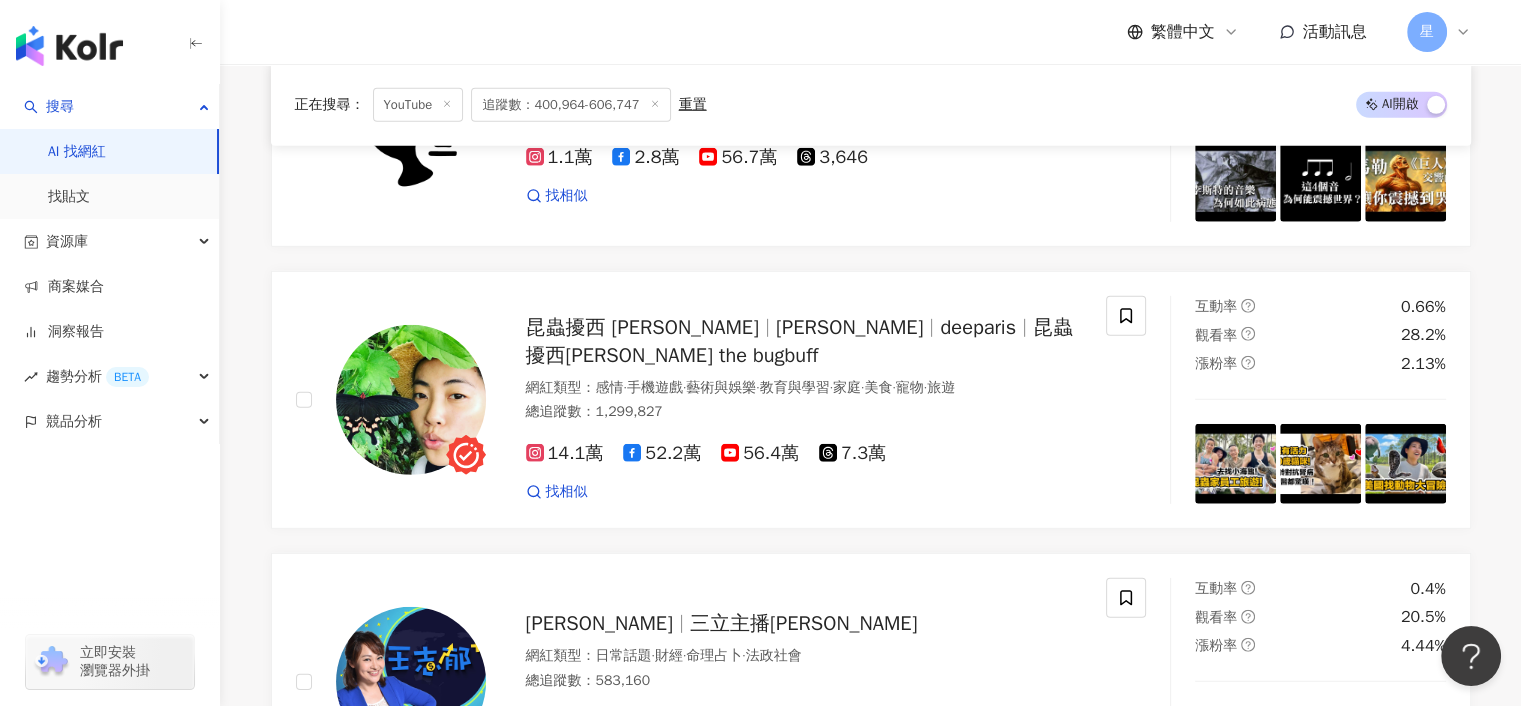scroll, scrollTop: 13800, scrollLeft: 0, axis: vertical 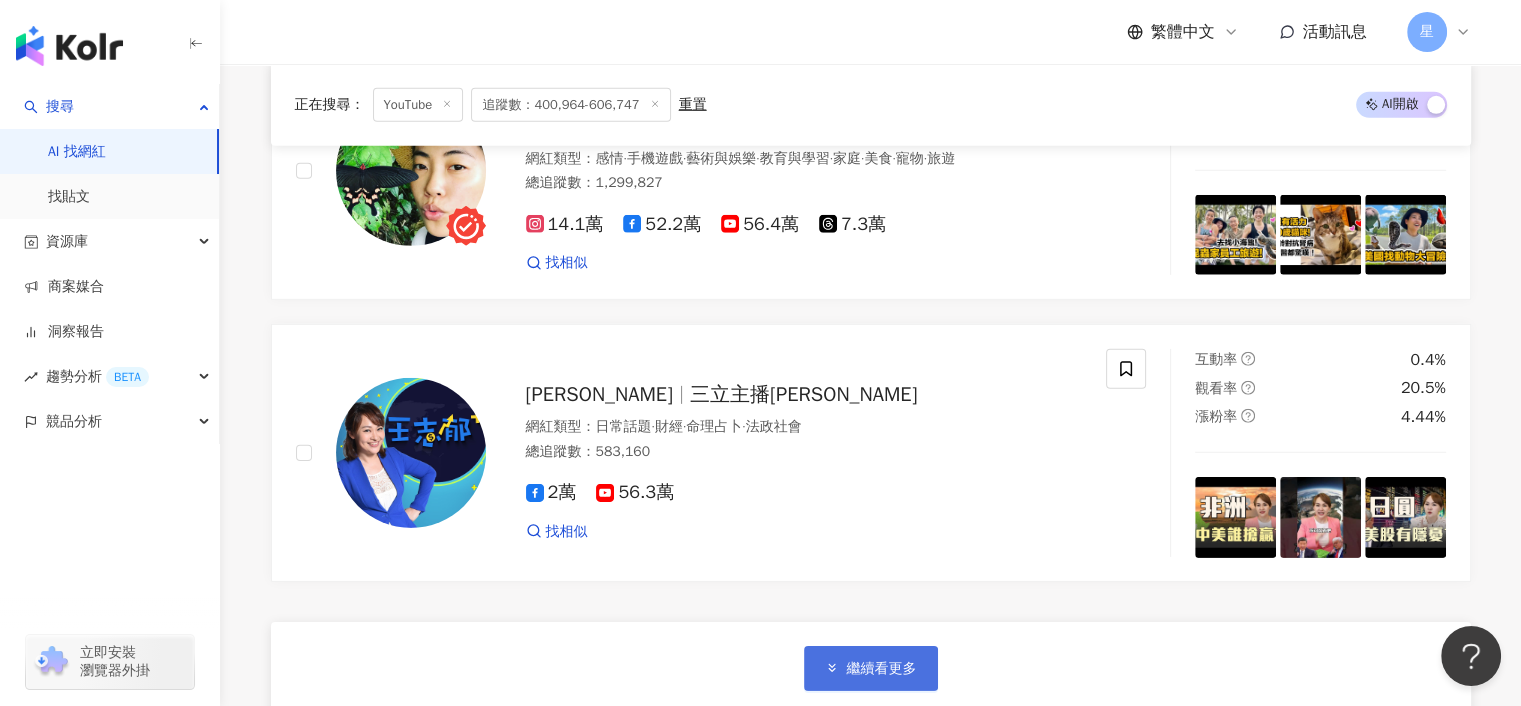 click on "繼續看更多" at bounding box center (882, 669) 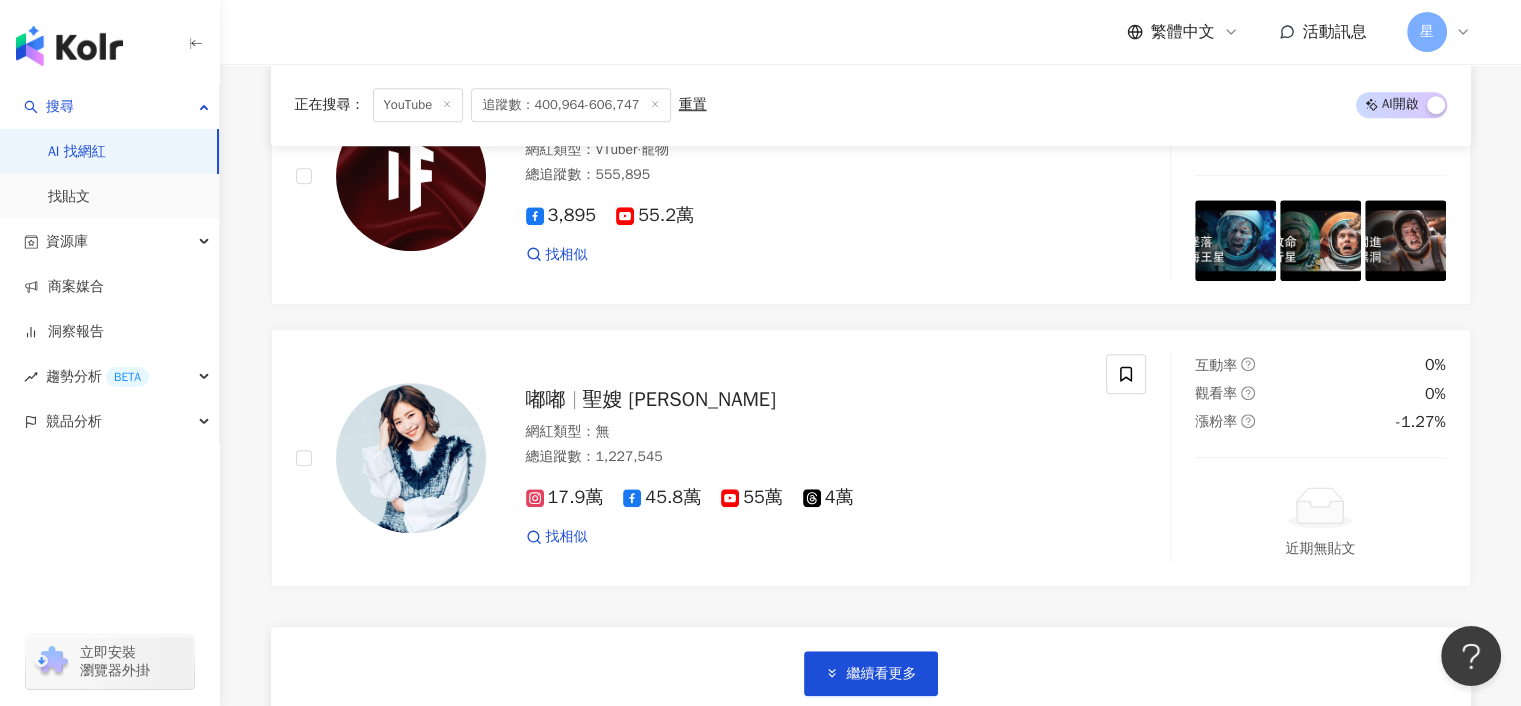 scroll, scrollTop: 16800, scrollLeft: 0, axis: vertical 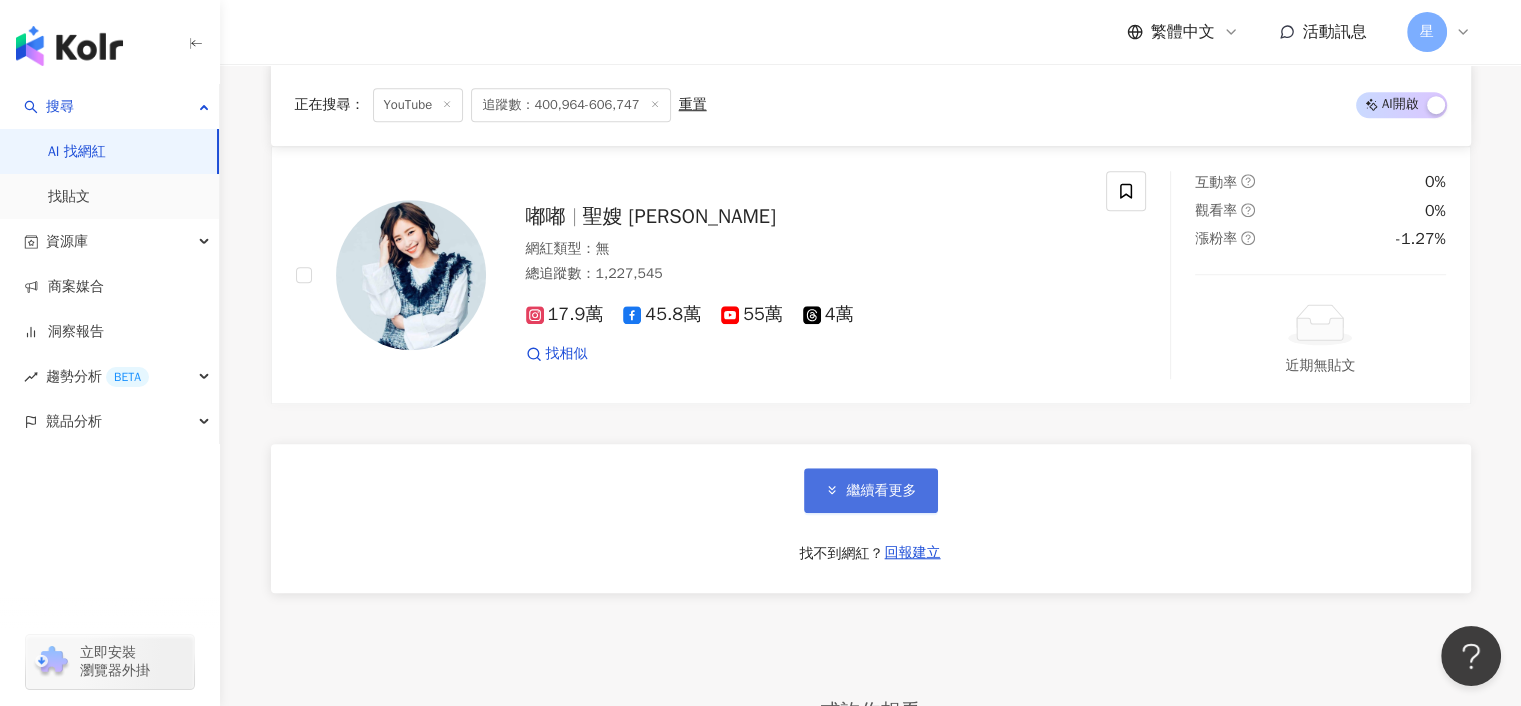 click on "繼續看更多" at bounding box center [882, 491] 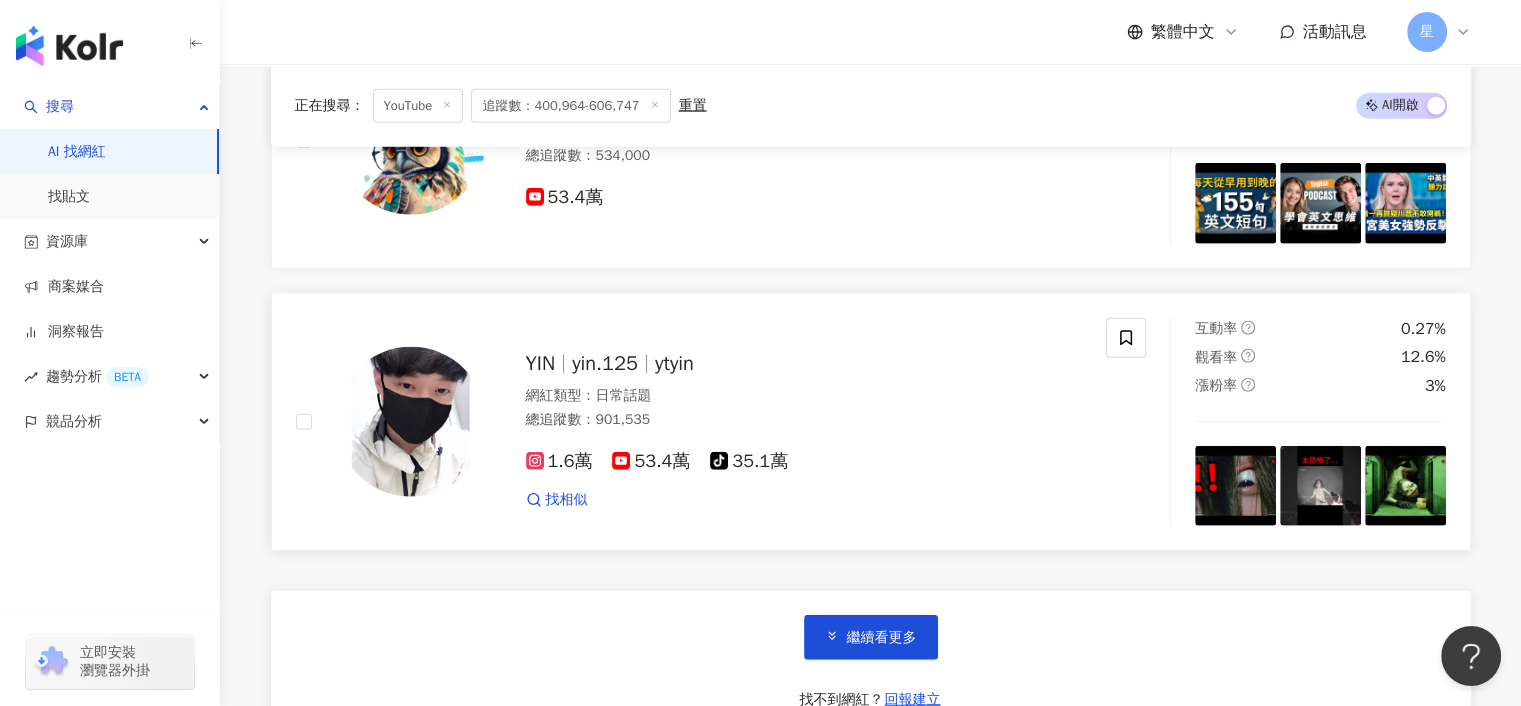 scroll, scrollTop: 20100, scrollLeft: 0, axis: vertical 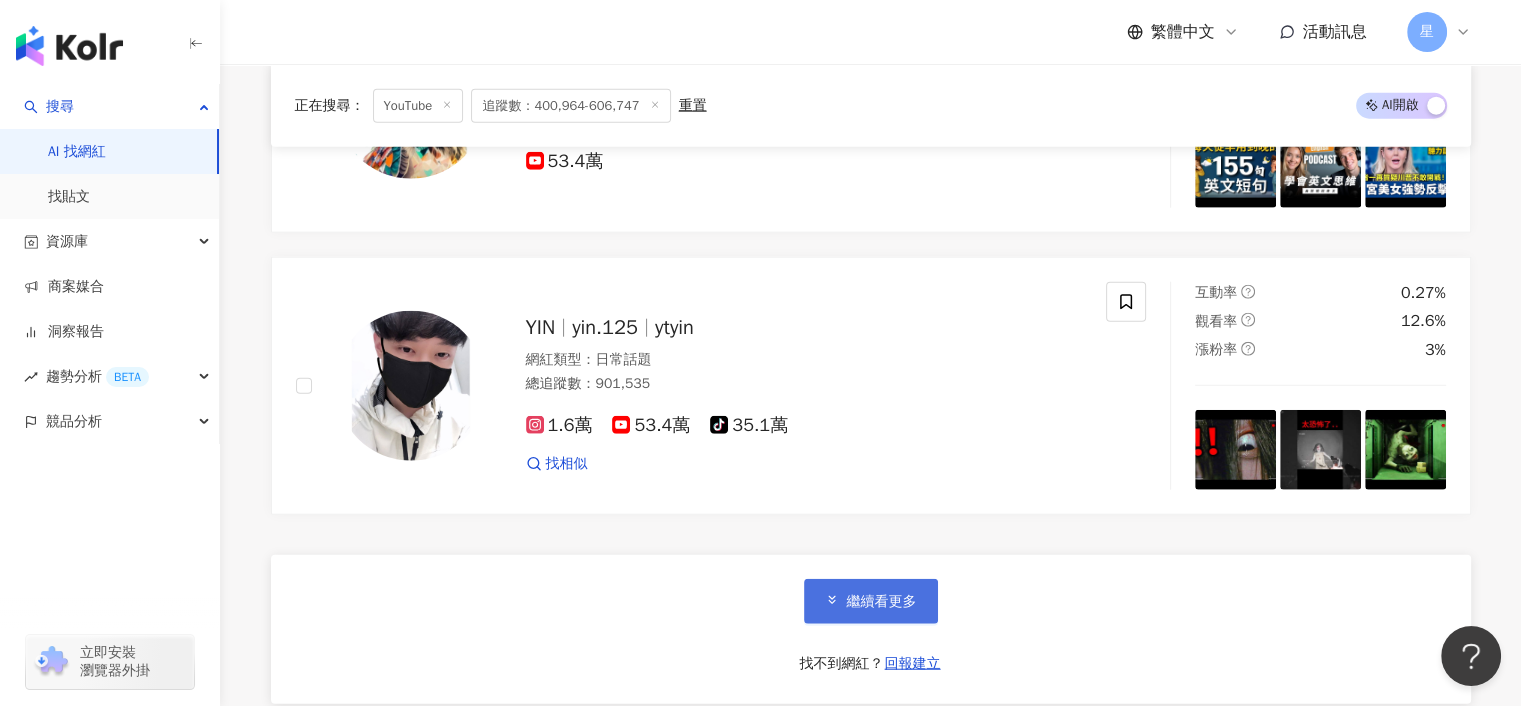 click on "繼續看更多" at bounding box center (882, 602) 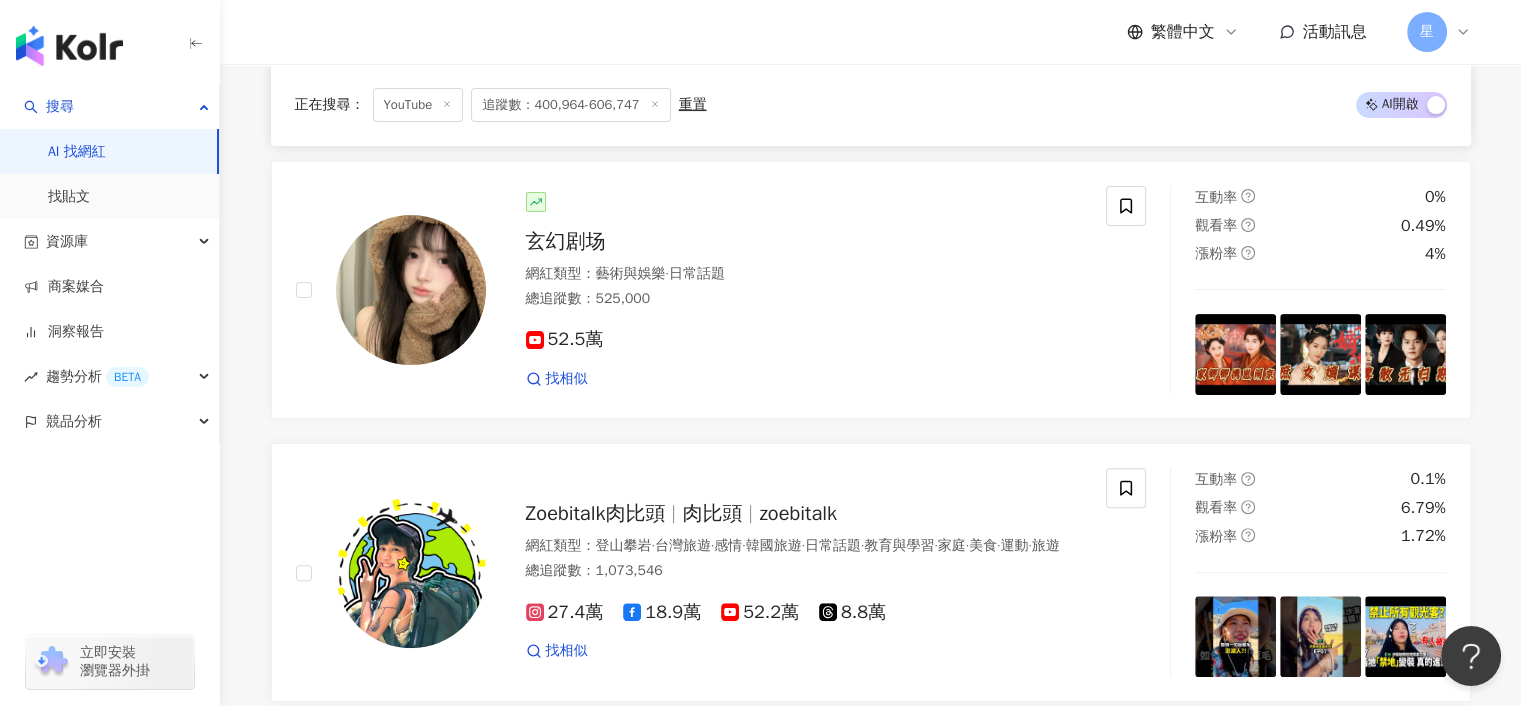 scroll, scrollTop: 23600, scrollLeft: 0, axis: vertical 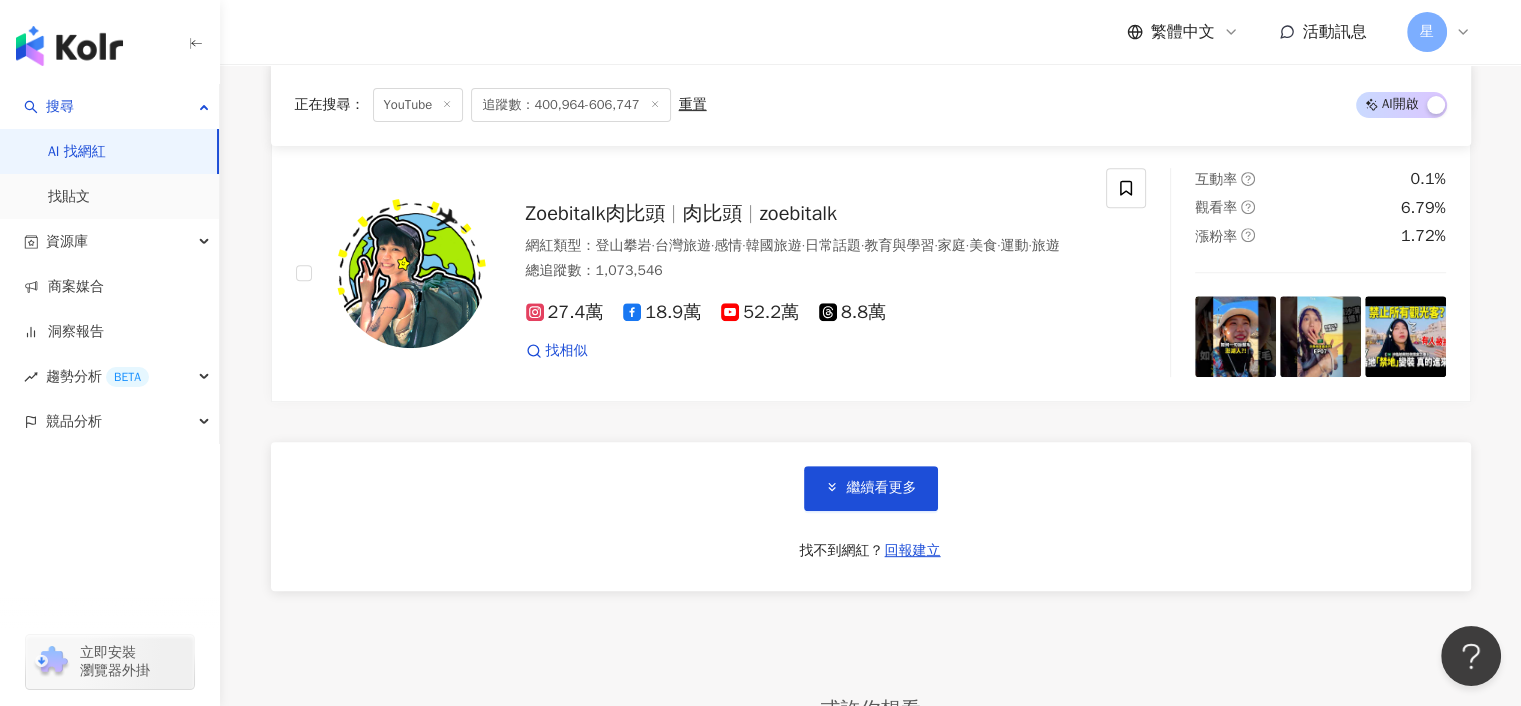 click on "繼續看更多" at bounding box center [882, 488] 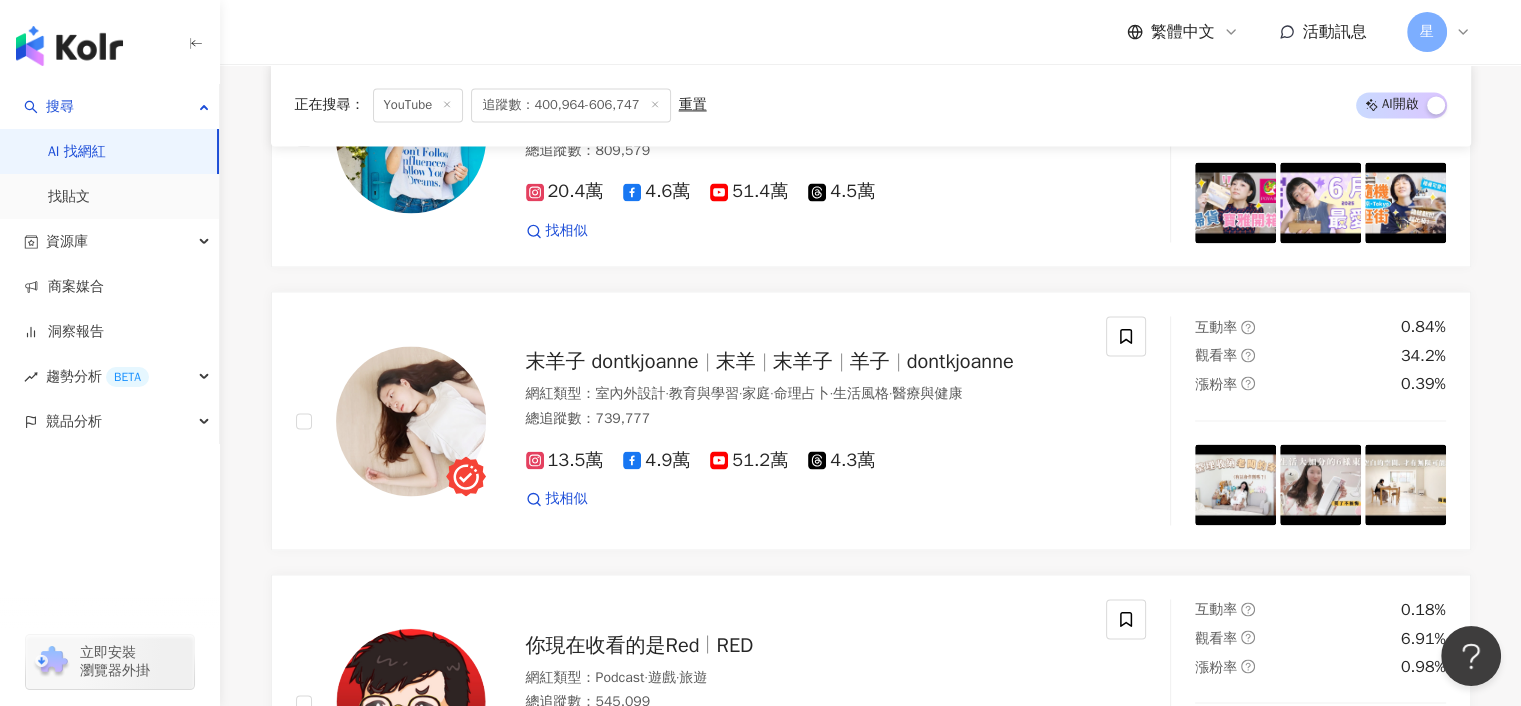 scroll, scrollTop: 26000, scrollLeft: 0, axis: vertical 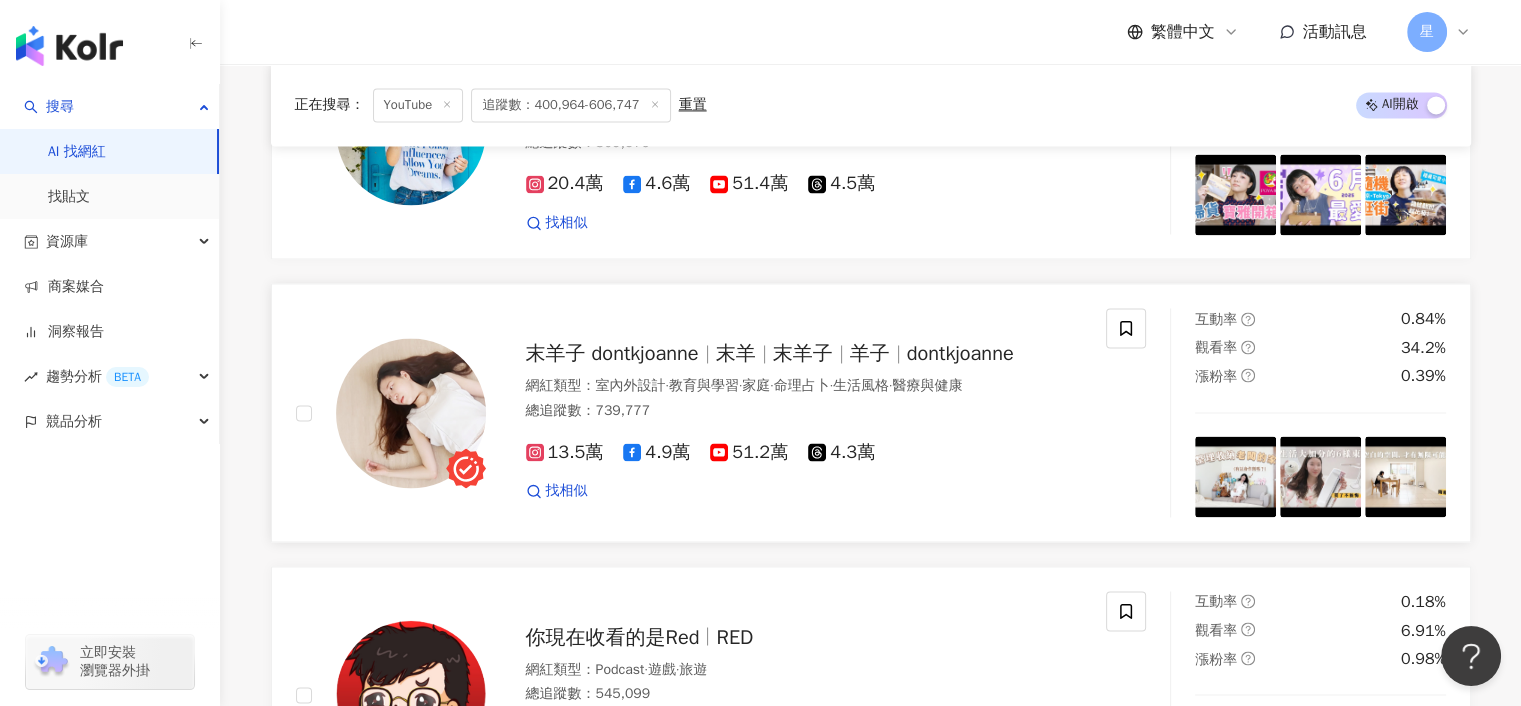 click on "末羊子" at bounding box center [803, 353] 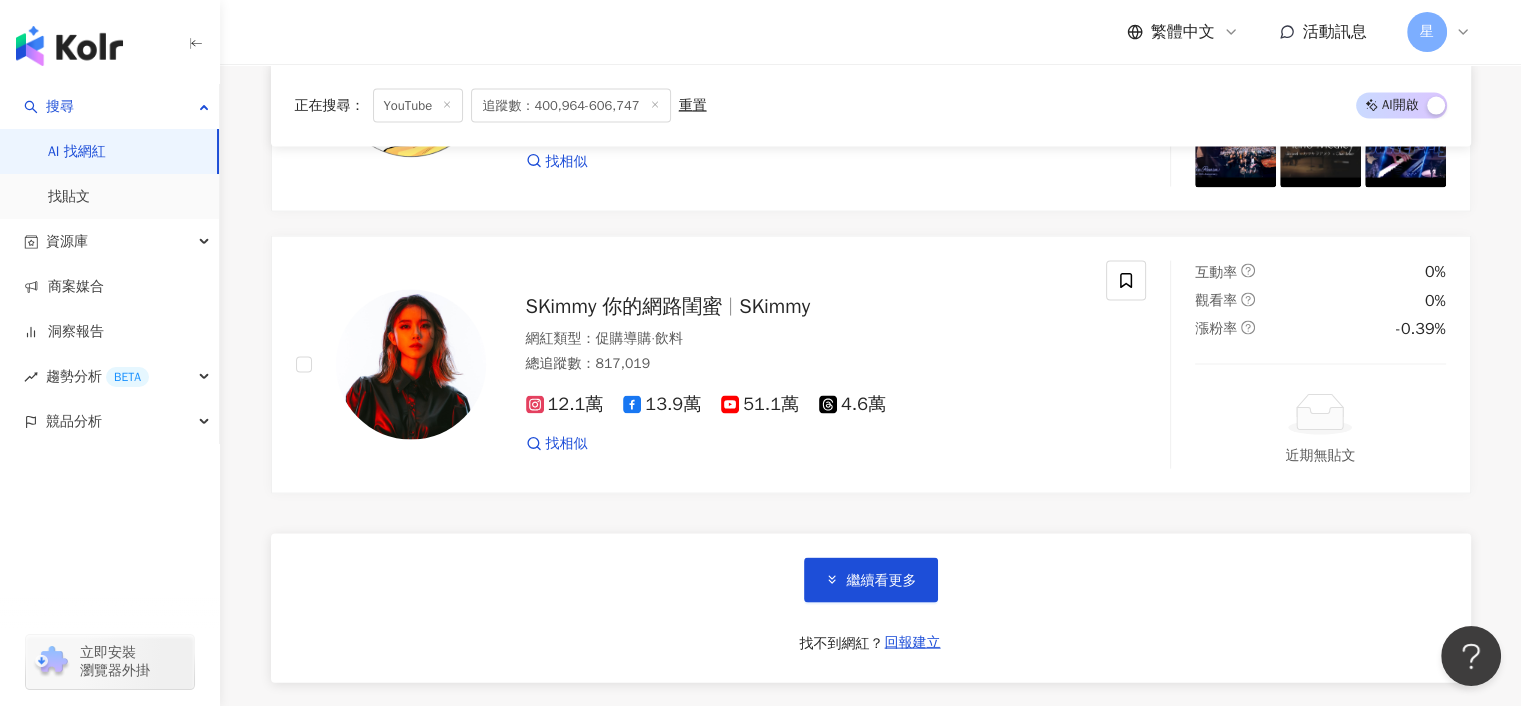 scroll, scrollTop: 26900, scrollLeft: 0, axis: vertical 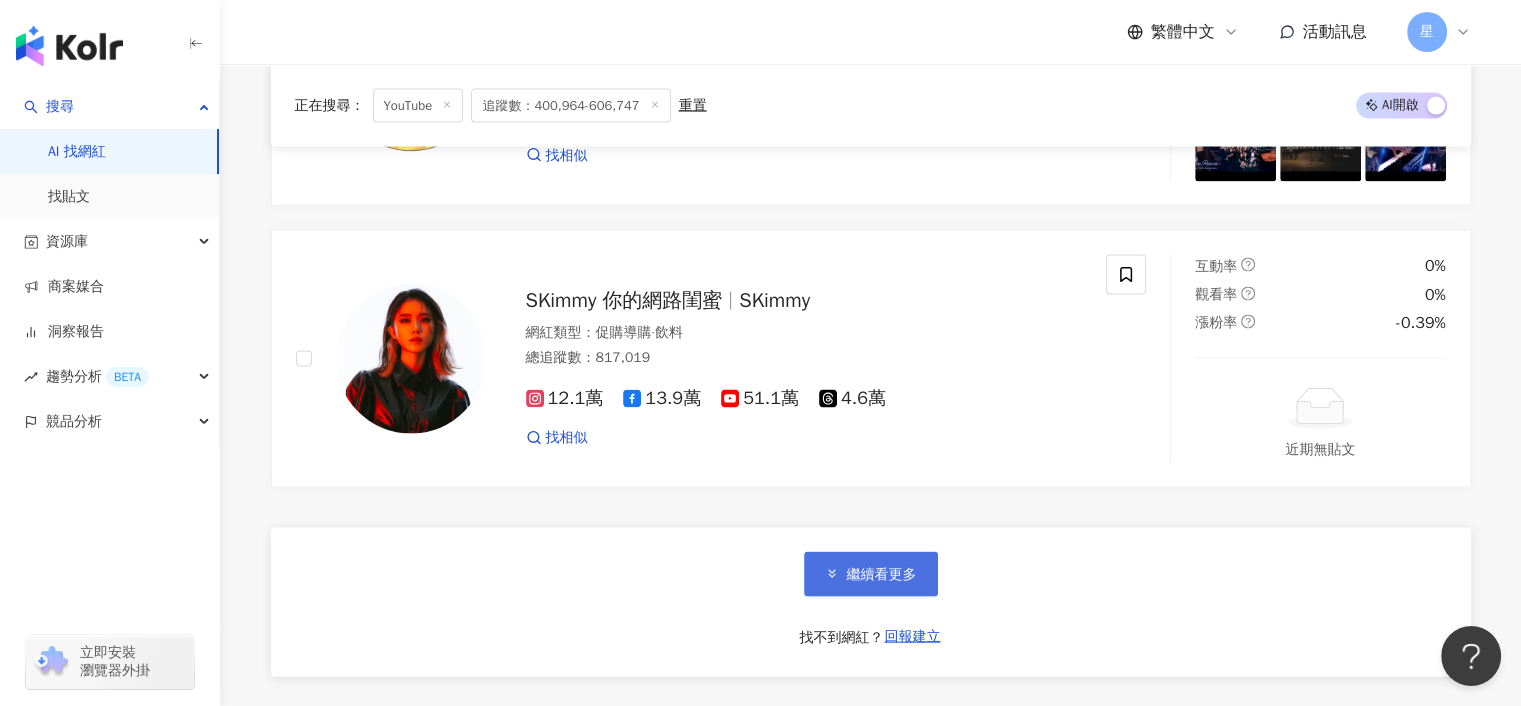 click on "繼續看更多" at bounding box center [882, 575] 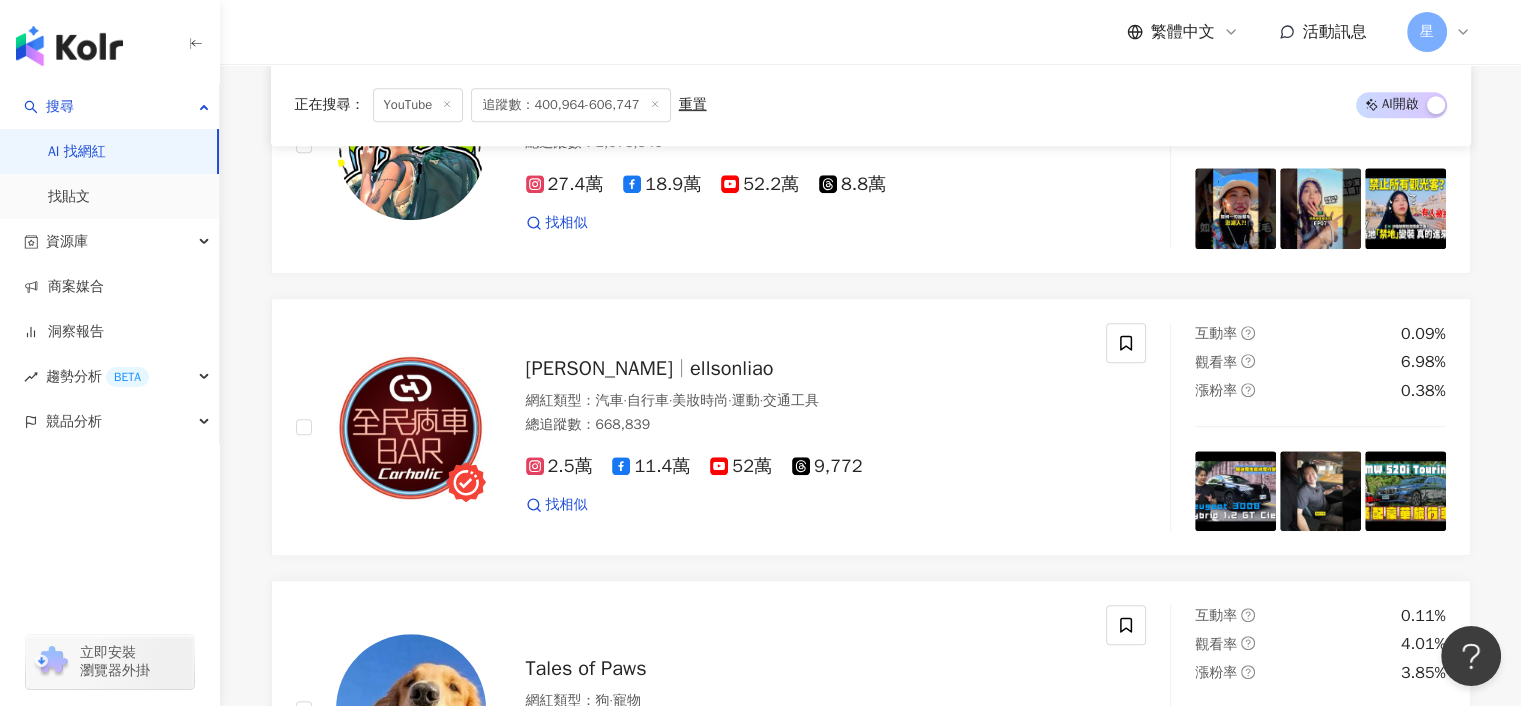 scroll, scrollTop: 23500, scrollLeft: 0, axis: vertical 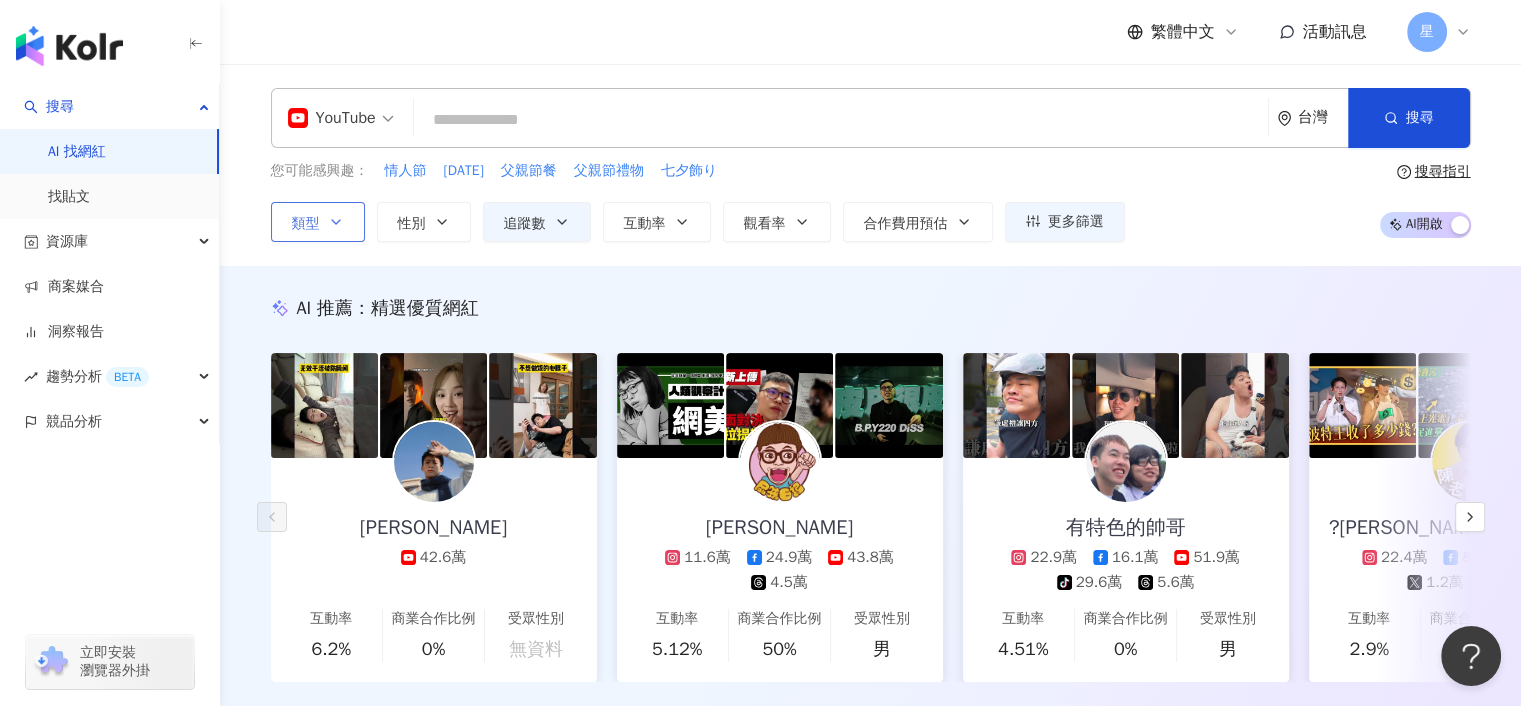 click 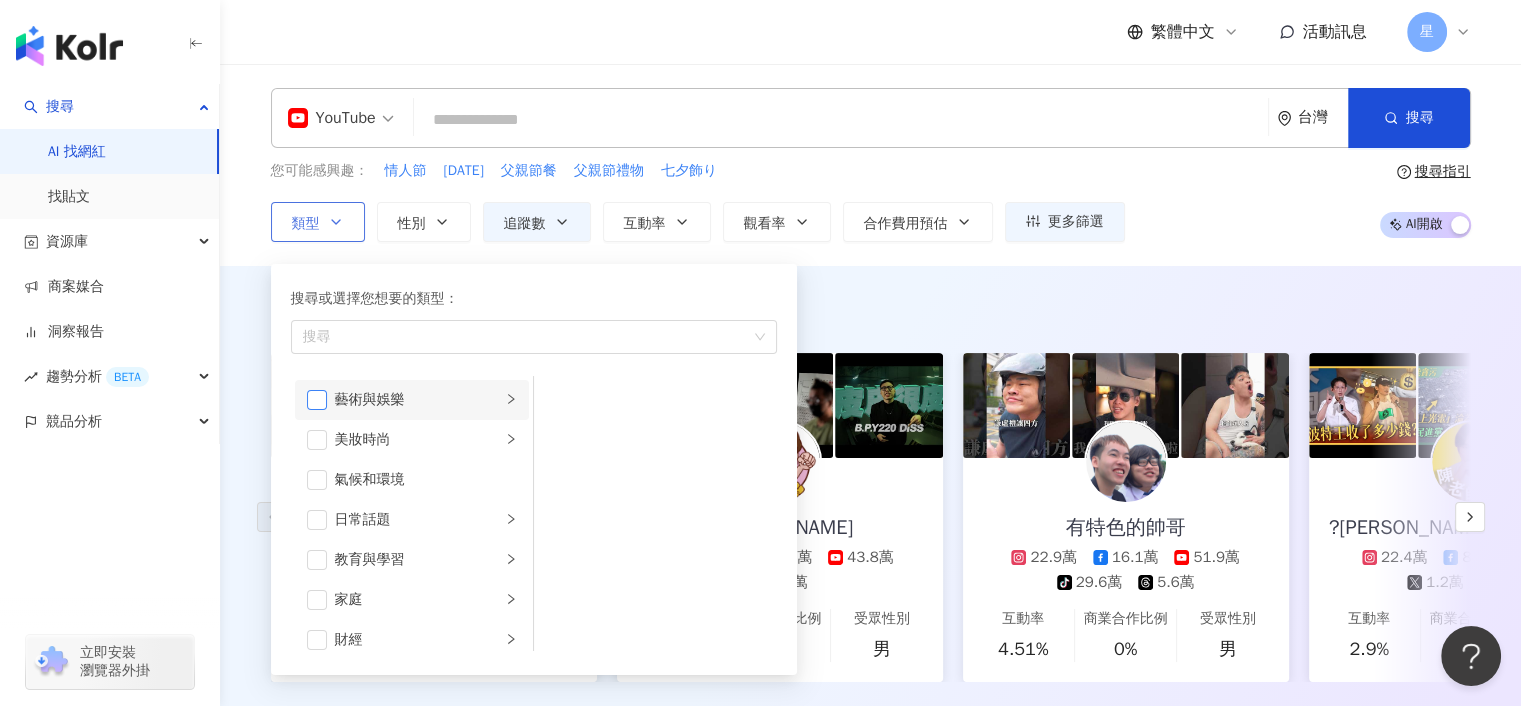 click at bounding box center (317, 400) 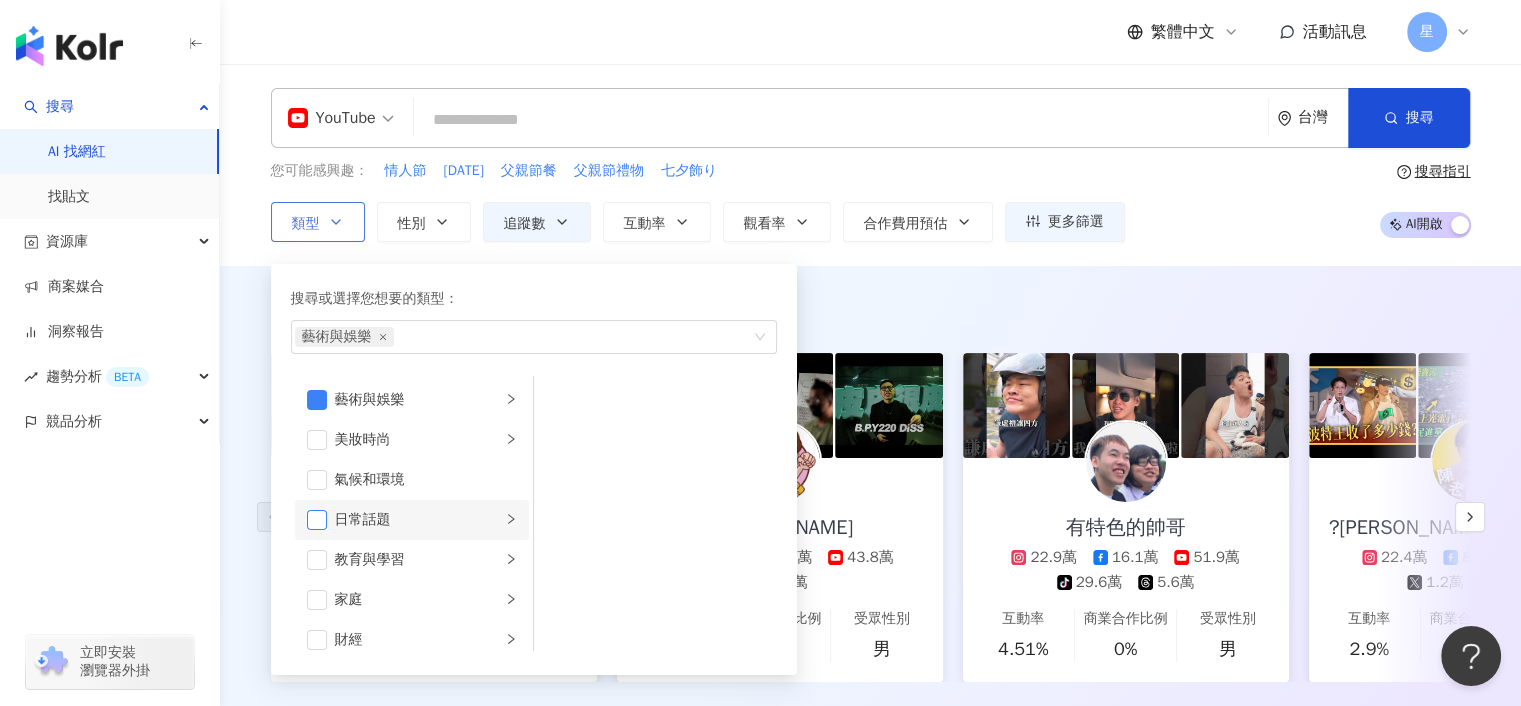 click at bounding box center (317, 520) 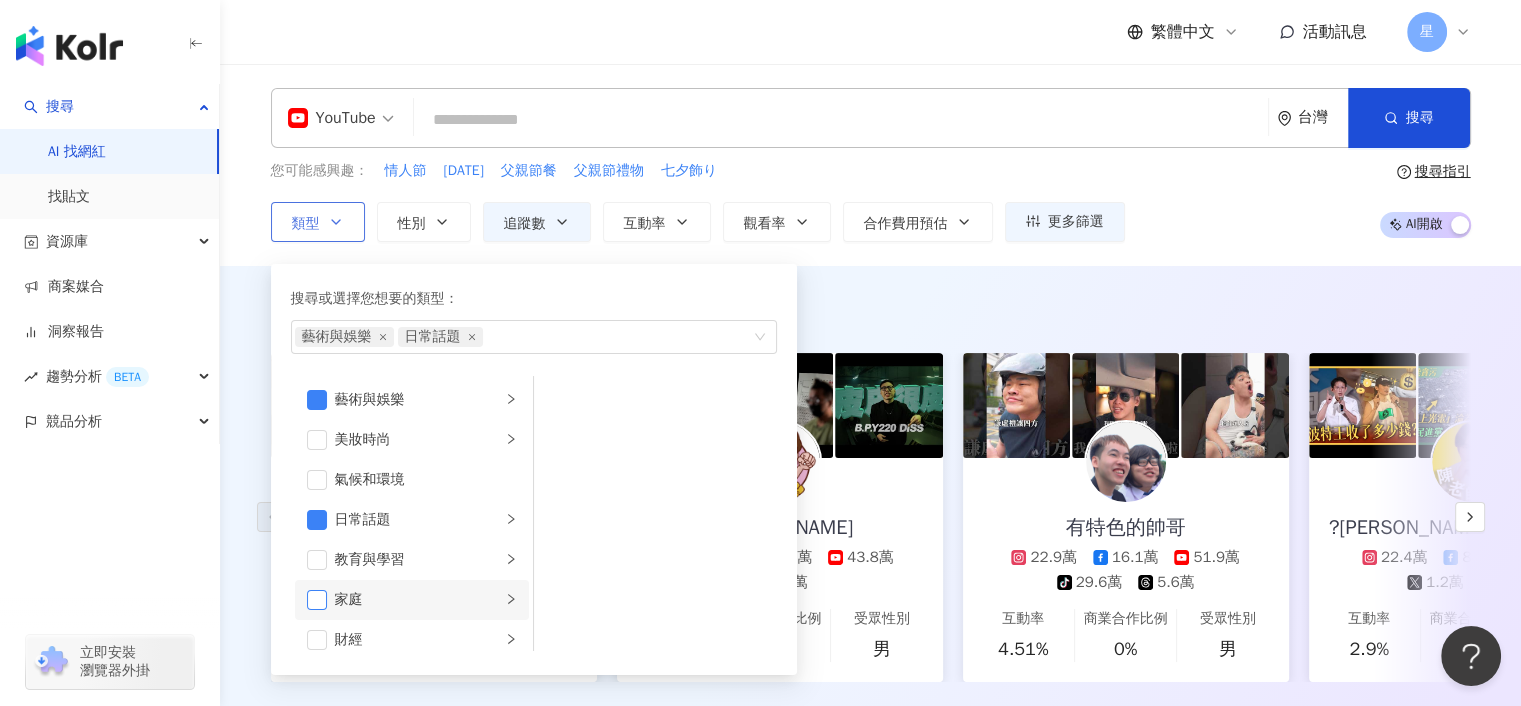 click at bounding box center [317, 600] 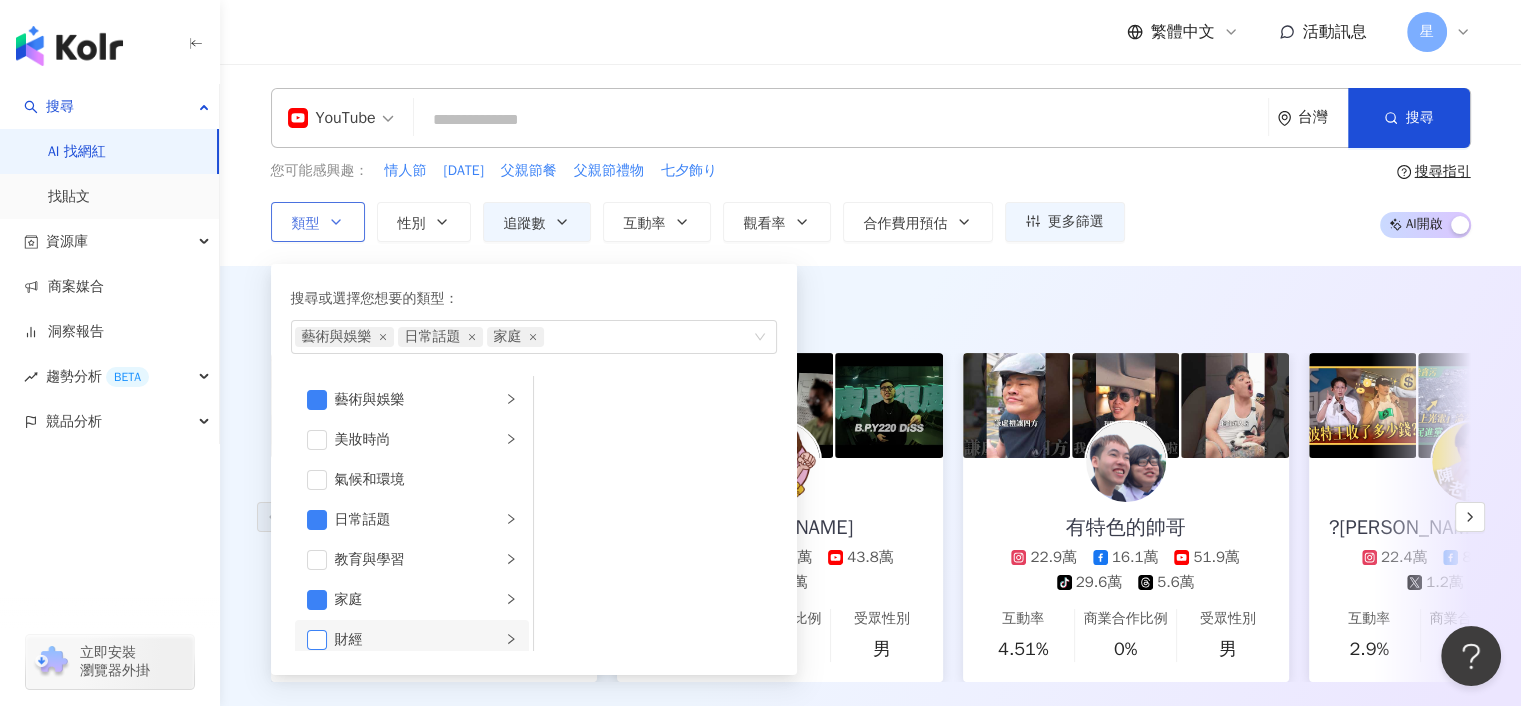 click at bounding box center [317, 640] 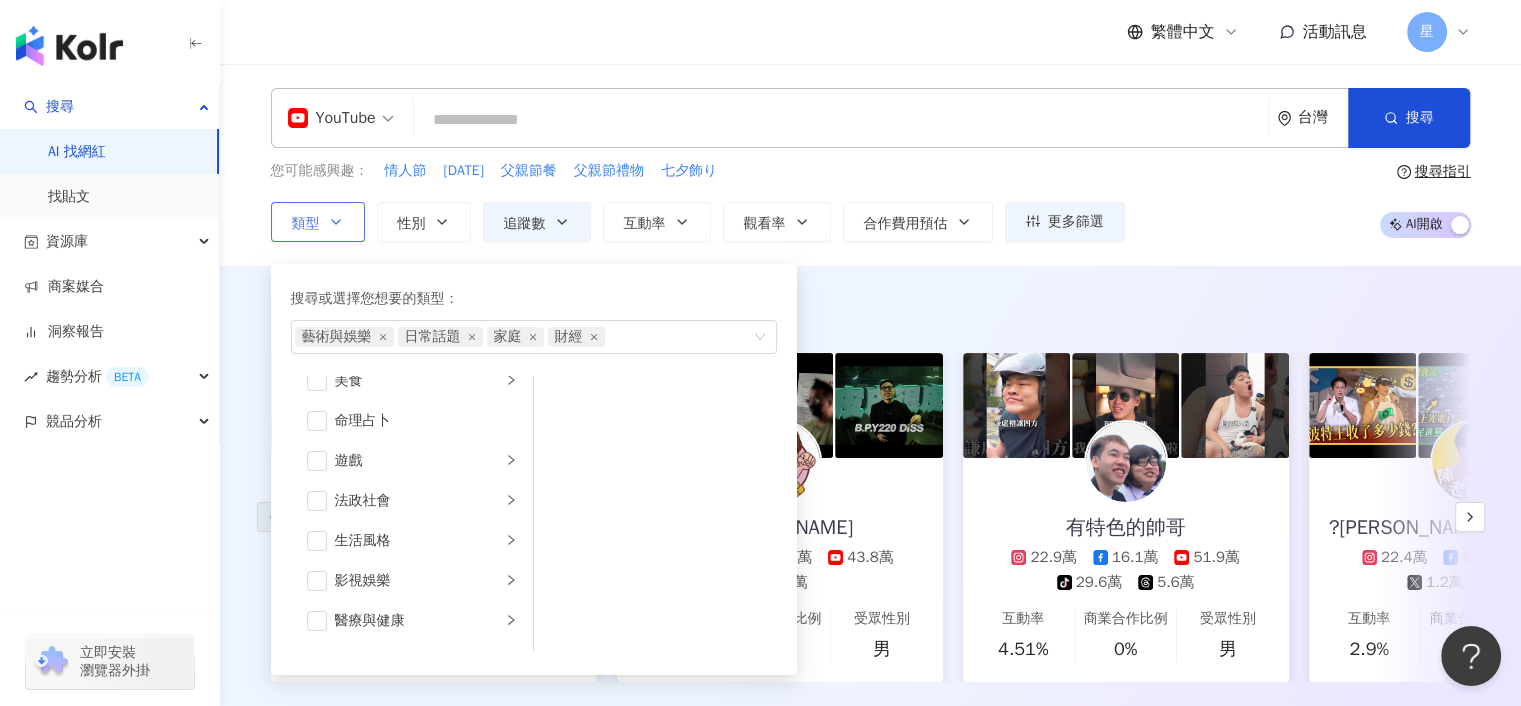 scroll, scrollTop: 300, scrollLeft: 0, axis: vertical 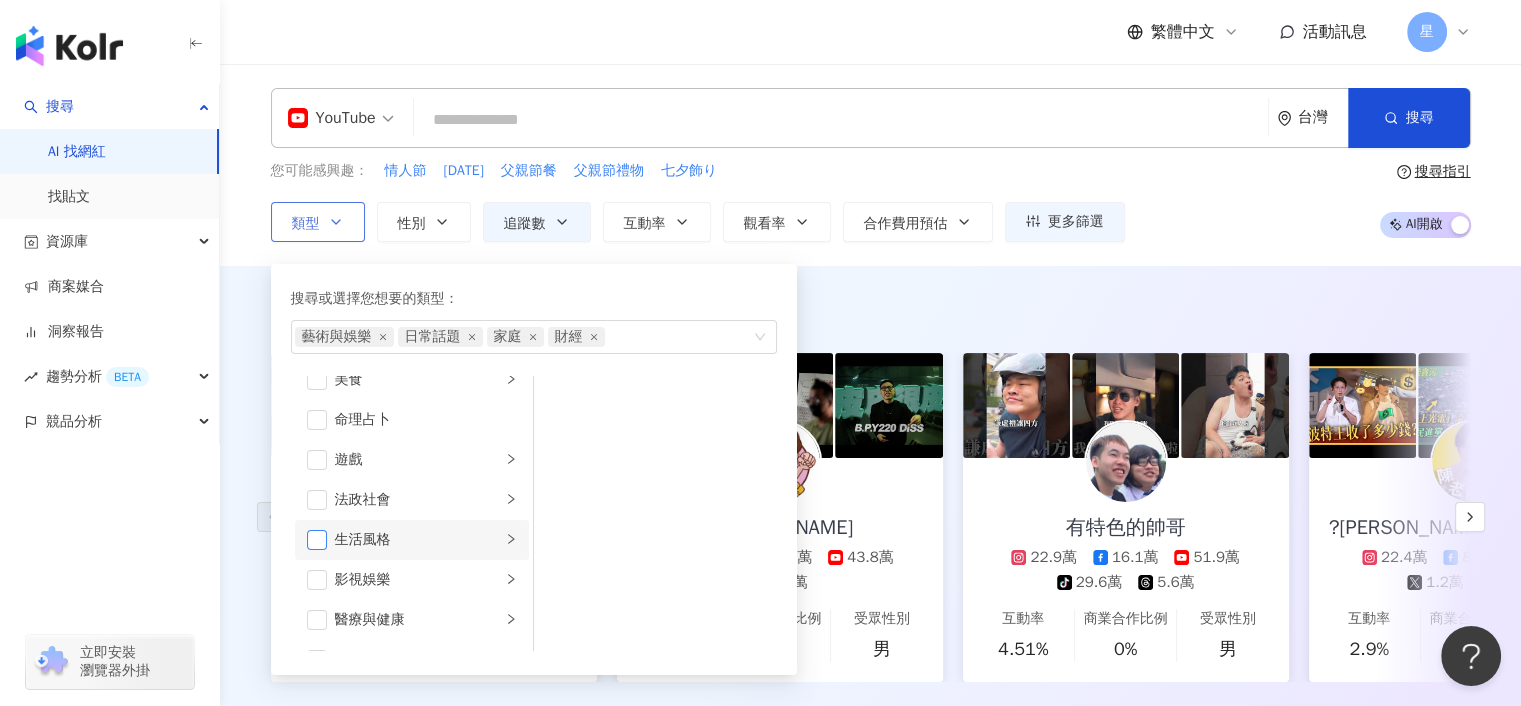 click at bounding box center (317, 540) 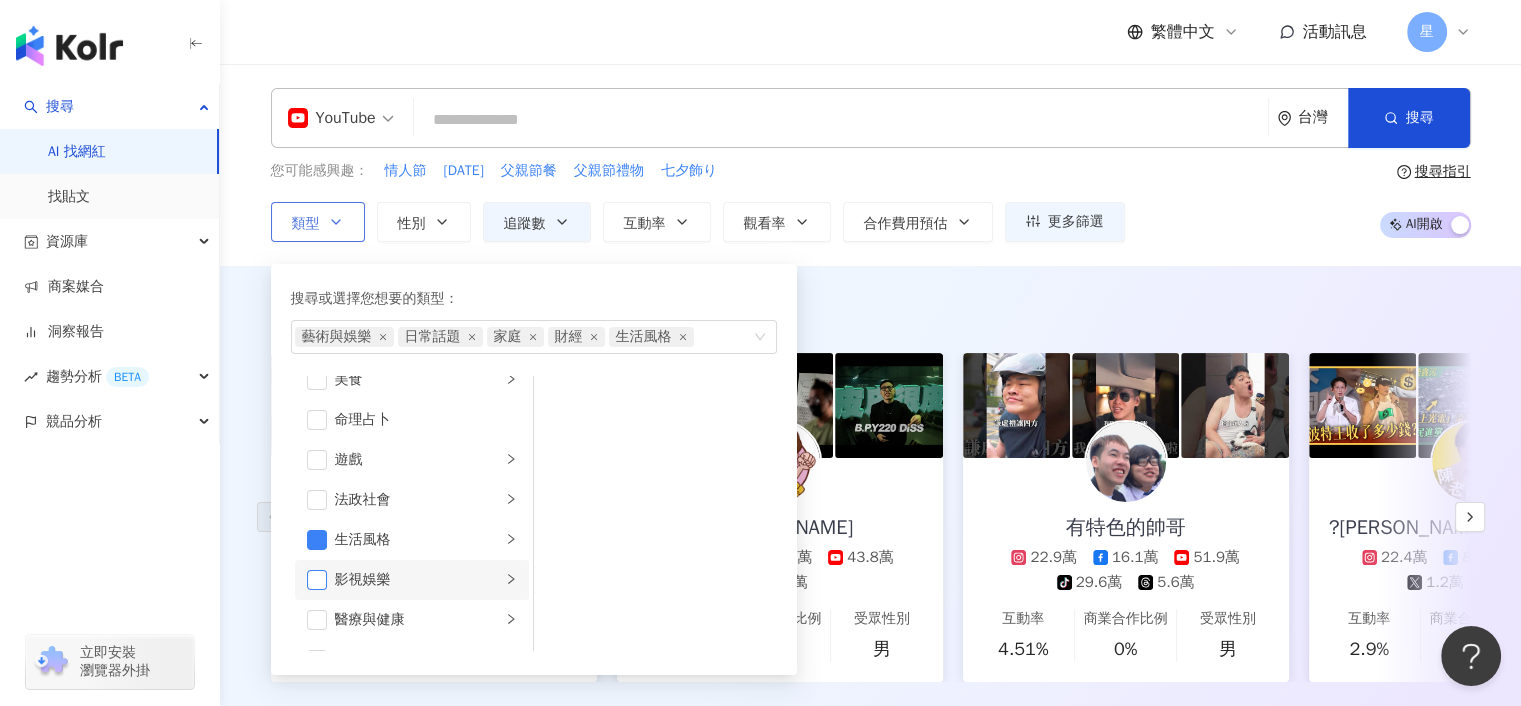 click at bounding box center (317, 580) 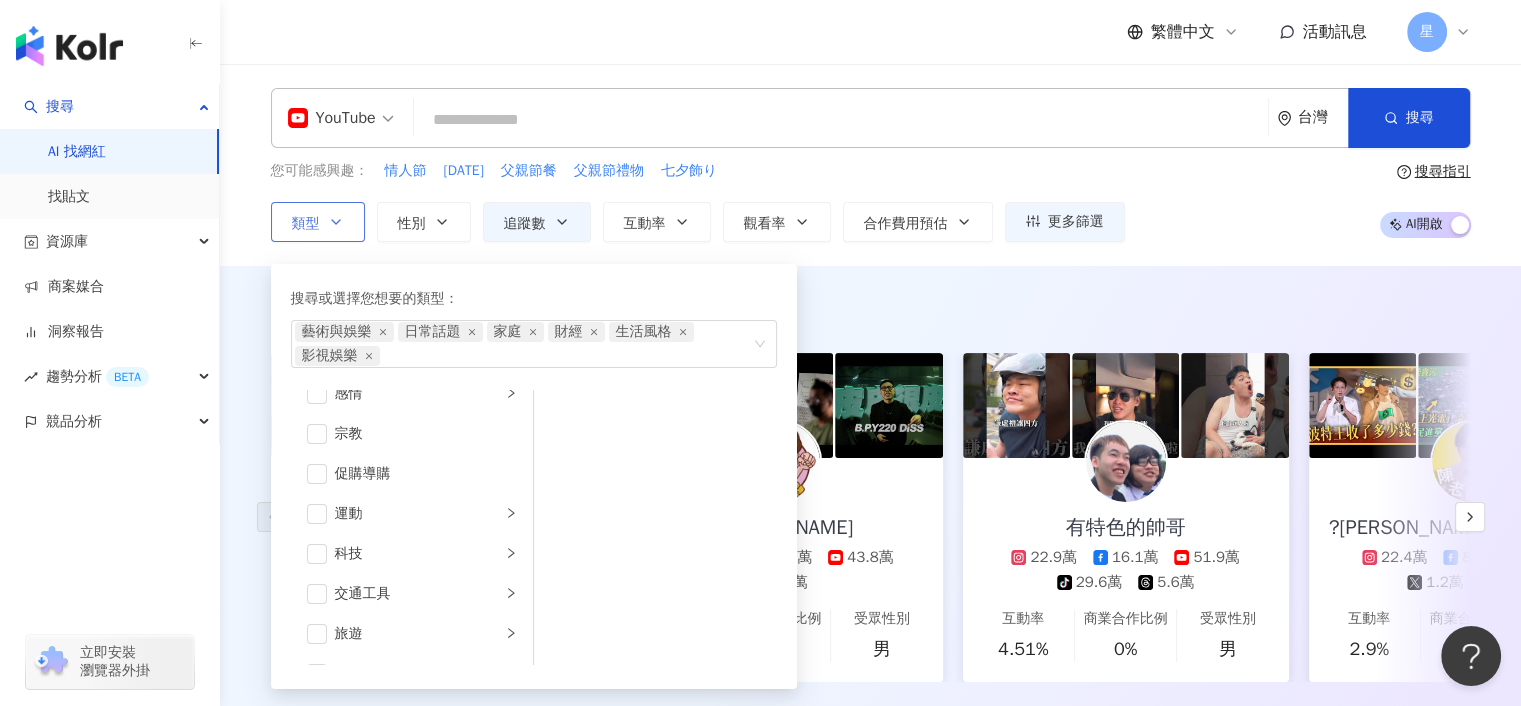 scroll, scrollTop: 692, scrollLeft: 0, axis: vertical 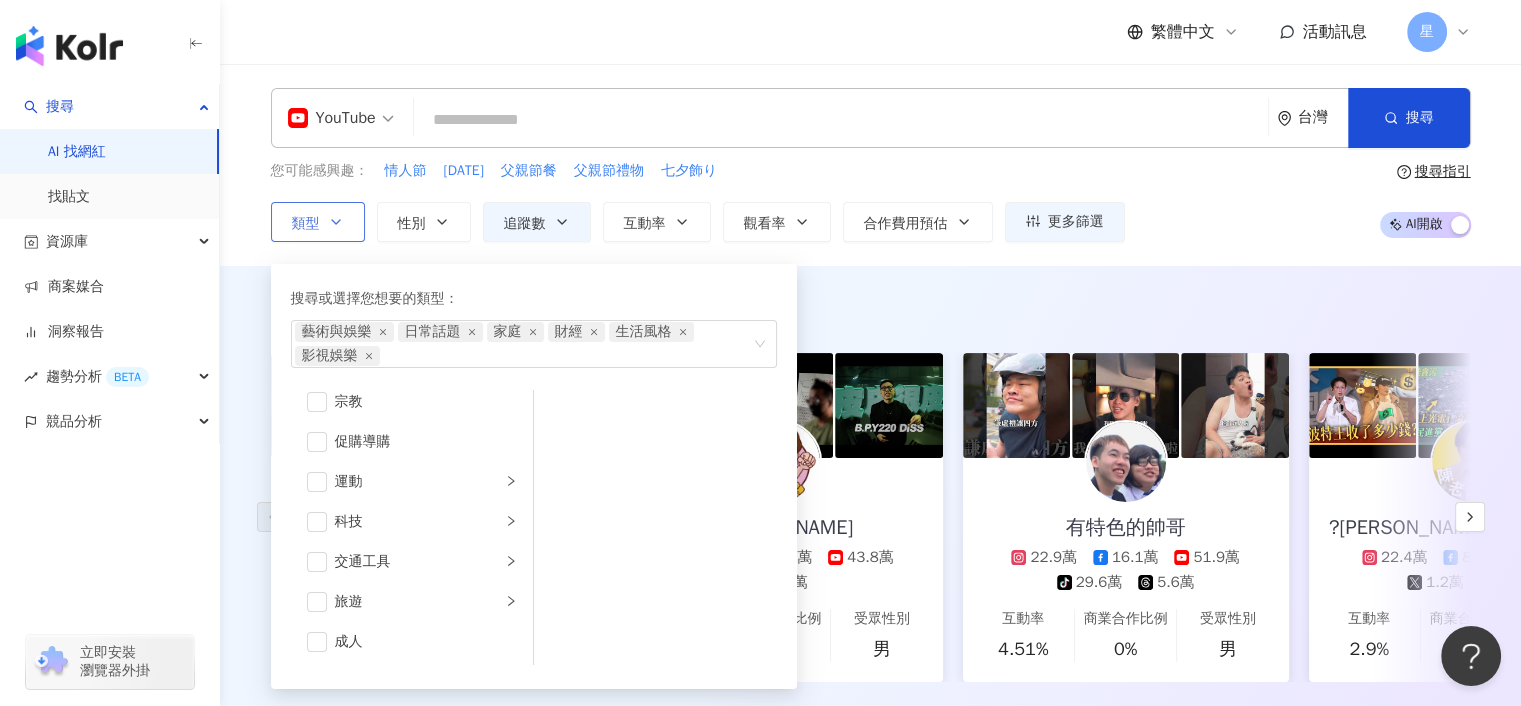 click at bounding box center [317, 522] 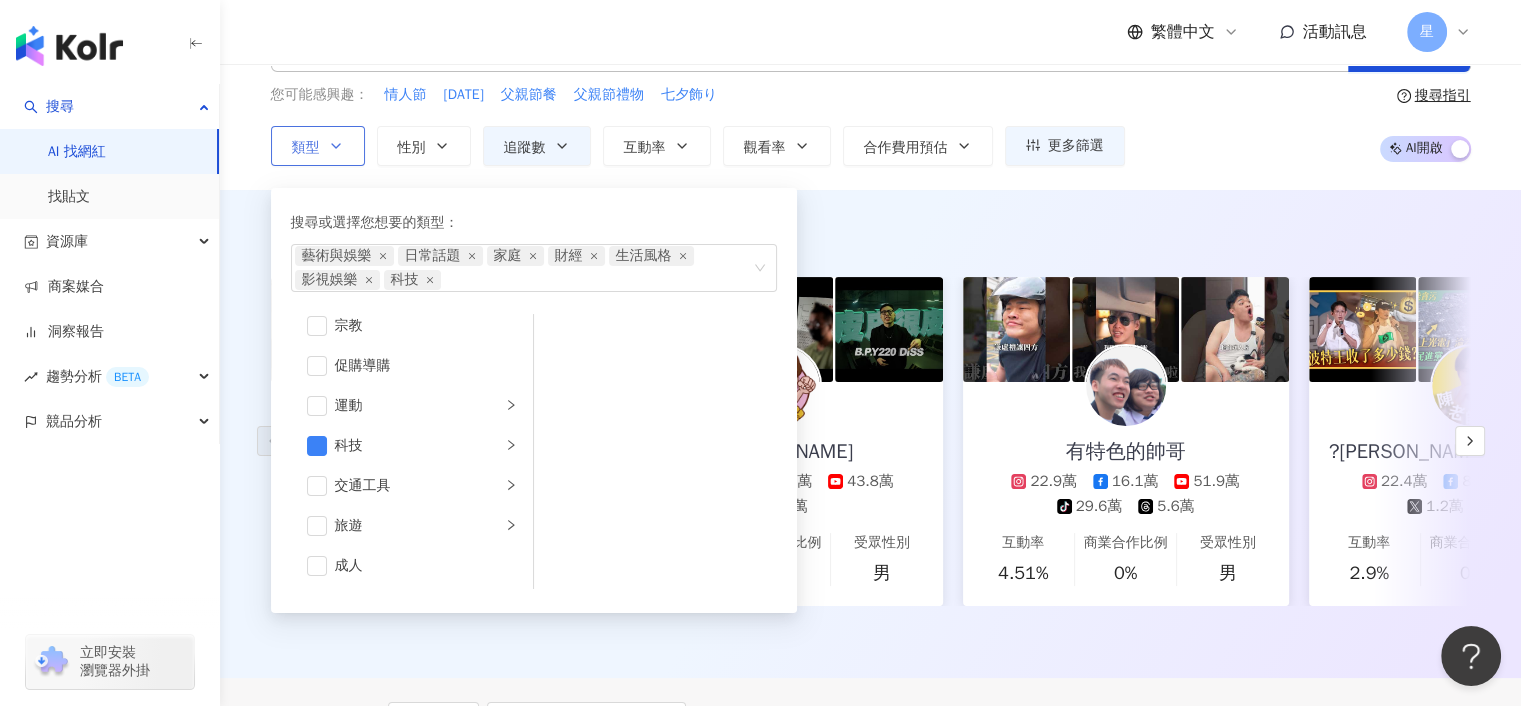scroll, scrollTop: 200, scrollLeft: 0, axis: vertical 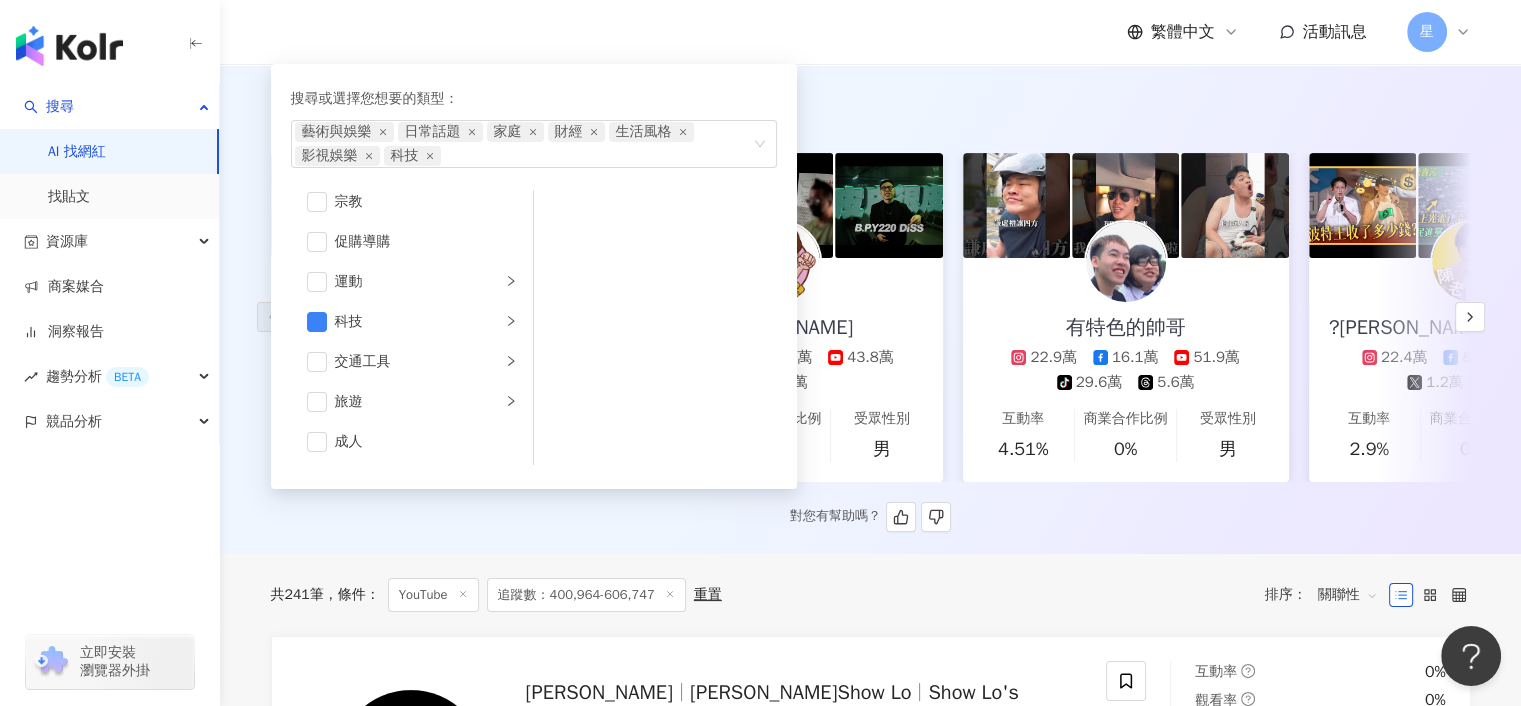 click on "AI 推薦 ： 精選優質網紅 高澤宇 42.6萬 互動率 6.2% 商業合作比例 0% 受眾性別 無資料 邱志恒 11.6萬 24.9萬 43.8萬 4.5萬 互動率 5.12% 商業合作比例 50% 受眾性別 男 有特色的帥哥 22.9萬 16.1萬 51.9萬 tiktok-icon 29.6萬 5.6萬 互動率 4.51% 商業合作比例 0% 受眾性別 男 ?陳老師來了Official｜陳宇鎮｜Jin Ryang｜真 22.4萬 8.2萬 48.8萬 1.2萬 2.5萬 互動率 2.9% 商業合作比例 0% 受眾性別 男 KT story 1.8萬 50.8萬 互動率 2.77% 商業合作比例 0% 受眾性別 男 FIFTY-5 AGI OJYSUN 58.3萬 互動率 2.48% 商業合作比例 0% 受眾性別 女 好味小姐腦波弱 19.3萬 12.3萬 60萬 互動率 2.45% 商業合作比例 6.25% 受眾性別 女 老外爸爸 Lao Wai Ba Ba 5.2萬 43.7萬 互動率 2.05% 商業合作比例 62.5% 受眾性別 男 阿辰師 - 講Joy哥 - Chef Chouchou 5.9萬 11萬 58.5萬 3.3萬 互動率 1.78% 商業合作比例 0% 受眾性別 男 Yooupi食途 4,507 40.7萬 互動率 1.73% 商業合作比例" at bounding box center [871, 314] 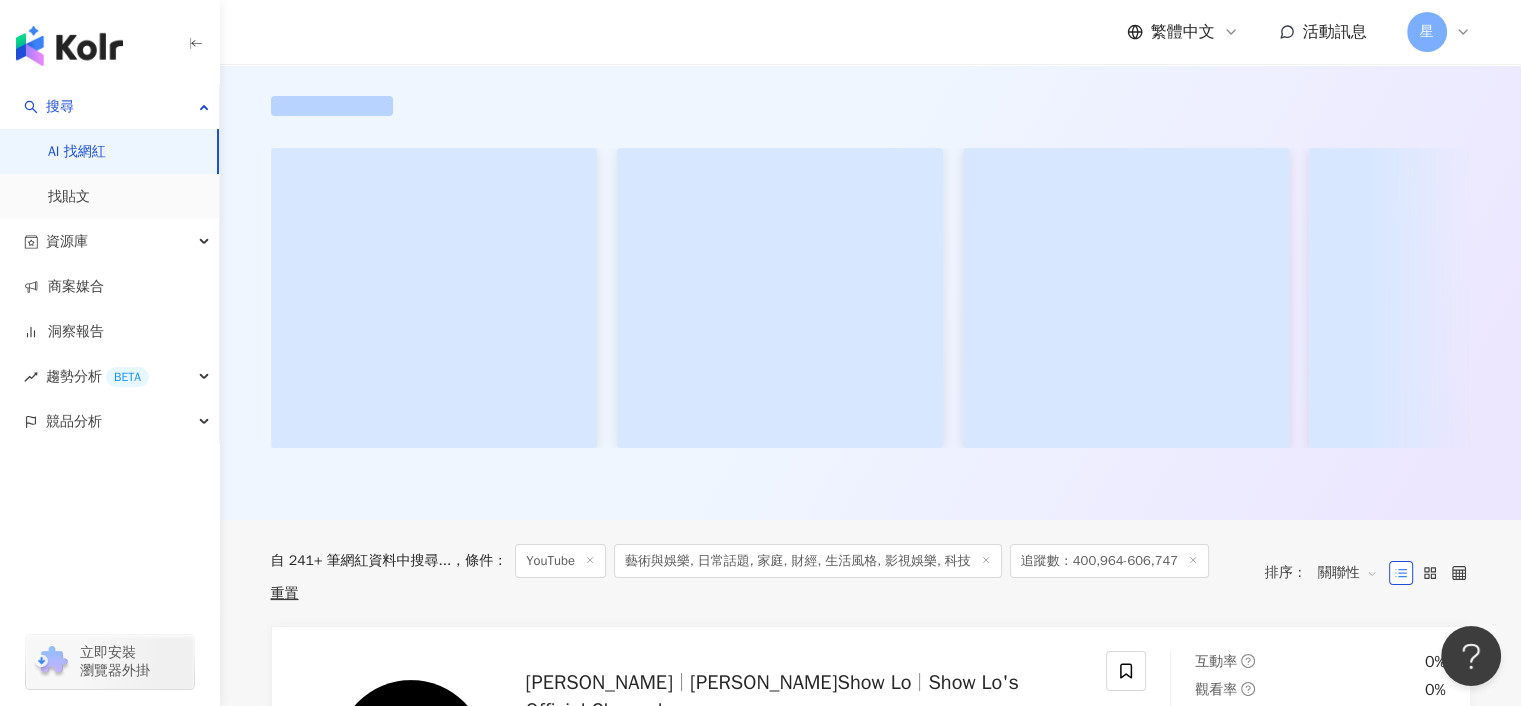 scroll, scrollTop: 0, scrollLeft: 0, axis: both 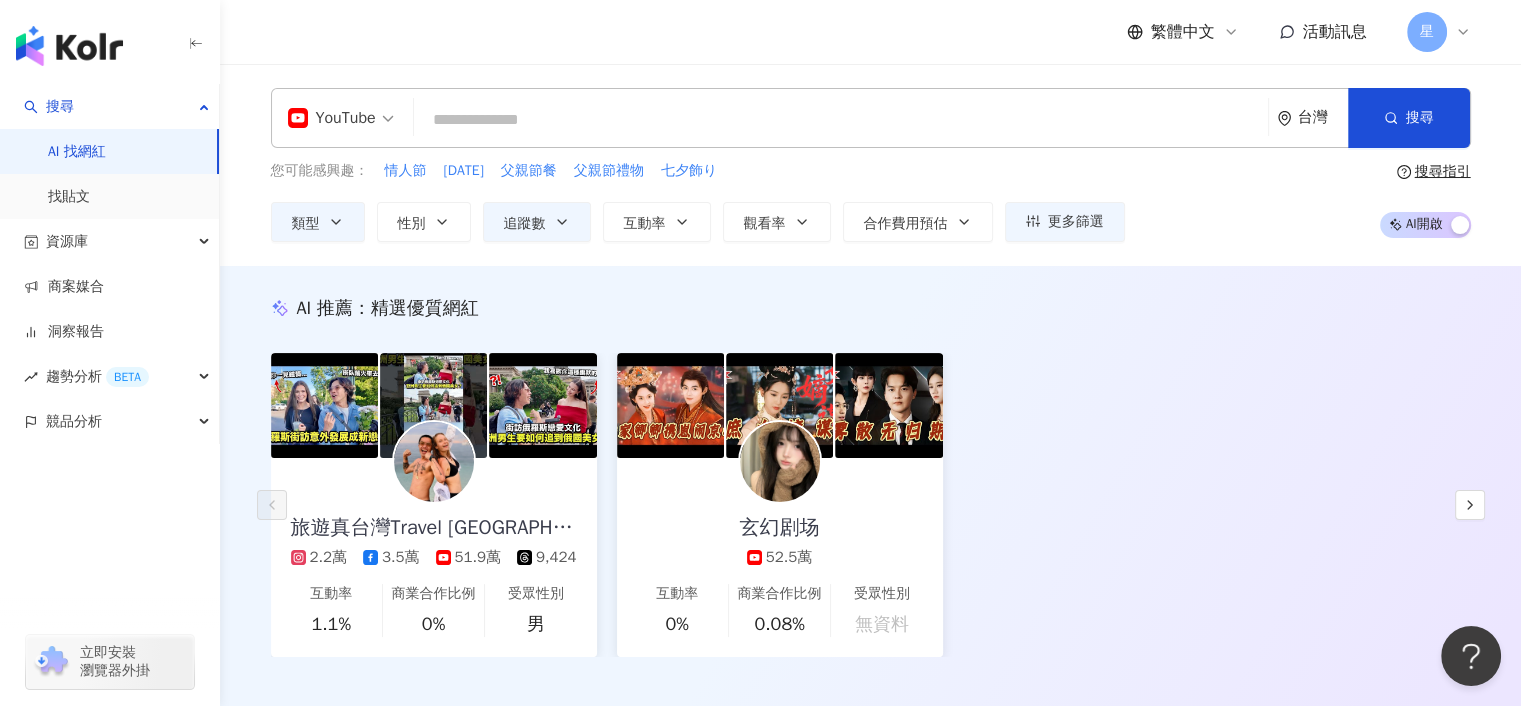 click on "YouTube 台灣 搜尋 customizedTag 網紅類型 科技 /  3 C家電 Kk3c狂想曲 4,191   追蹤者 3C 949,079   追蹤者 沛思彩虹3C Rainbow 1,258   追蹤者 阿萬的3C 20,703   追蹤者 您可能感興趣： 情人節  母親節  父親節餐  父親節禮物  七夕飾り  類型 性別 追蹤數 互動率 觀看率 合作費用預估  更多篩選 篩選條件 關於網紅 互動潛力 受眾輪廓 獨家 關於網紅 類型  ( 請選擇您想要的類型 ) 尚未選擇任何類型 國家/地區 台灣 性別 不限 女 男 其他 語言     請選擇或搜尋 追蹤數 ******  -  ****** 不限 小型 奈米網紅 (<1萬) 微型網紅 (1萬-3萬) 小型網紅 (3萬-5萬) 中型 中小型網紅 (5萬-10萬) 中型網紅 (10萬-30萬) 中大型網紅 (30萬-50萬) 大型 大型網紅 (50萬-100萬) 百萬網紅 (>100萬) 合作費用預估 不限 限制金額 $ *  -  $ ******* 幣別 : 新台幣 TWD 清除所有篩選 顯示結果 ******  -  ****** 不限 小型 奈米網紅 (<1萬) 中型 大型 (" at bounding box center [870, 165] 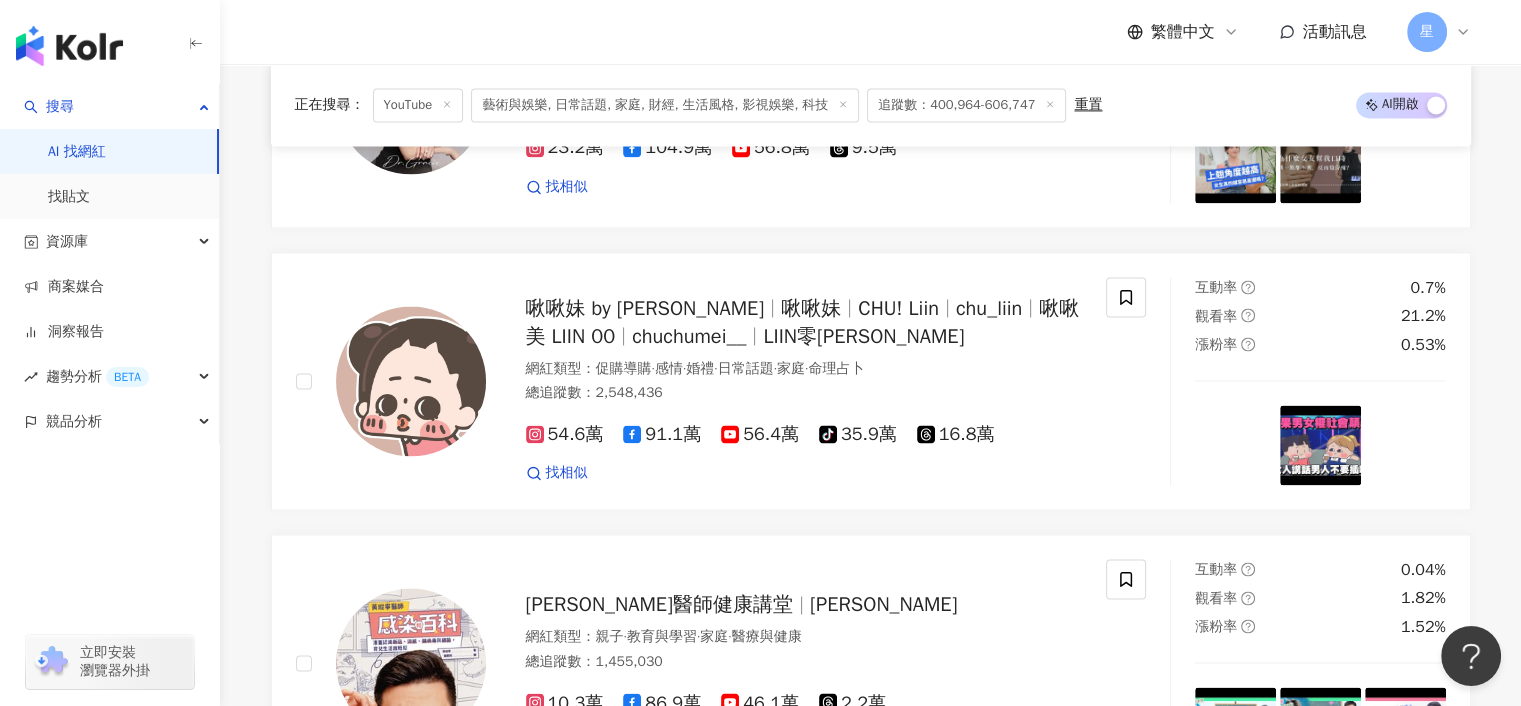 scroll, scrollTop: 3100, scrollLeft: 0, axis: vertical 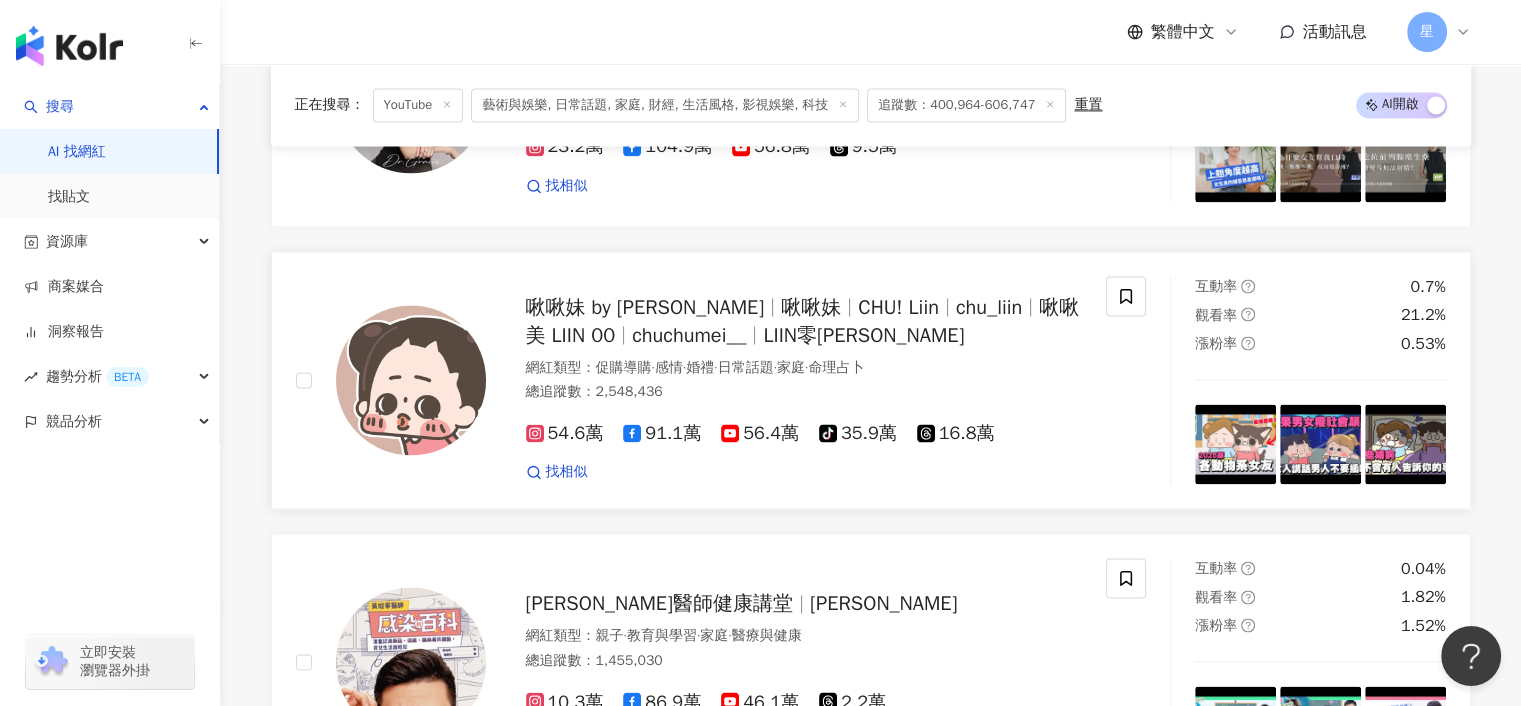 click on "啾啾妹 by LIIN" at bounding box center [645, 307] 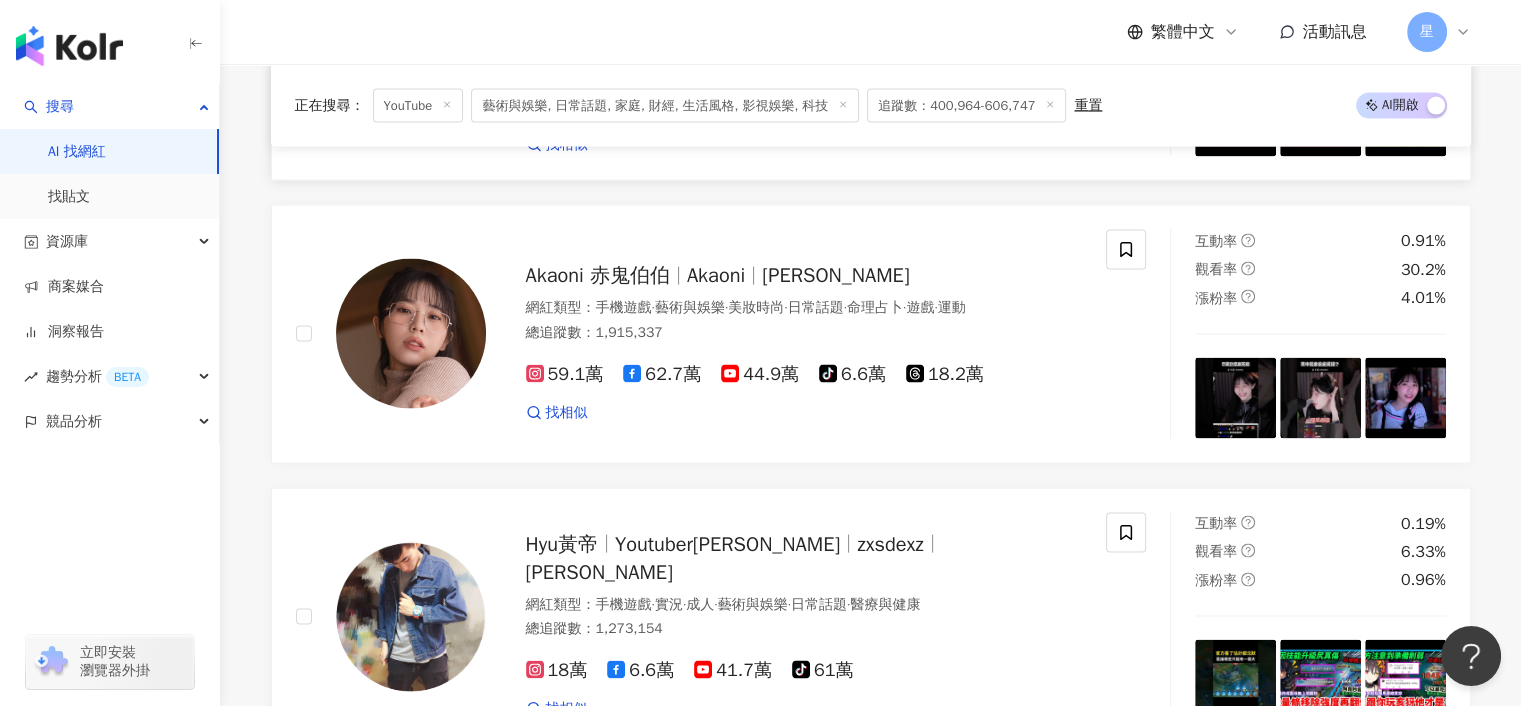 scroll, scrollTop: 4000, scrollLeft: 0, axis: vertical 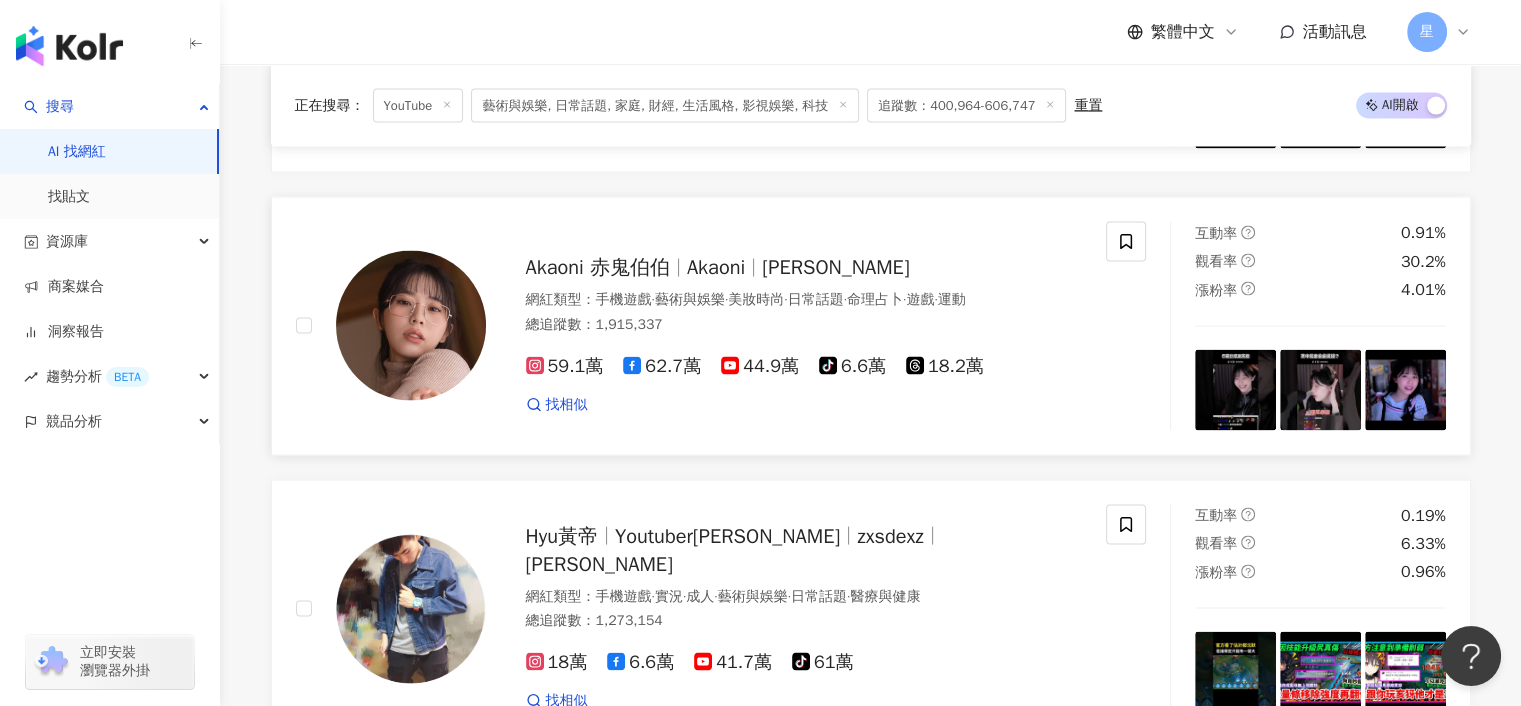 click on "Akaoni 赤鬼伯伯" at bounding box center (606, 267) 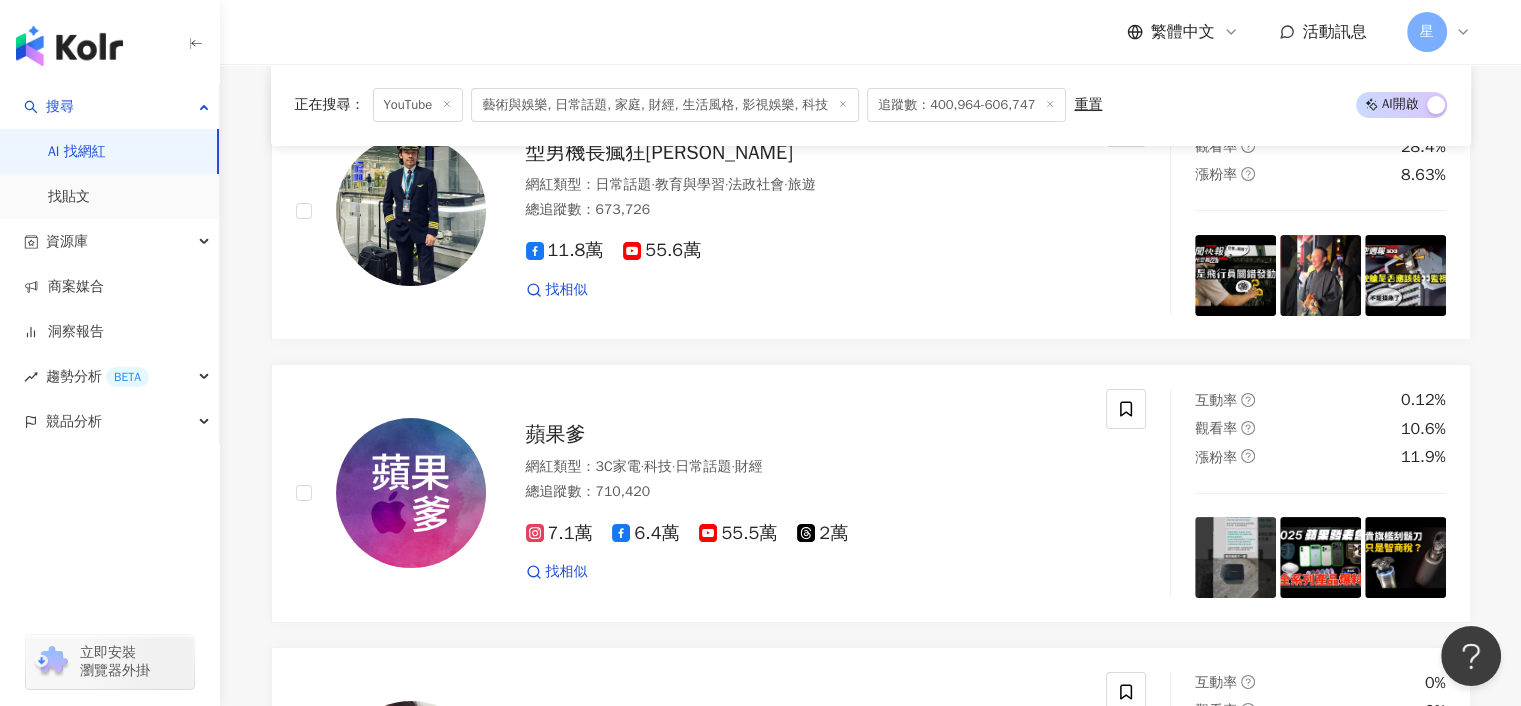 scroll, scrollTop: 15600, scrollLeft: 0, axis: vertical 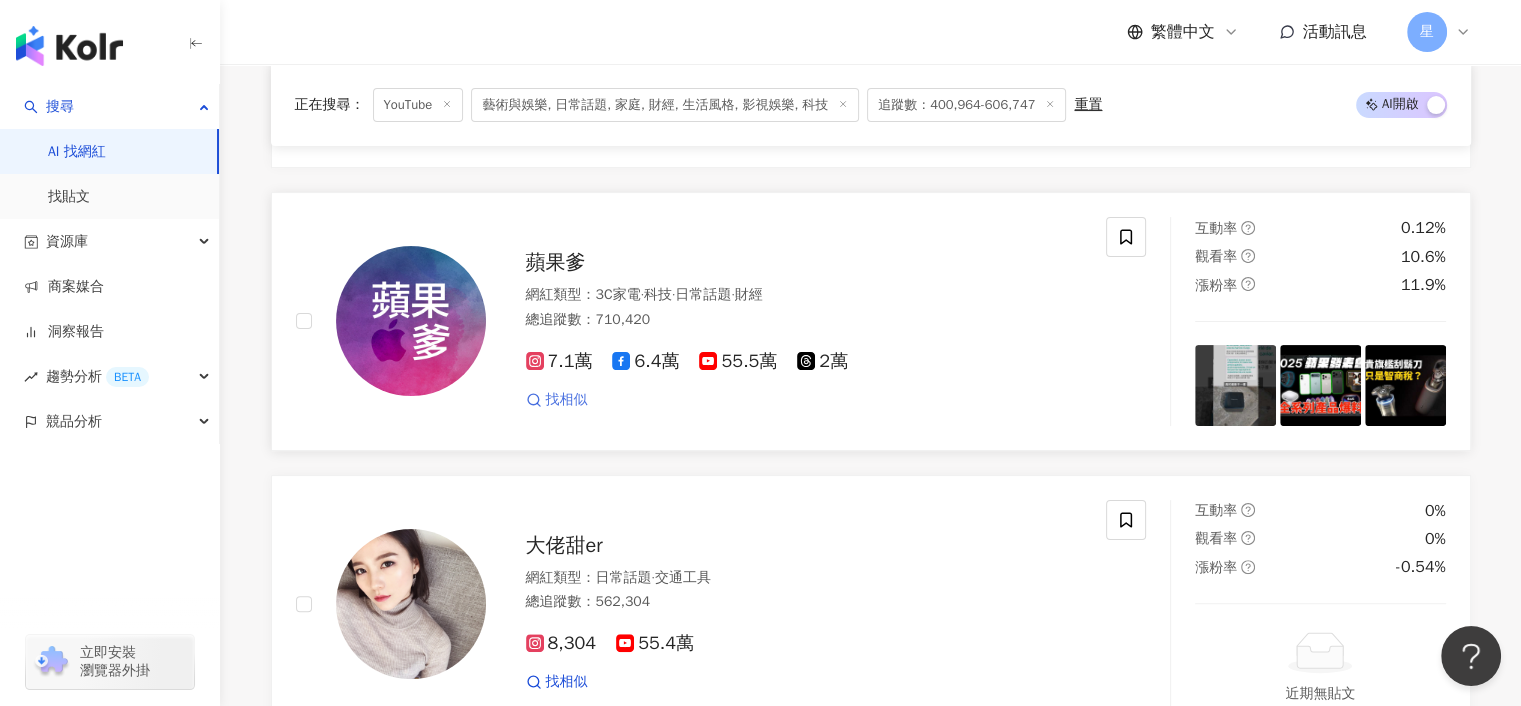 click on "找相似" at bounding box center [567, 400] 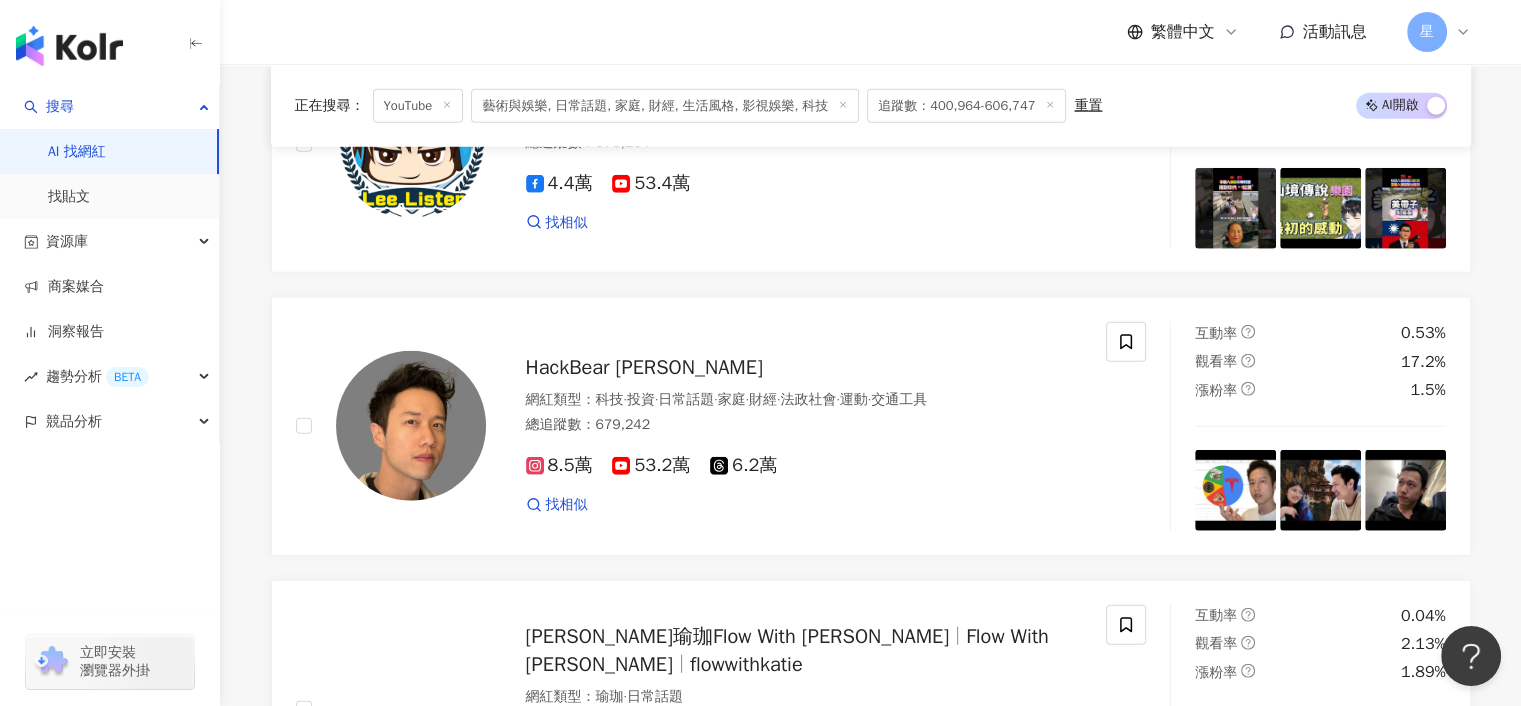 scroll, scrollTop: 20600, scrollLeft: 0, axis: vertical 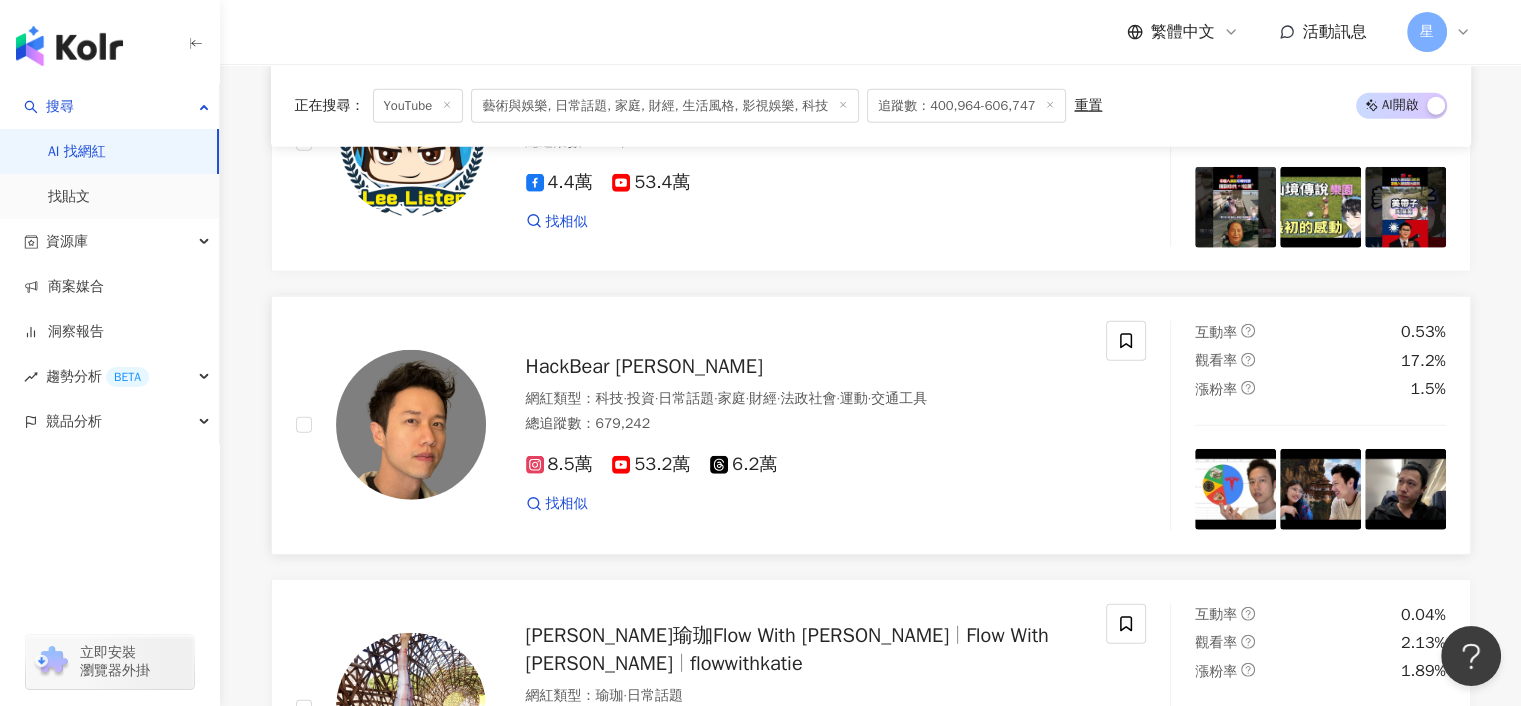 click on "HackBear 泰瑞" at bounding box center (644, 366) 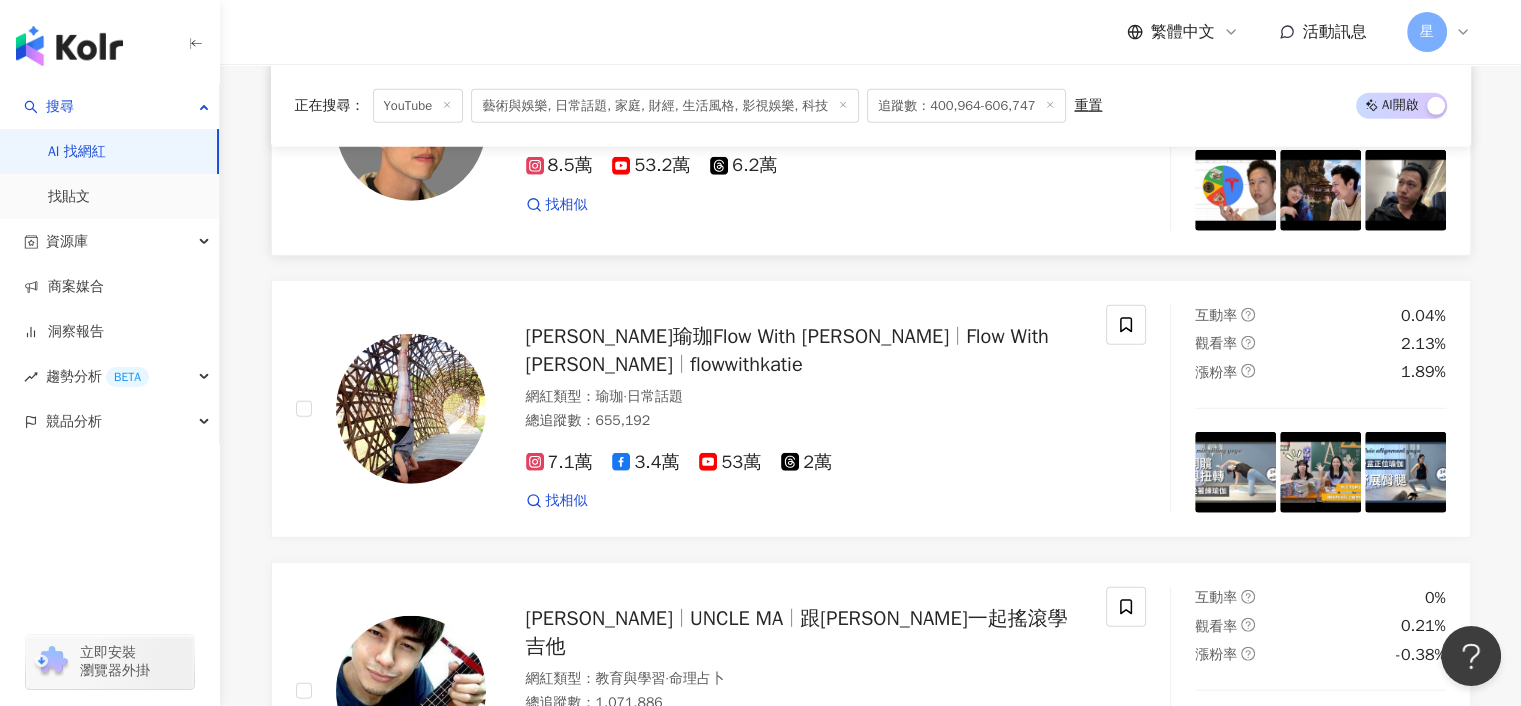 scroll, scrollTop: 20900, scrollLeft: 0, axis: vertical 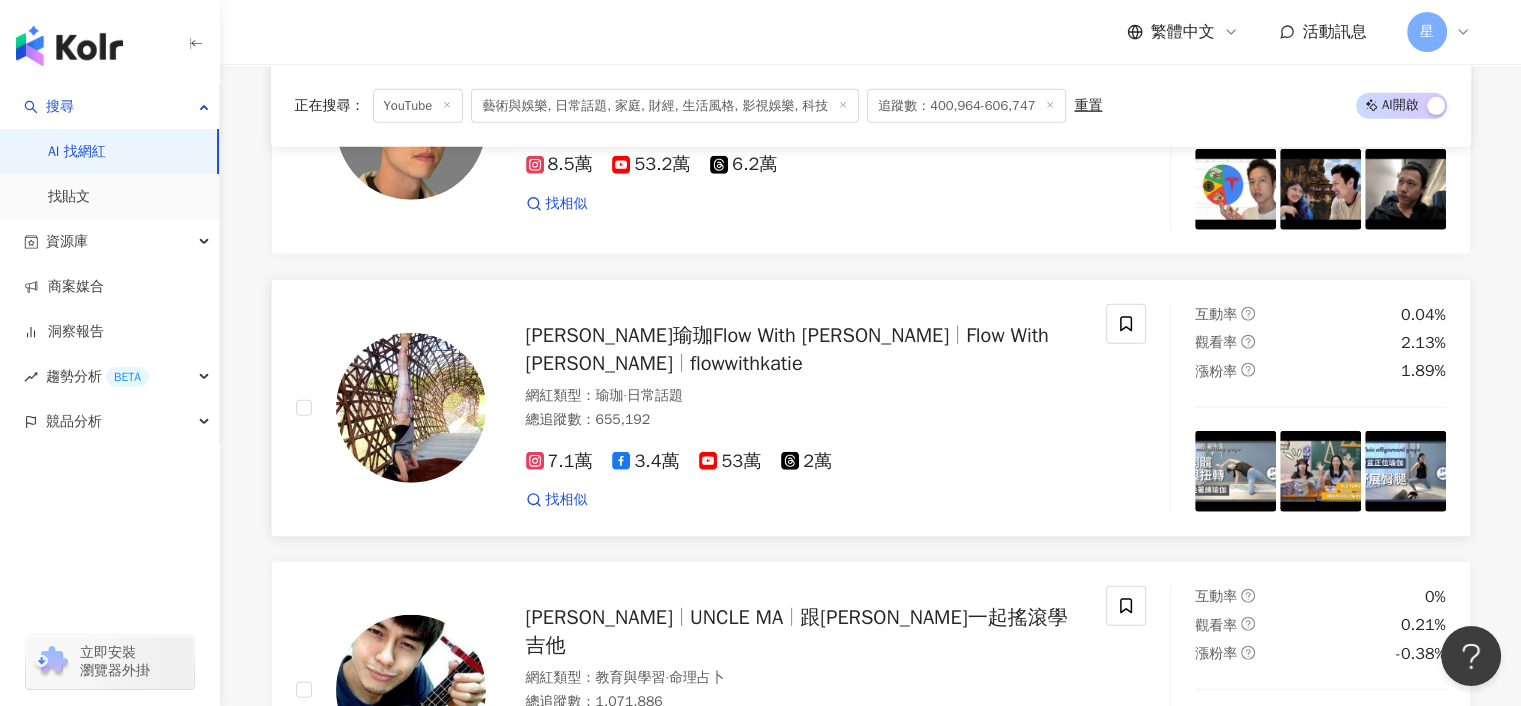 click on "凱蒂瑜珈Flow With Katie" at bounding box center (738, 335) 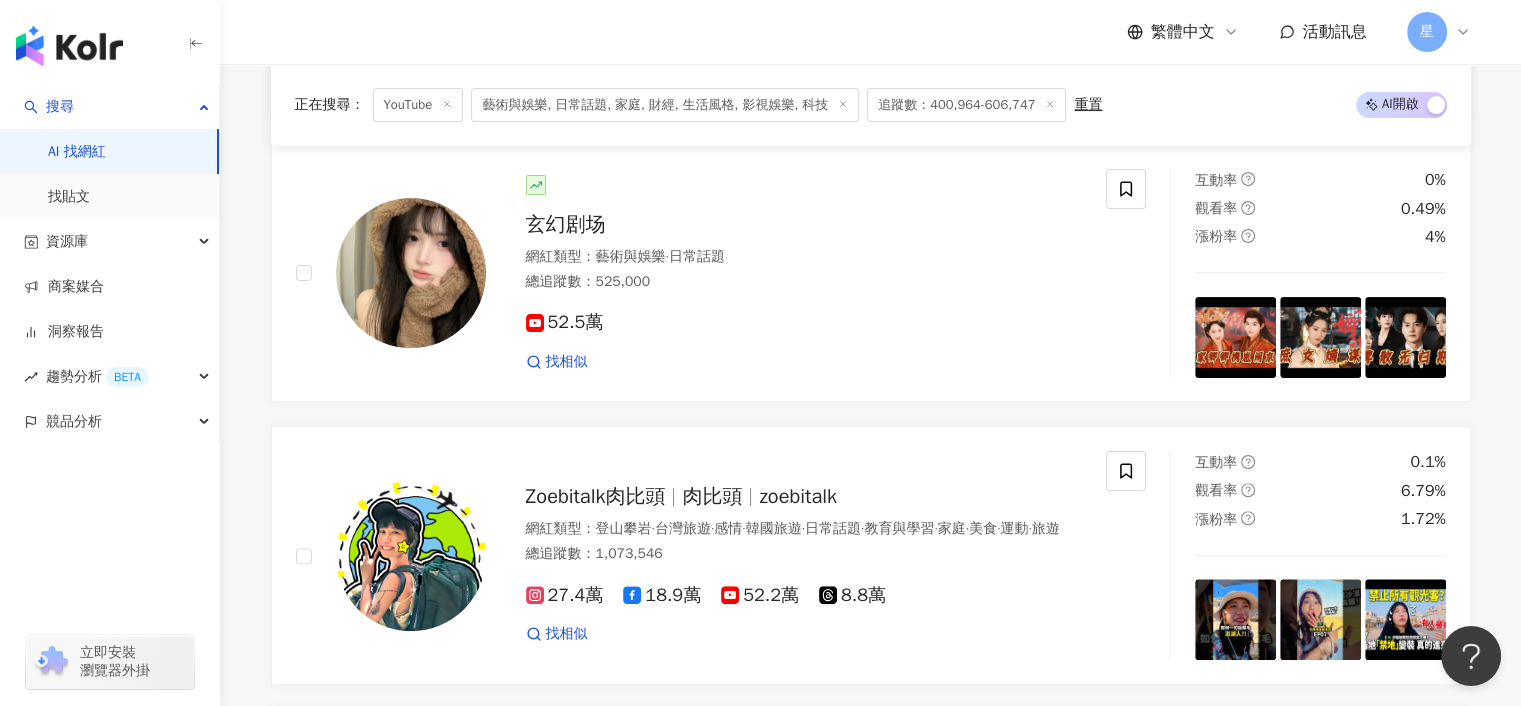 scroll, scrollTop: 23500, scrollLeft: 0, axis: vertical 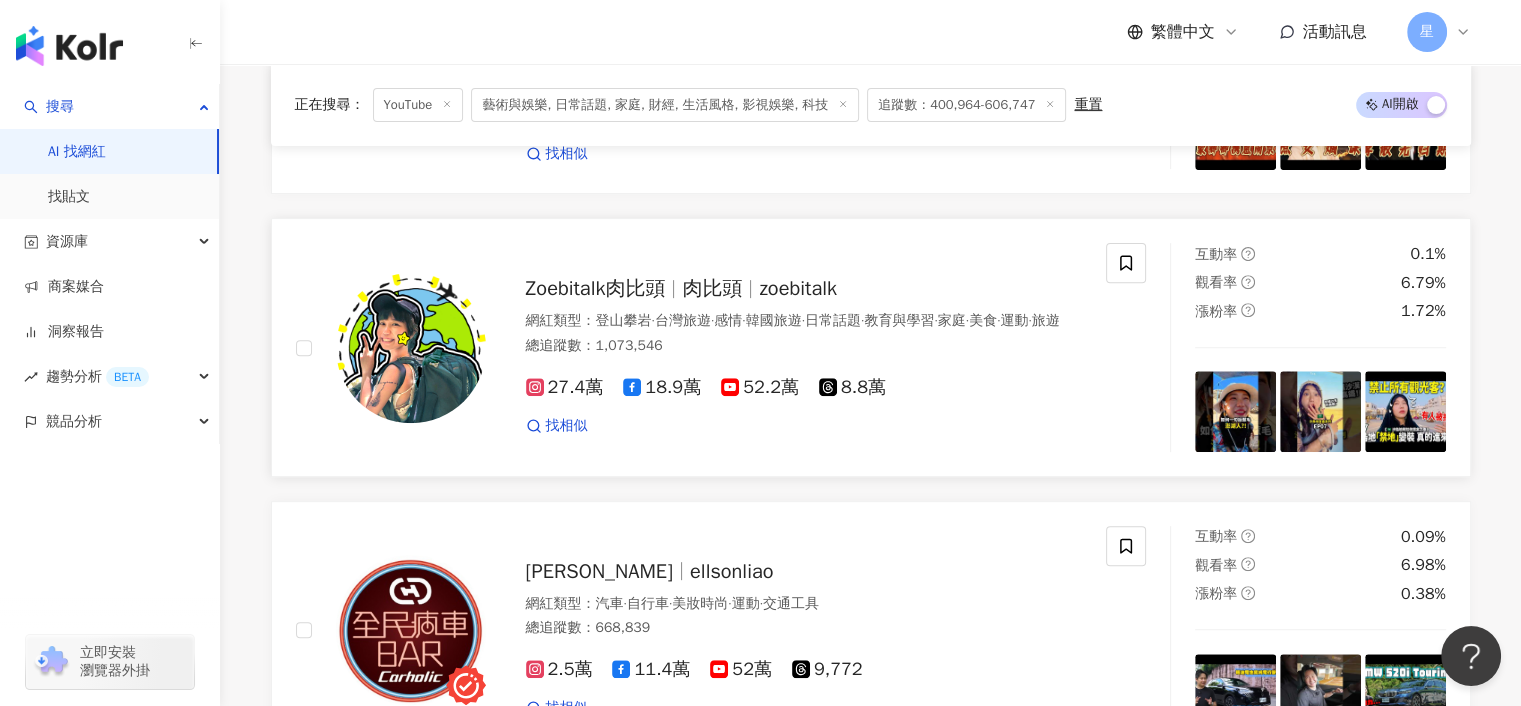 click on "肉比頭" at bounding box center (712, 288) 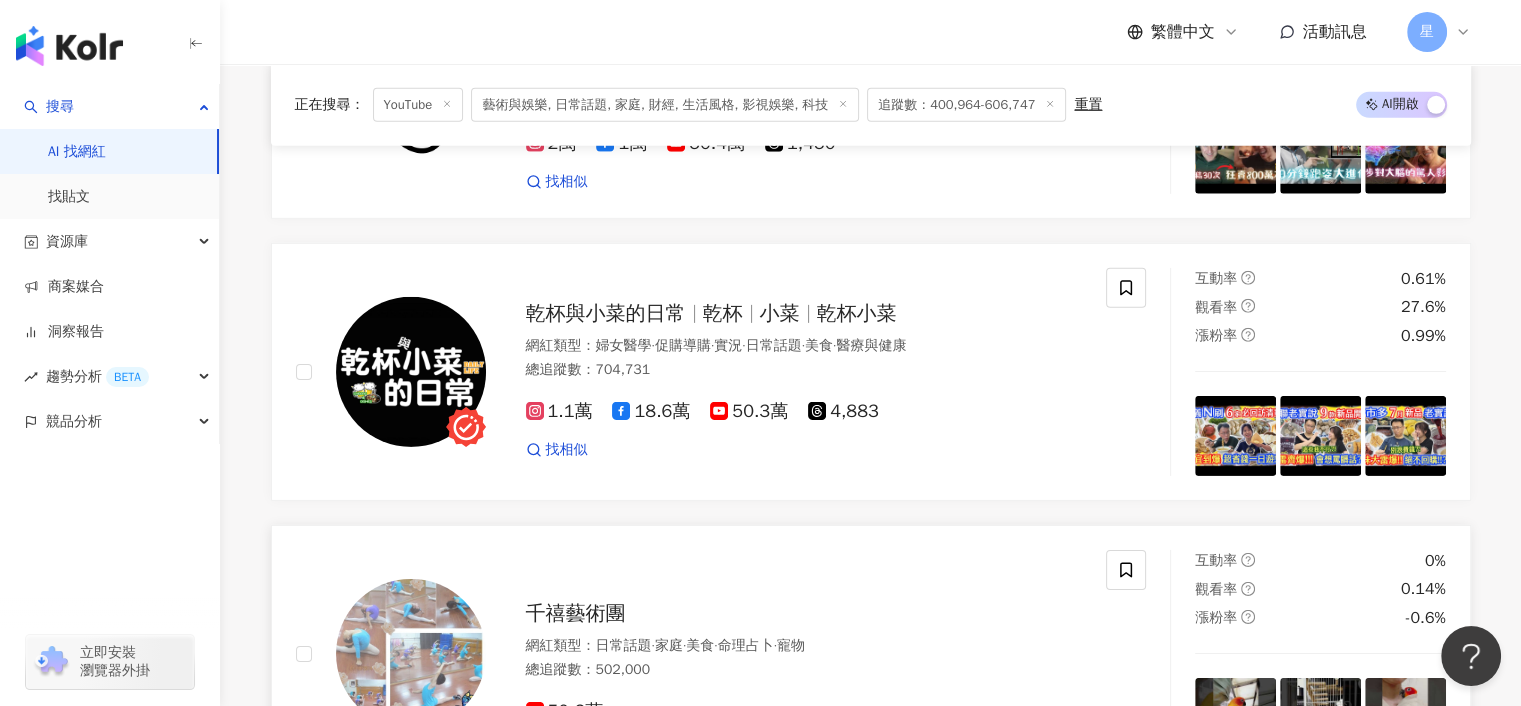 scroll, scrollTop: 29000, scrollLeft: 0, axis: vertical 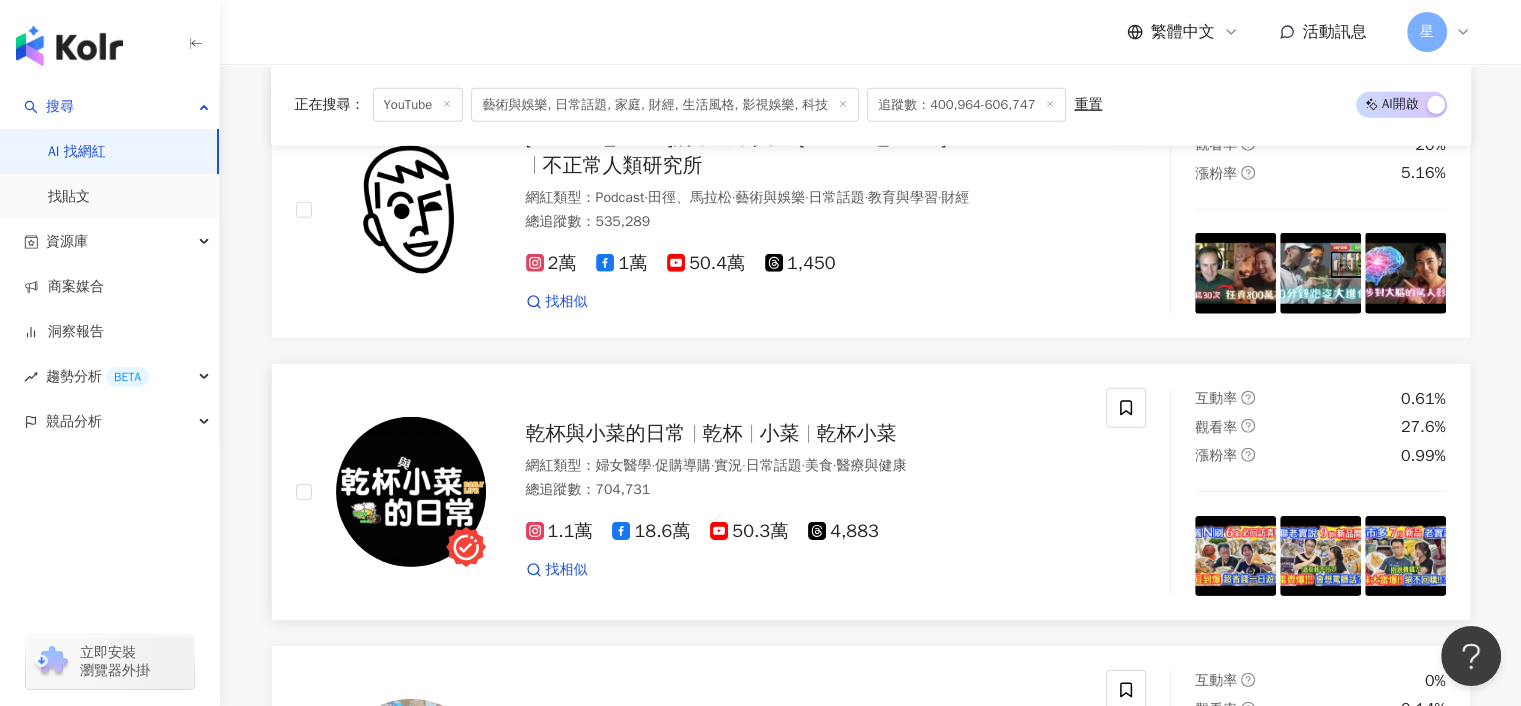 click on "乾杯" at bounding box center [723, 433] 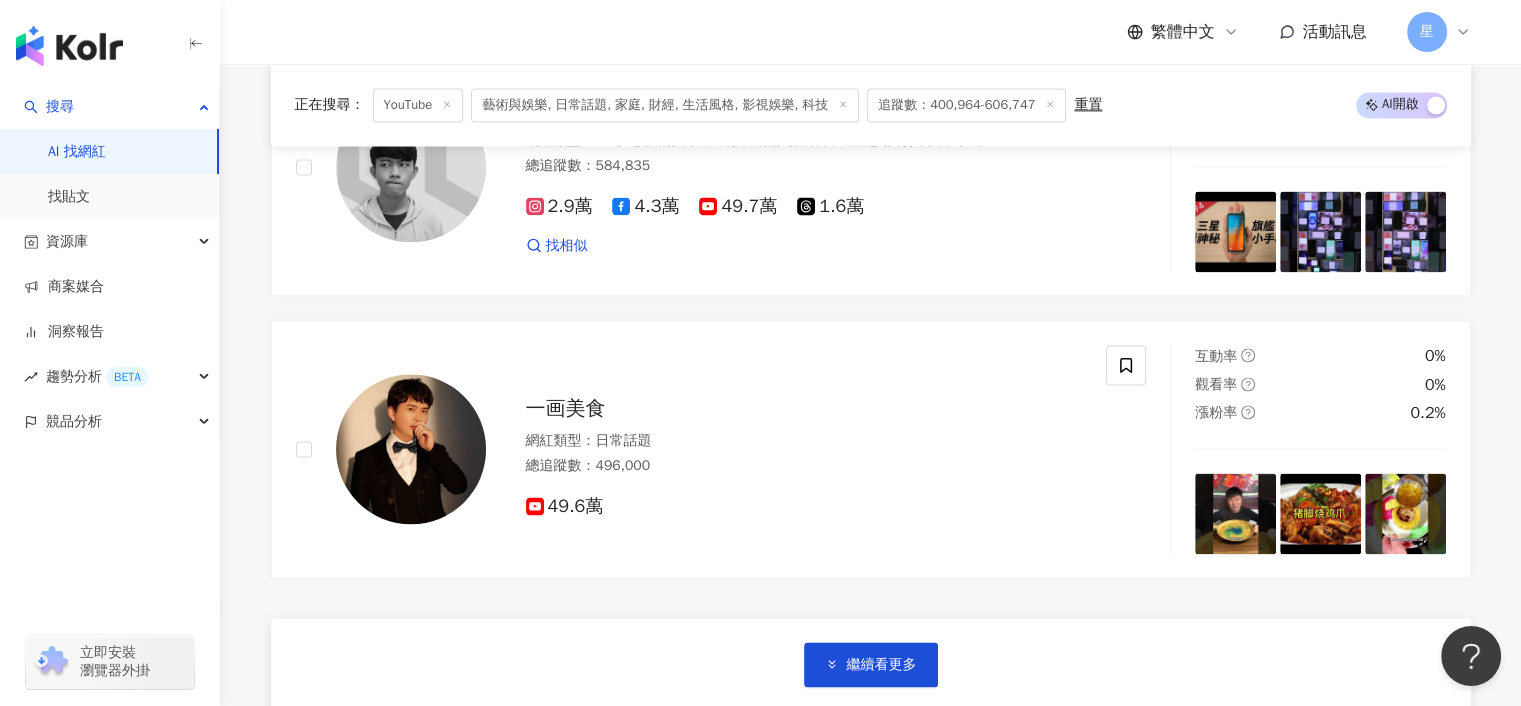scroll, scrollTop: 33300, scrollLeft: 0, axis: vertical 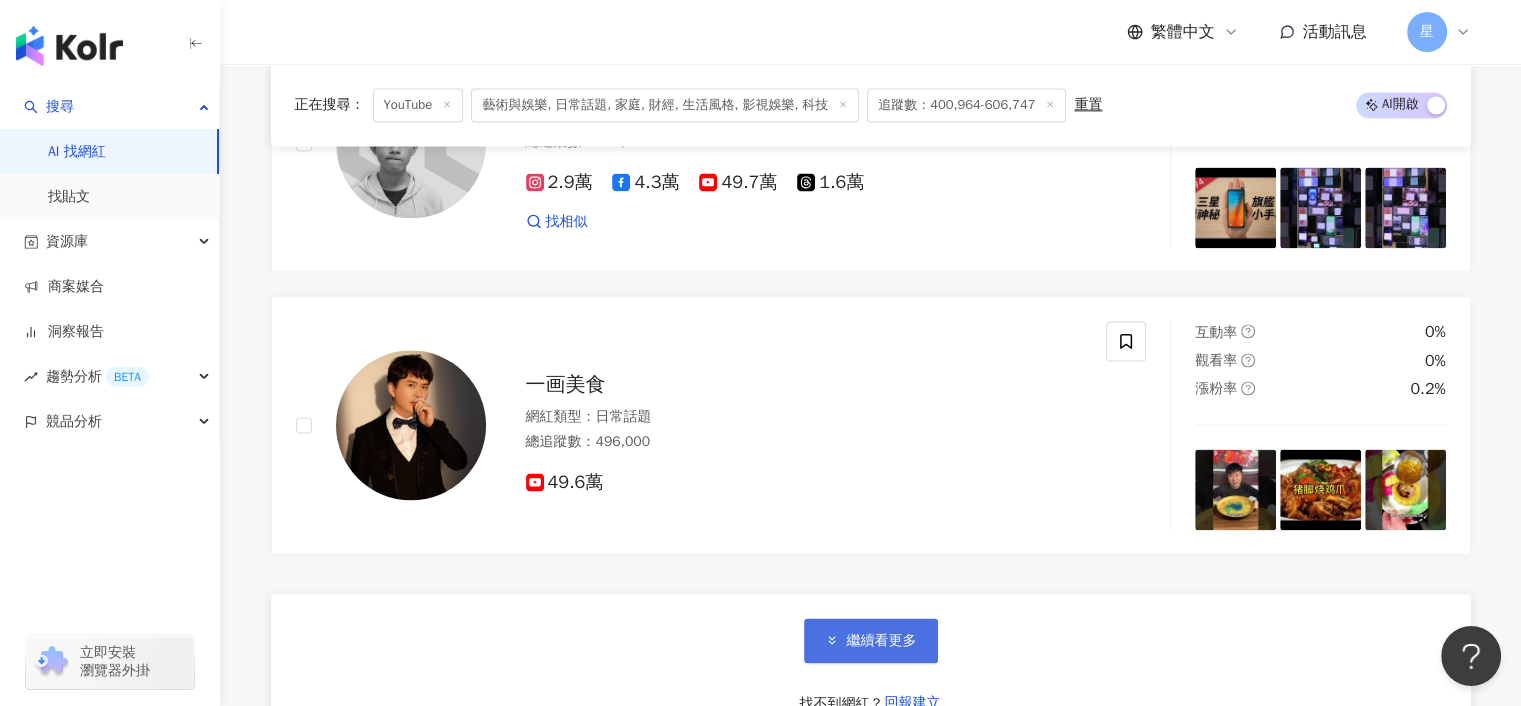 click on "繼續看更多" at bounding box center [882, 641] 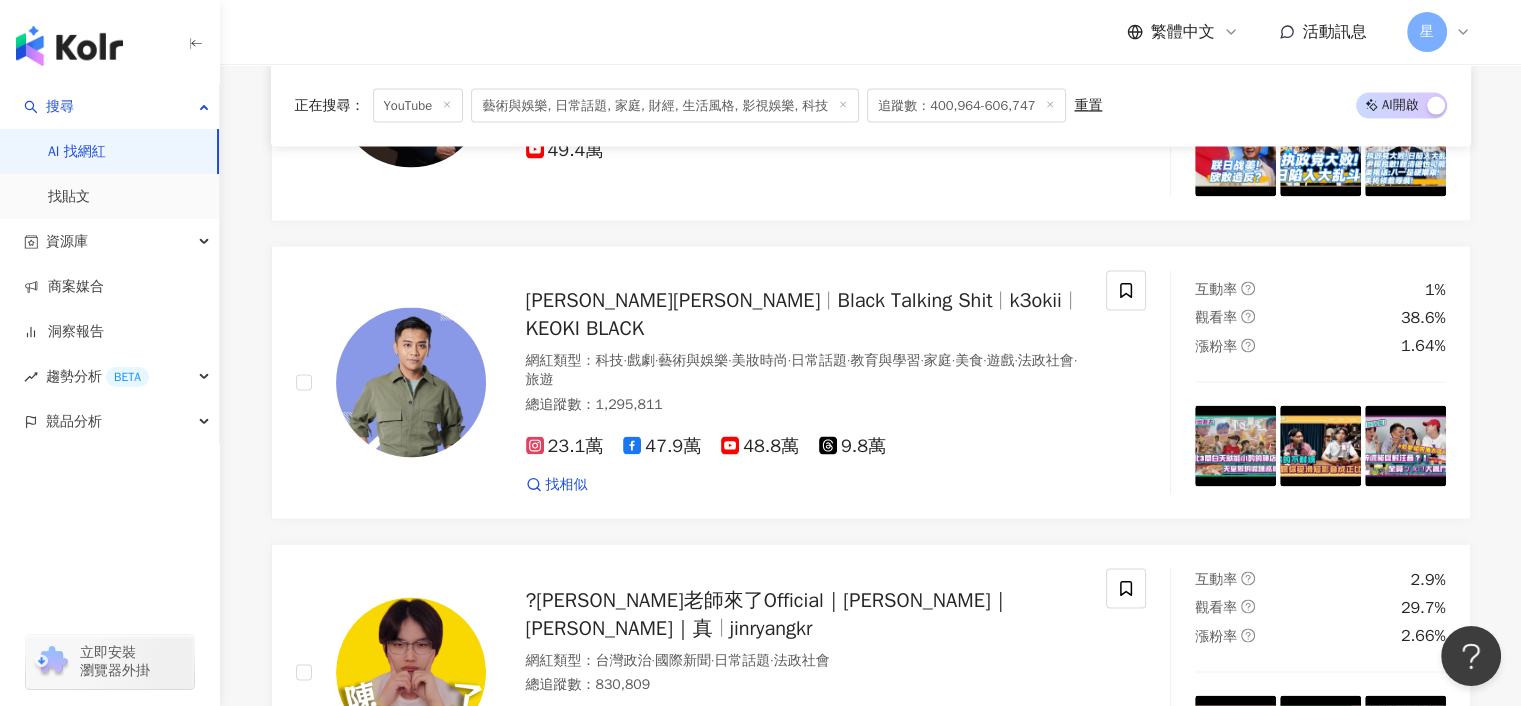 scroll, scrollTop: 34200, scrollLeft: 0, axis: vertical 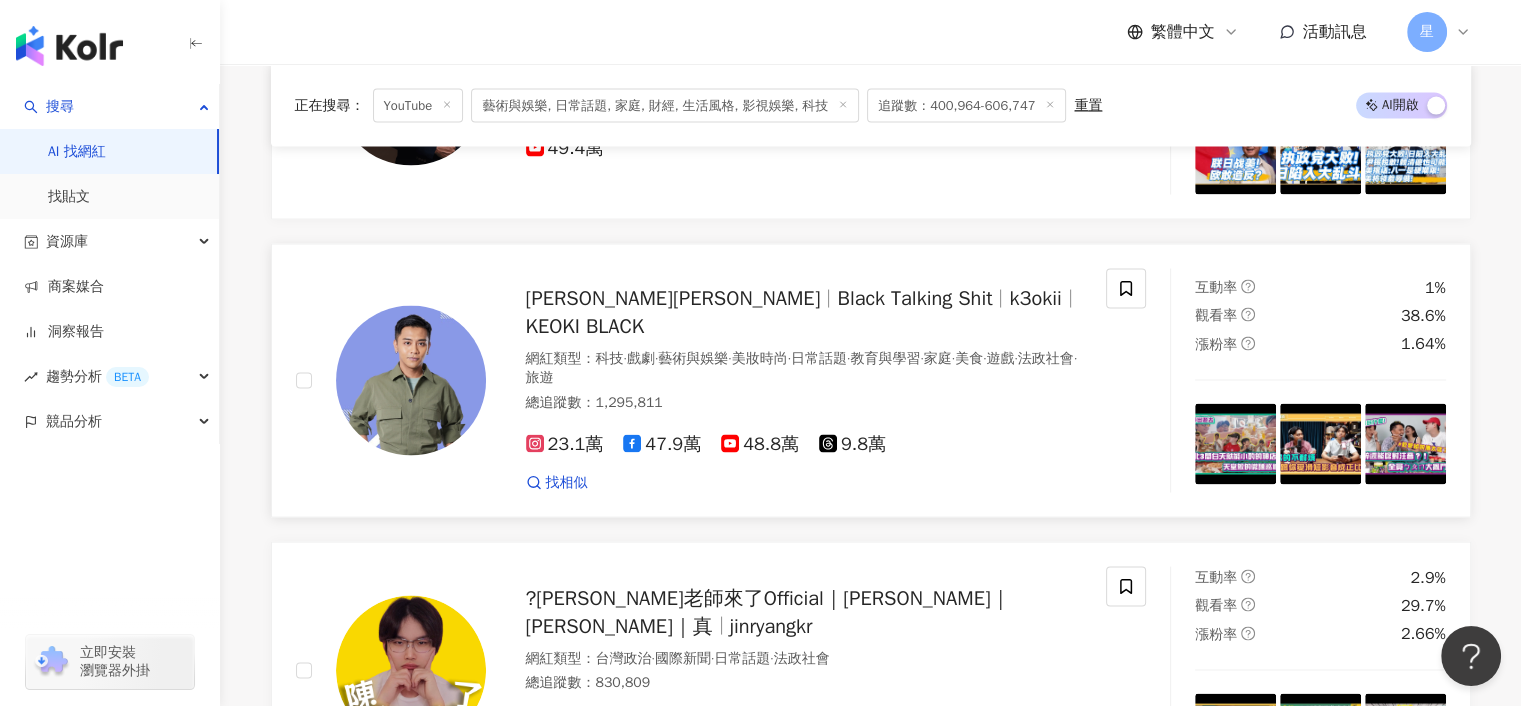 click on "布萊克薛薛" at bounding box center (673, 297) 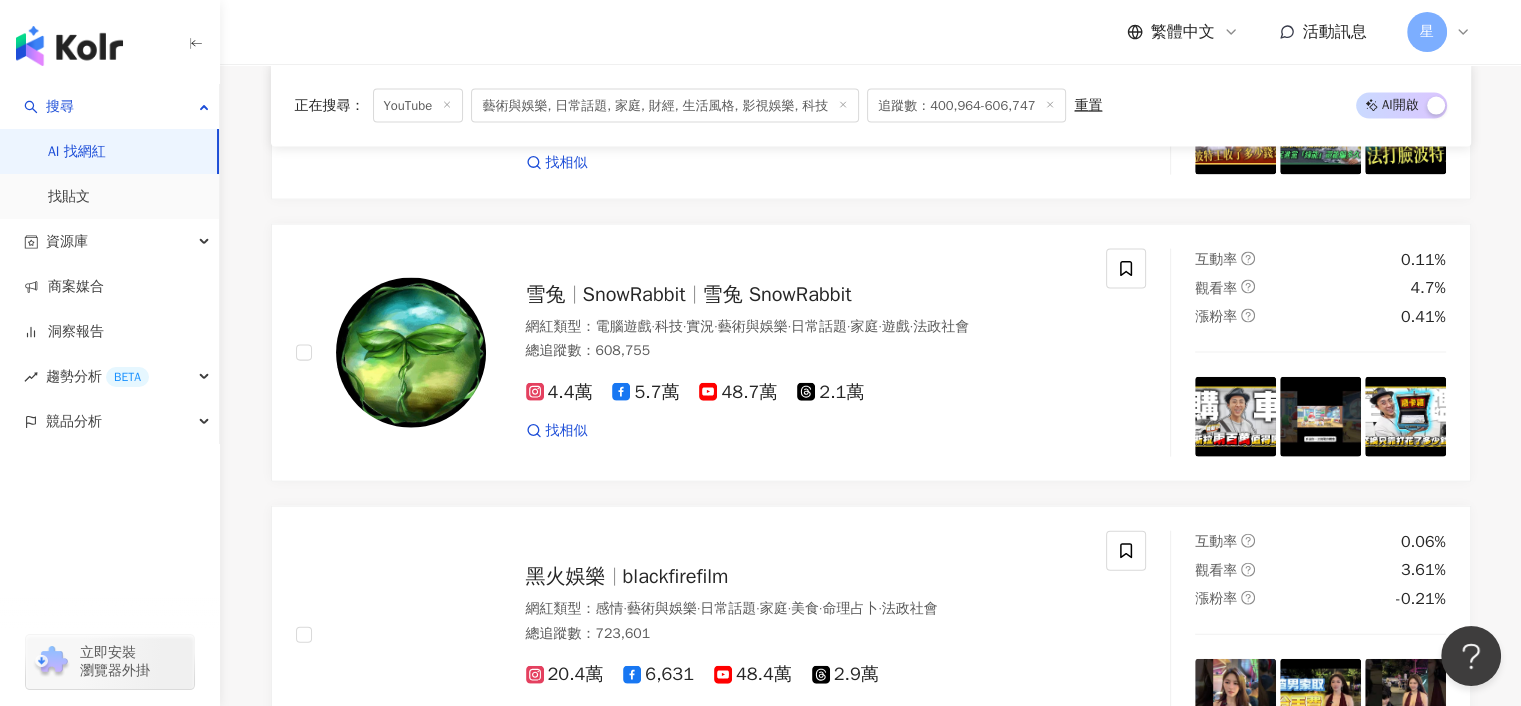 scroll, scrollTop: 34800, scrollLeft: 0, axis: vertical 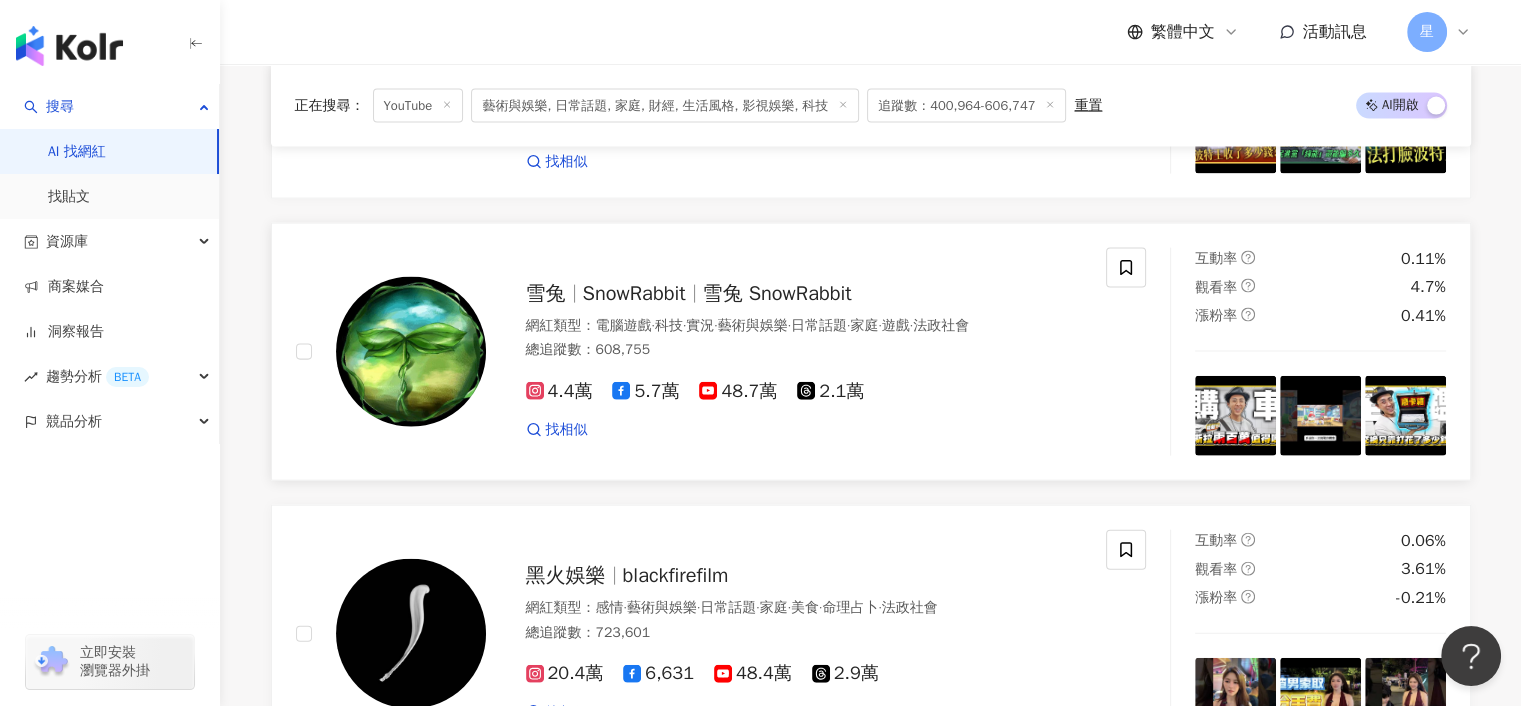 click on "雪兔" at bounding box center (554, 293) 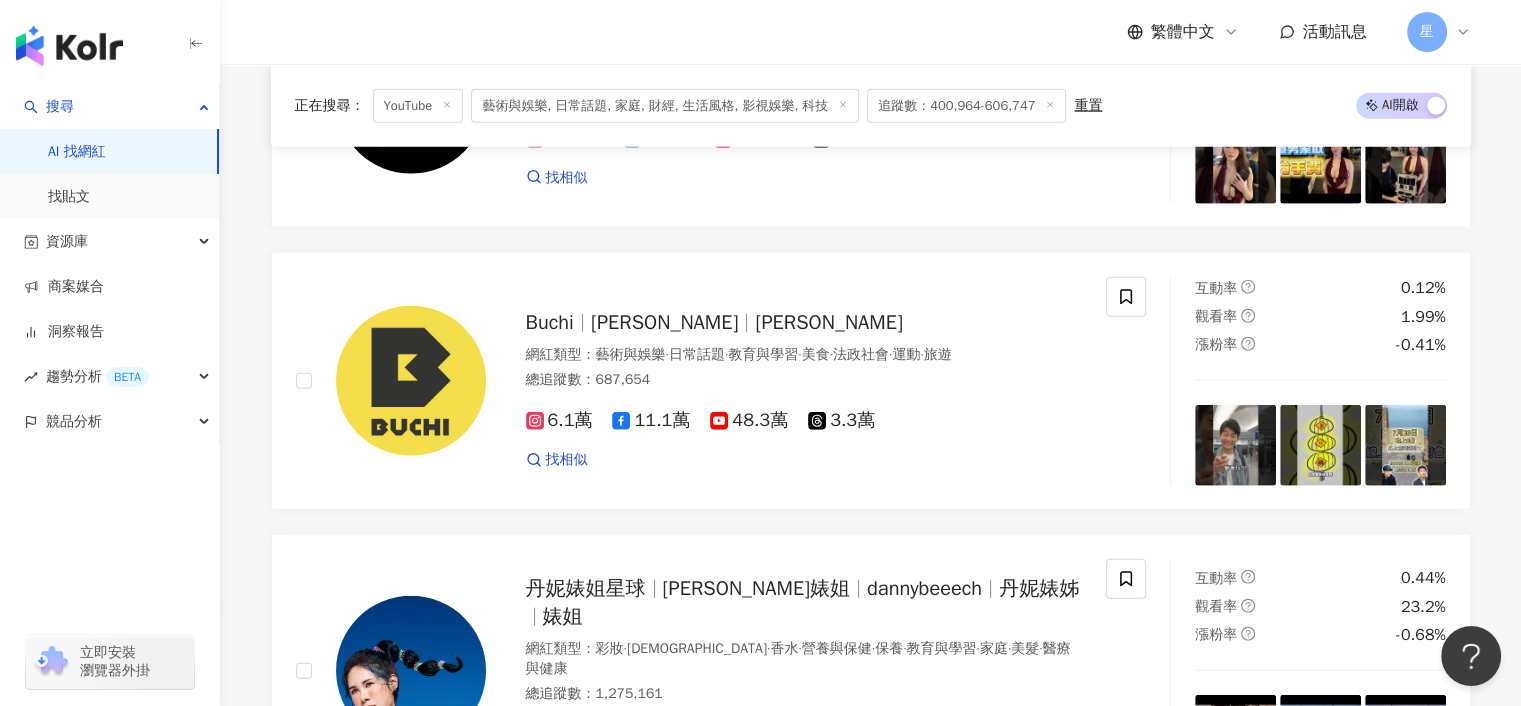 scroll, scrollTop: 35300, scrollLeft: 0, axis: vertical 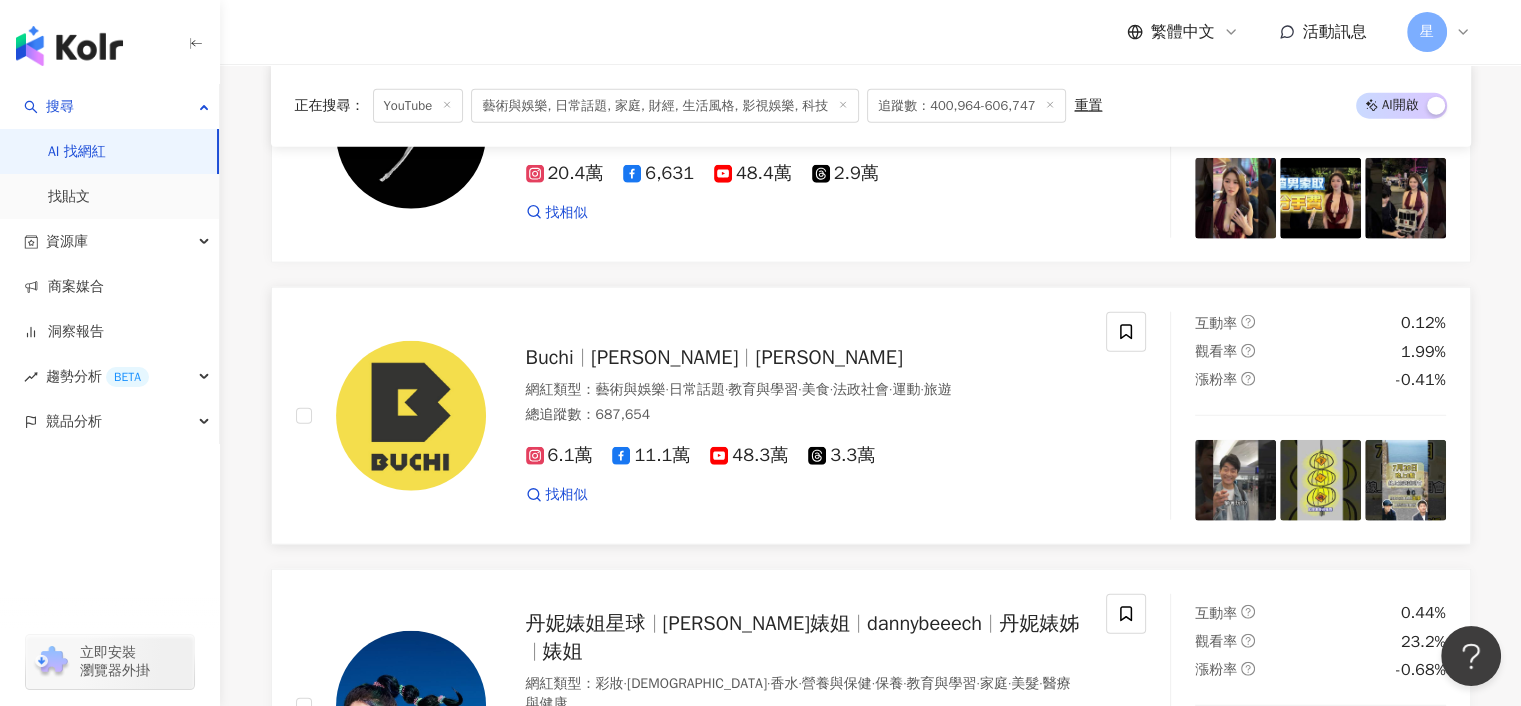 click on "林辰 Buchi" at bounding box center [828, 357] 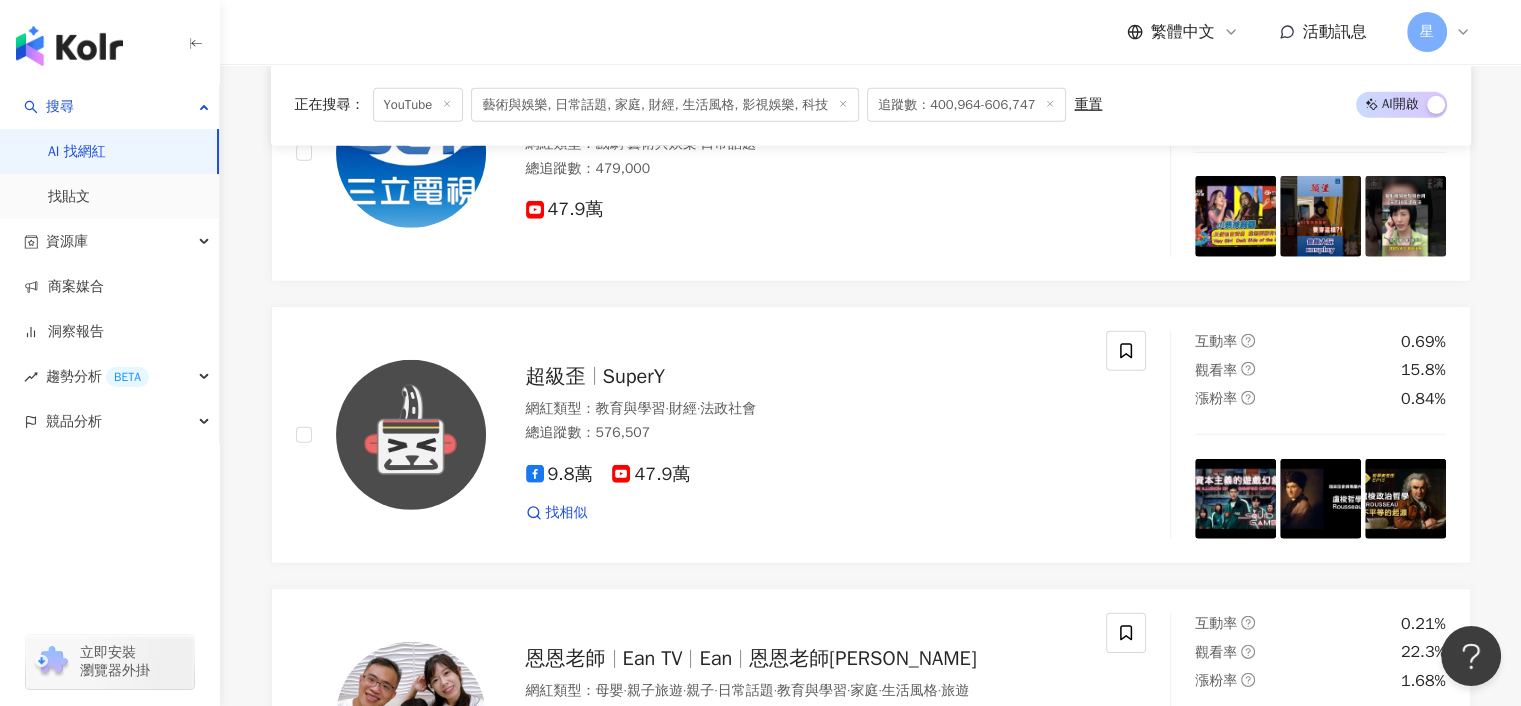 scroll, scrollTop: 36600, scrollLeft: 0, axis: vertical 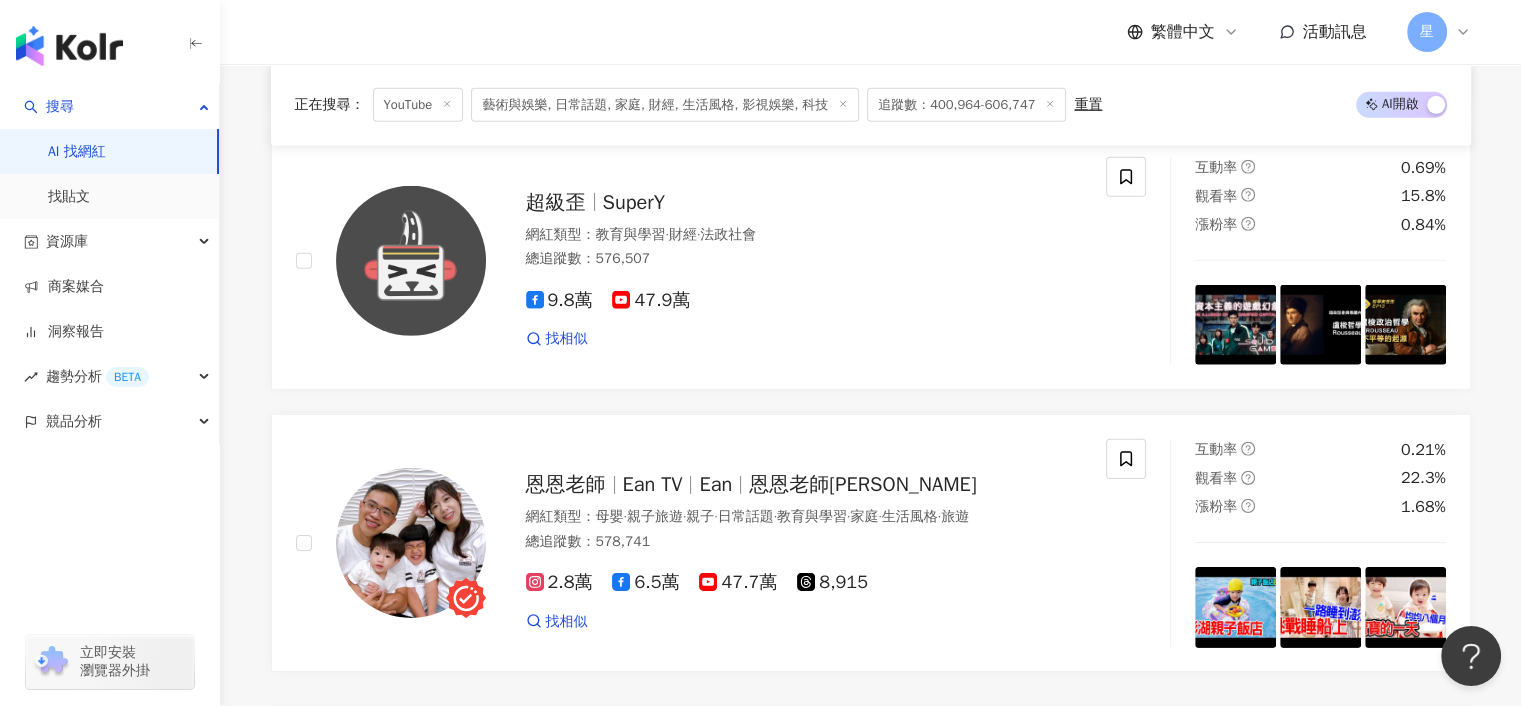 click on "繼續看更多" at bounding box center (882, 759) 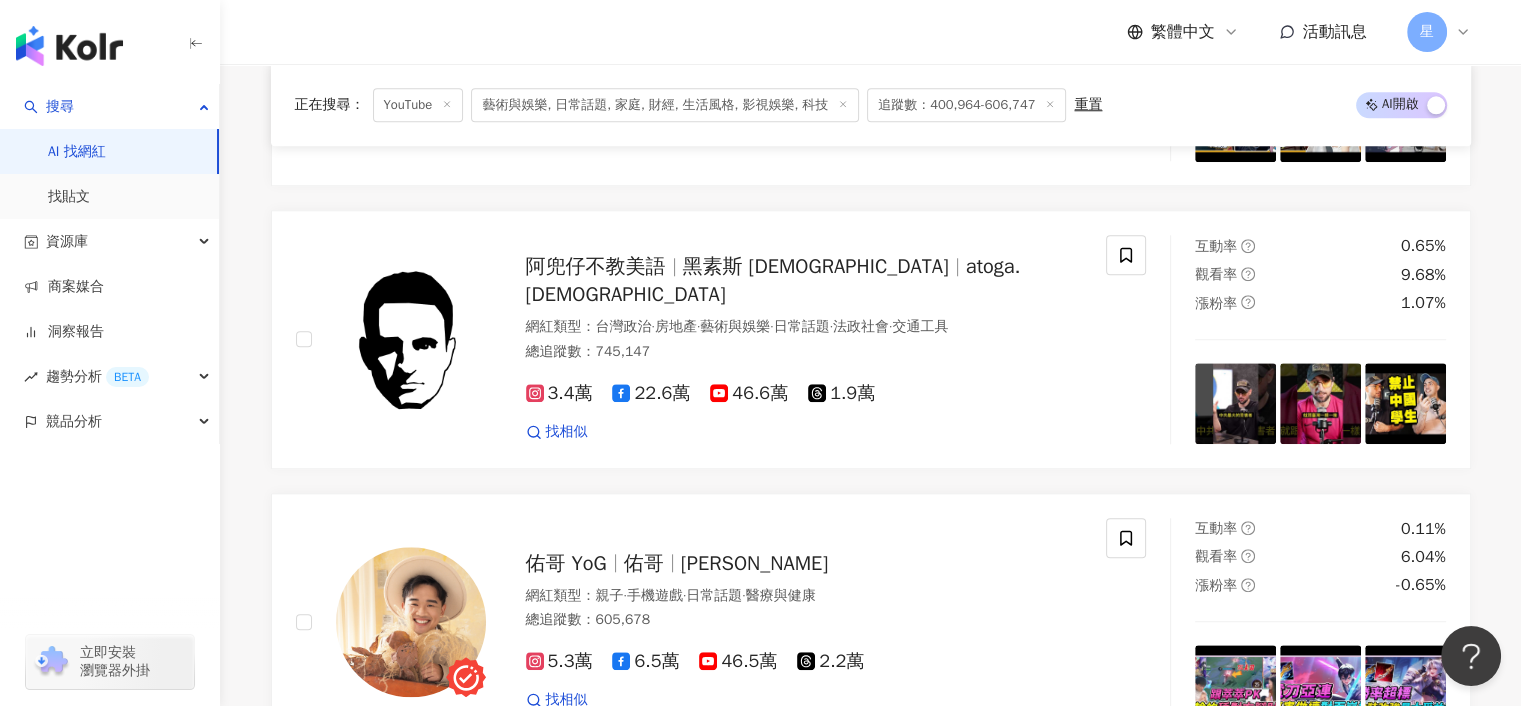 scroll, scrollTop: 40100, scrollLeft: 0, axis: vertical 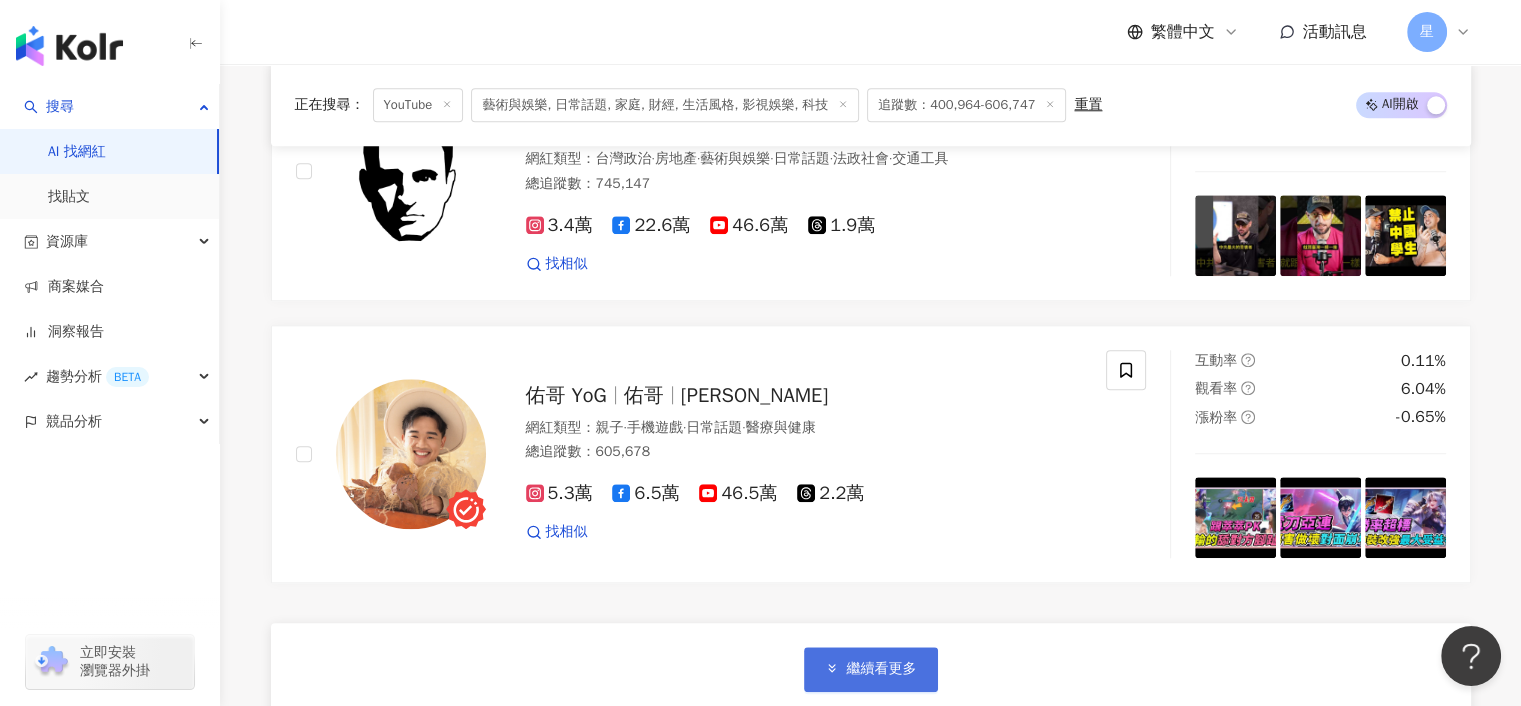 click on "繼續看更多" at bounding box center [882, 669] 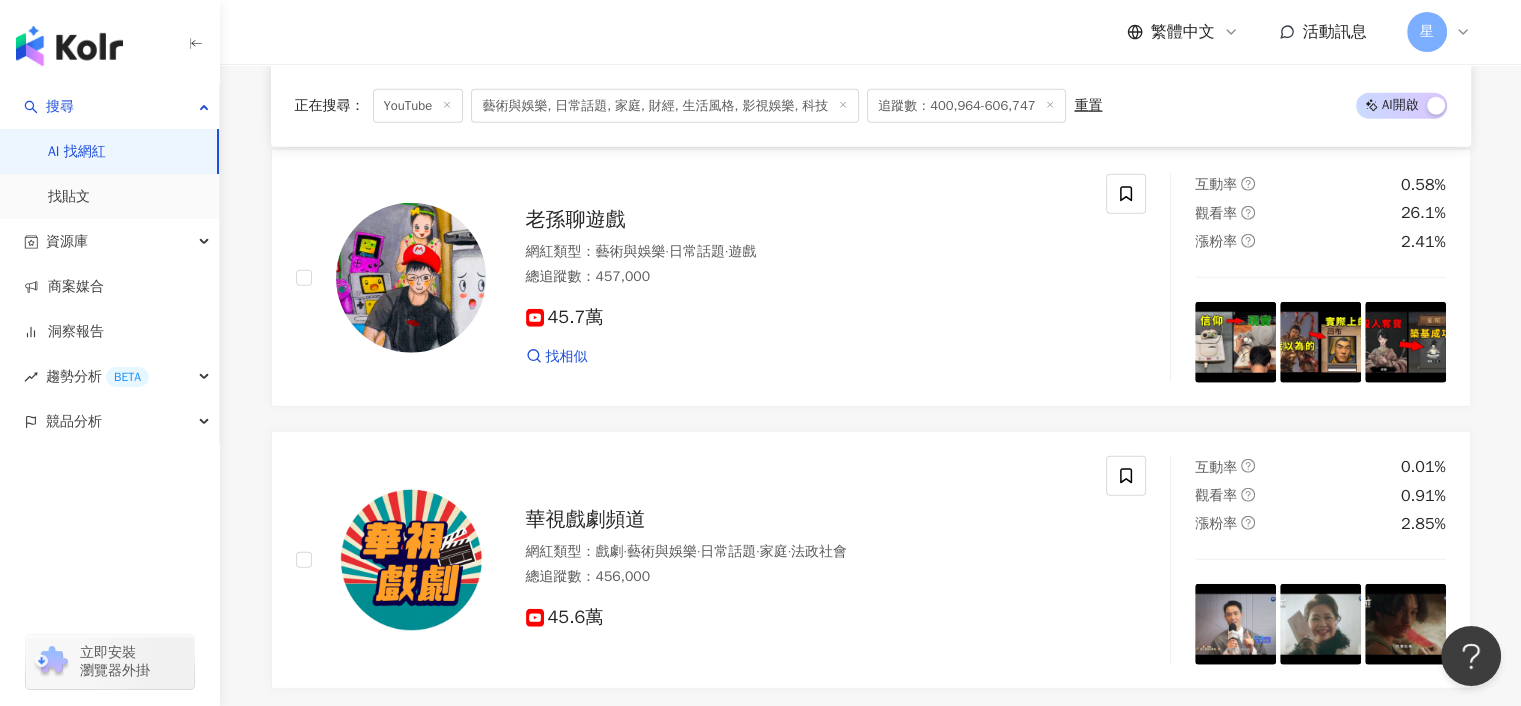 scroll, scrollTop: 43400, scrollLeft: 0, axis: vertical 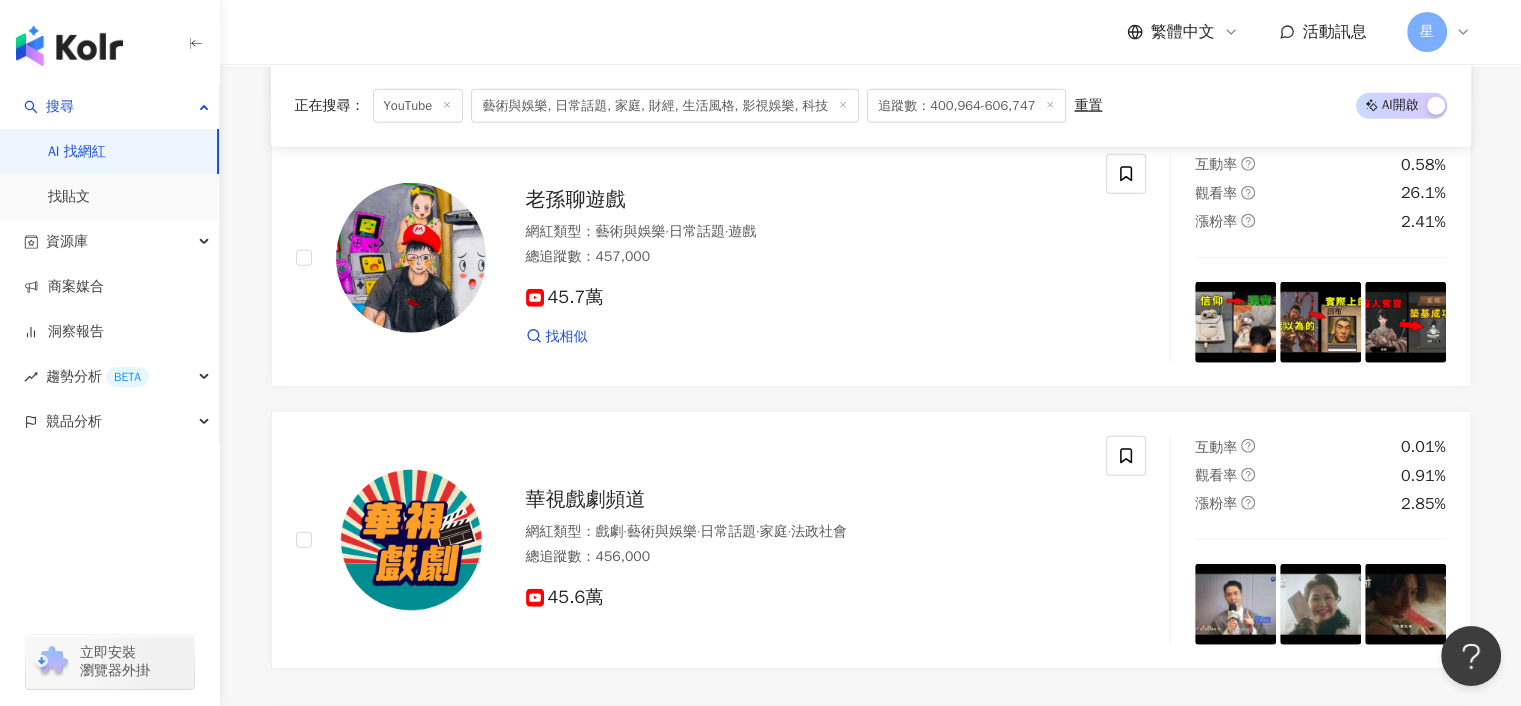 click on "繼續看更多" at bounding box center [882, 756] 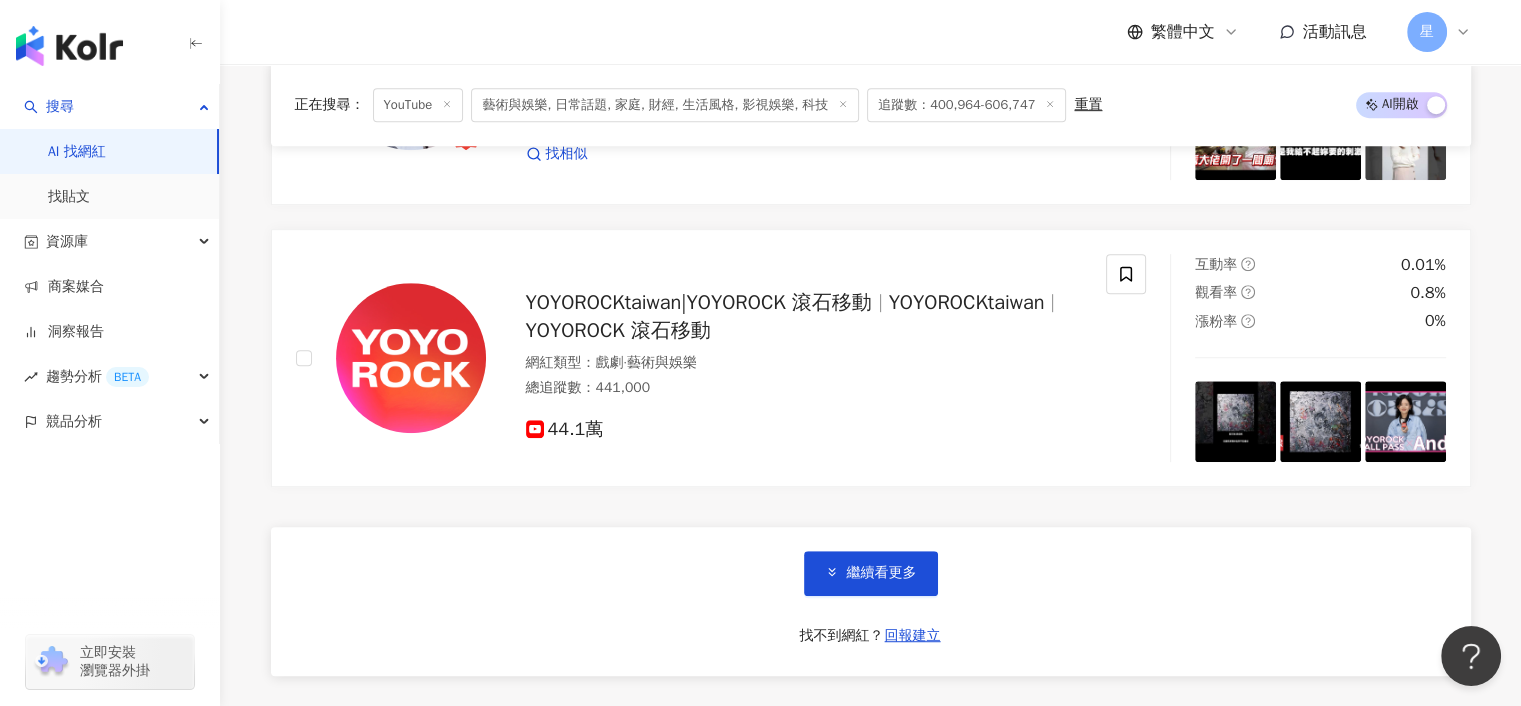 scroll, scrollTop: 46700, scrollLeft: 0, axis: vertical 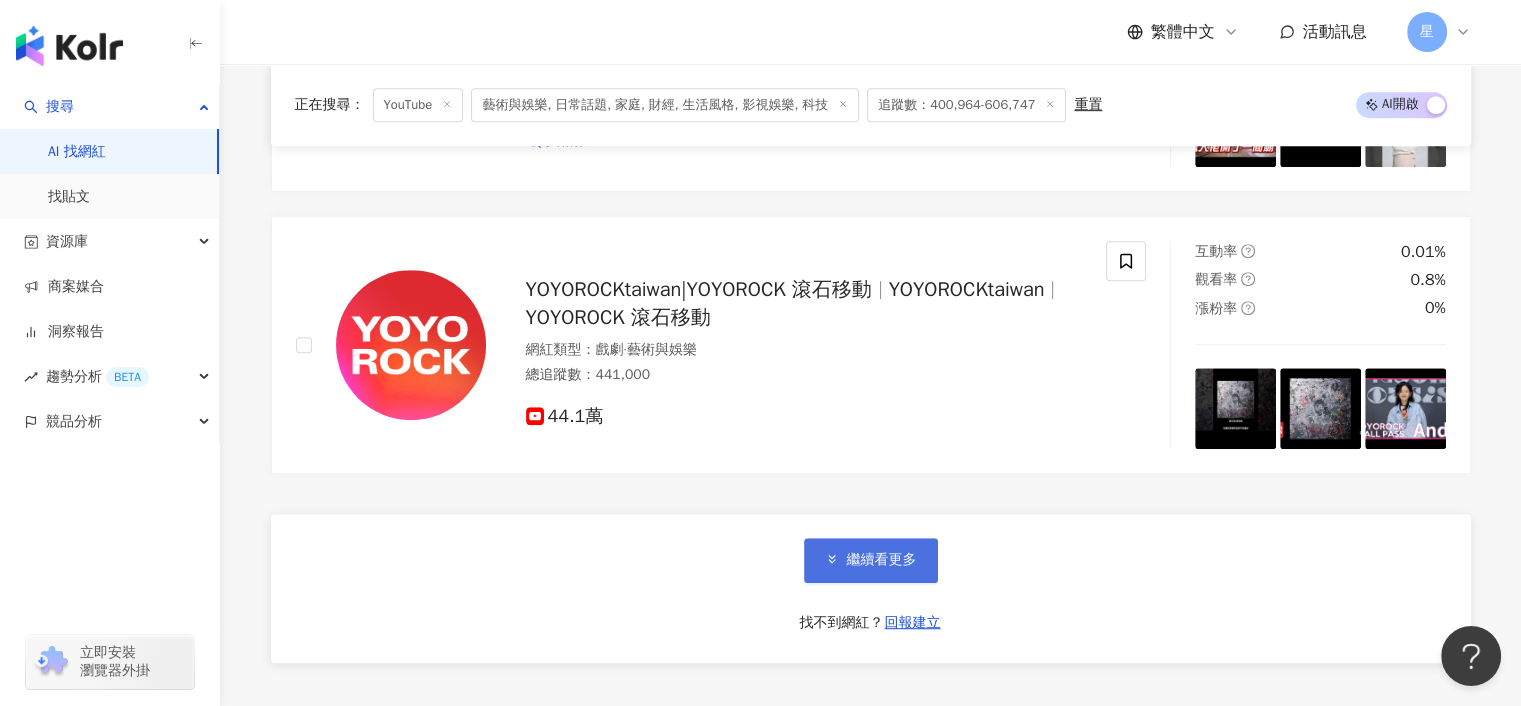 click on "繼續看更多" at bounding box center (882, 560) 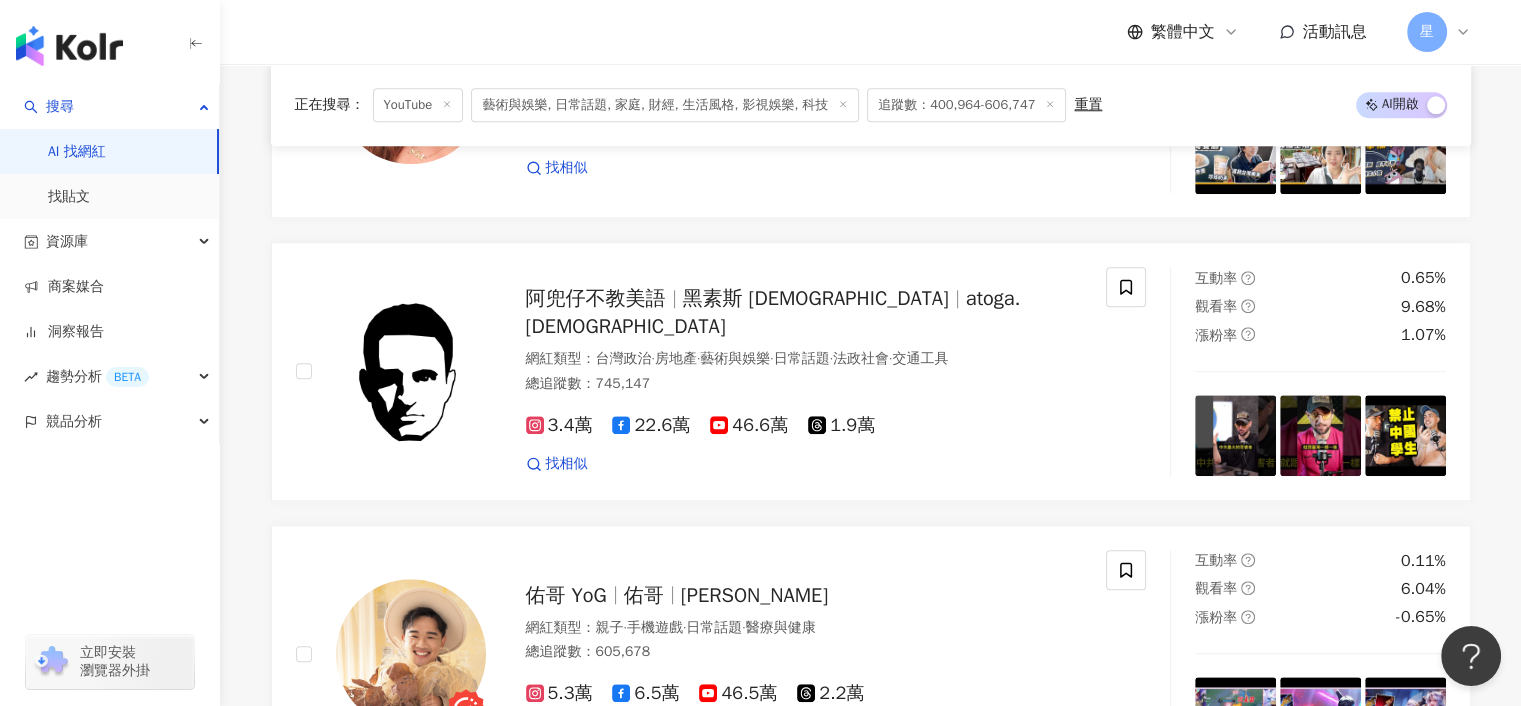 scroll, scrollTop: 39500, scrollLeft: 0, axis: vertical 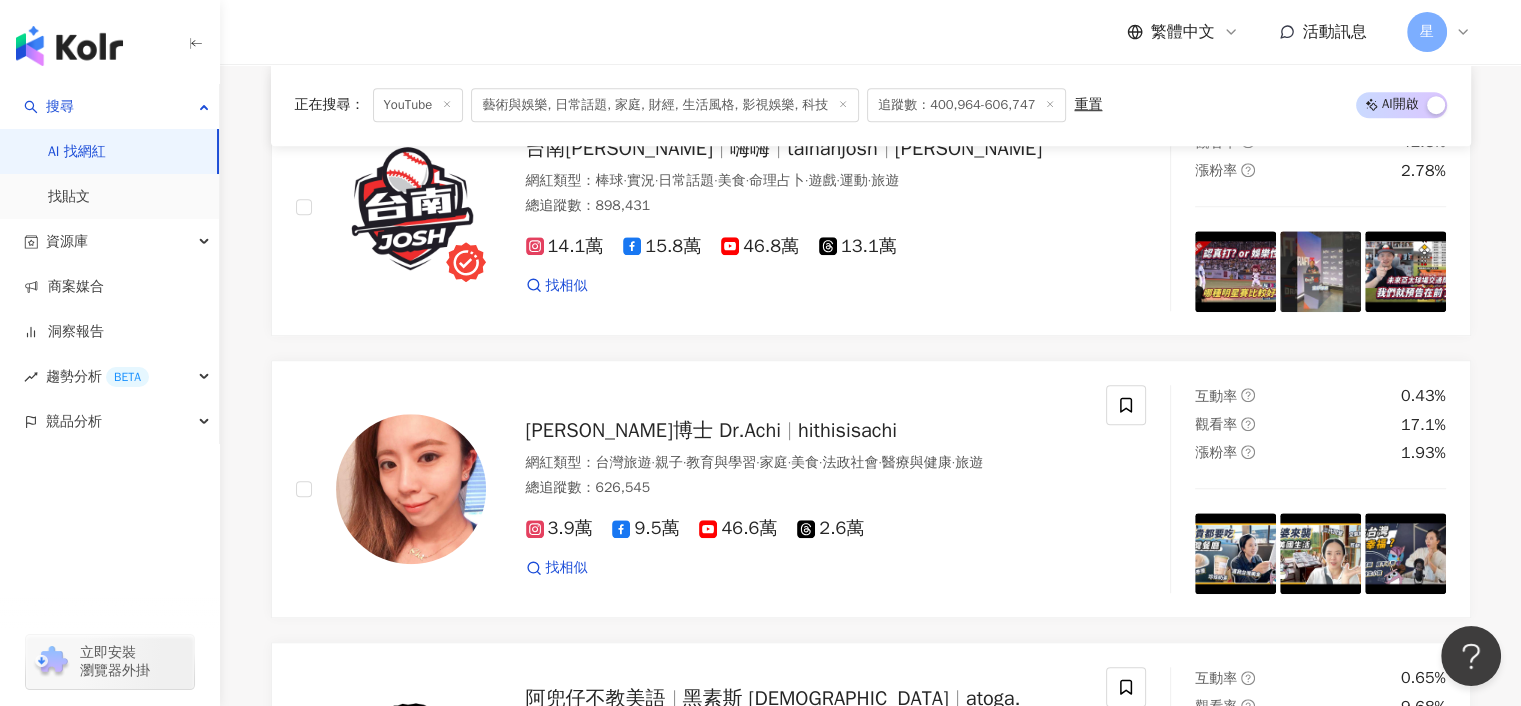 click on "星" at bounding box center [1427, 32] 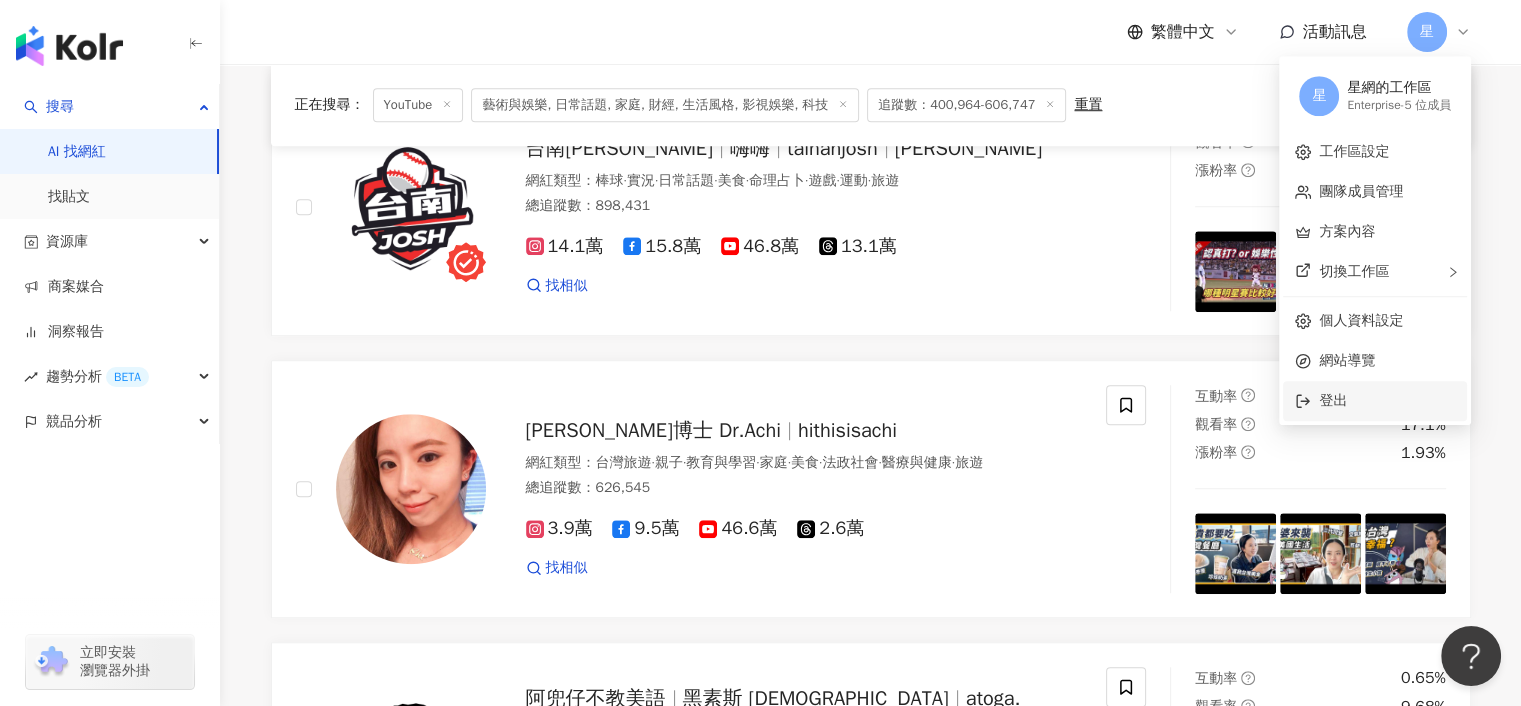 click on "登出" at bounding box center [1333, 400] 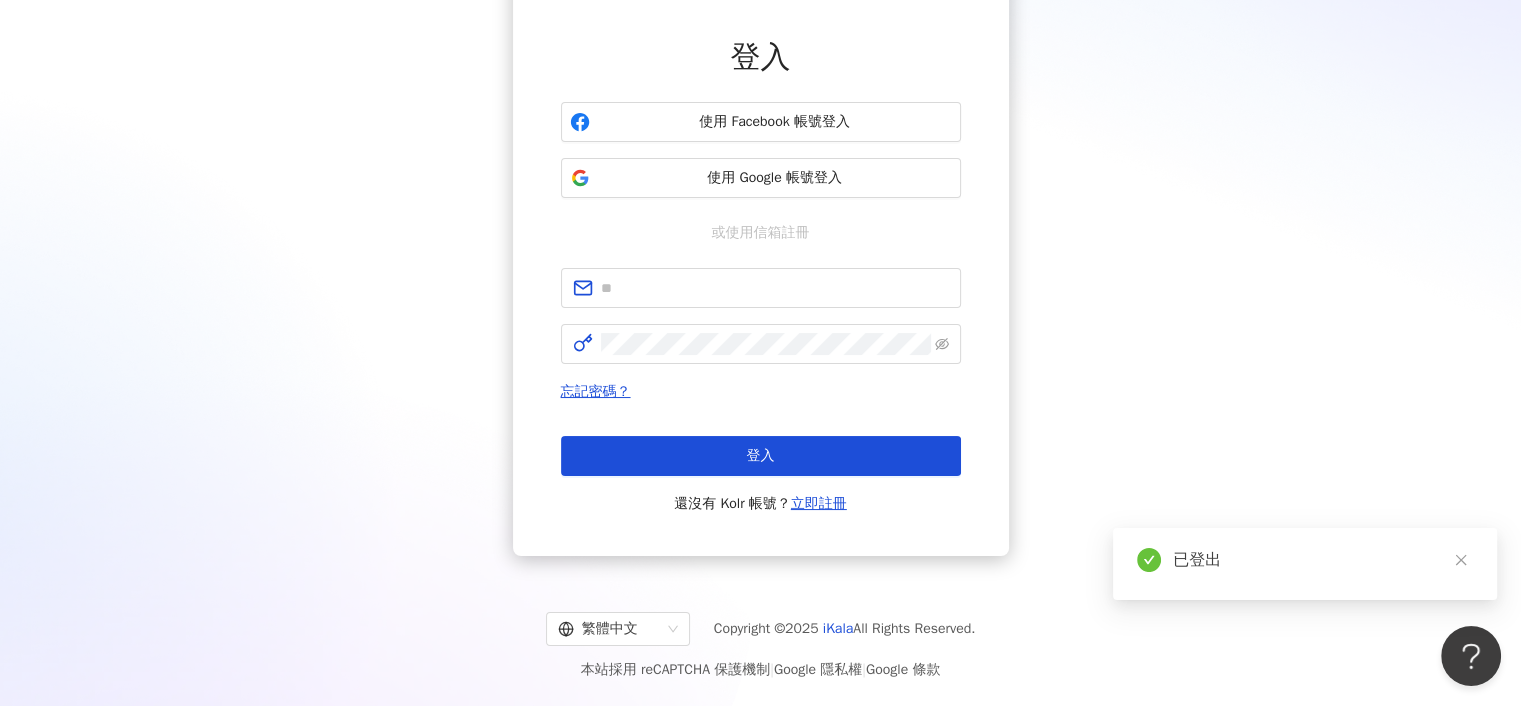 scroll, scrollTop: 0, scrollLeft: 0, axis: both 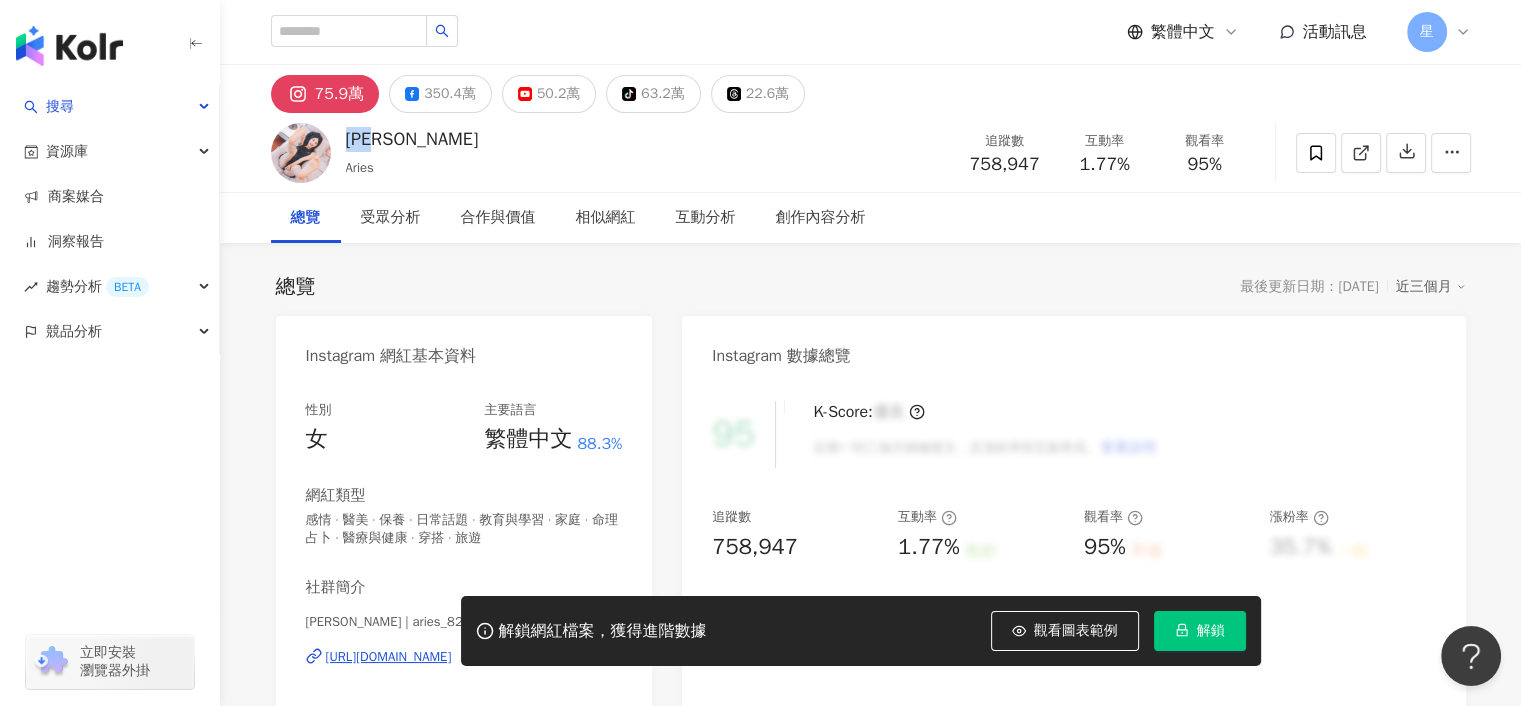 drag, startPoint x: 400, startPoint y: 135, endPoint x: 349, endPoint y: 126, distance: 51.78803 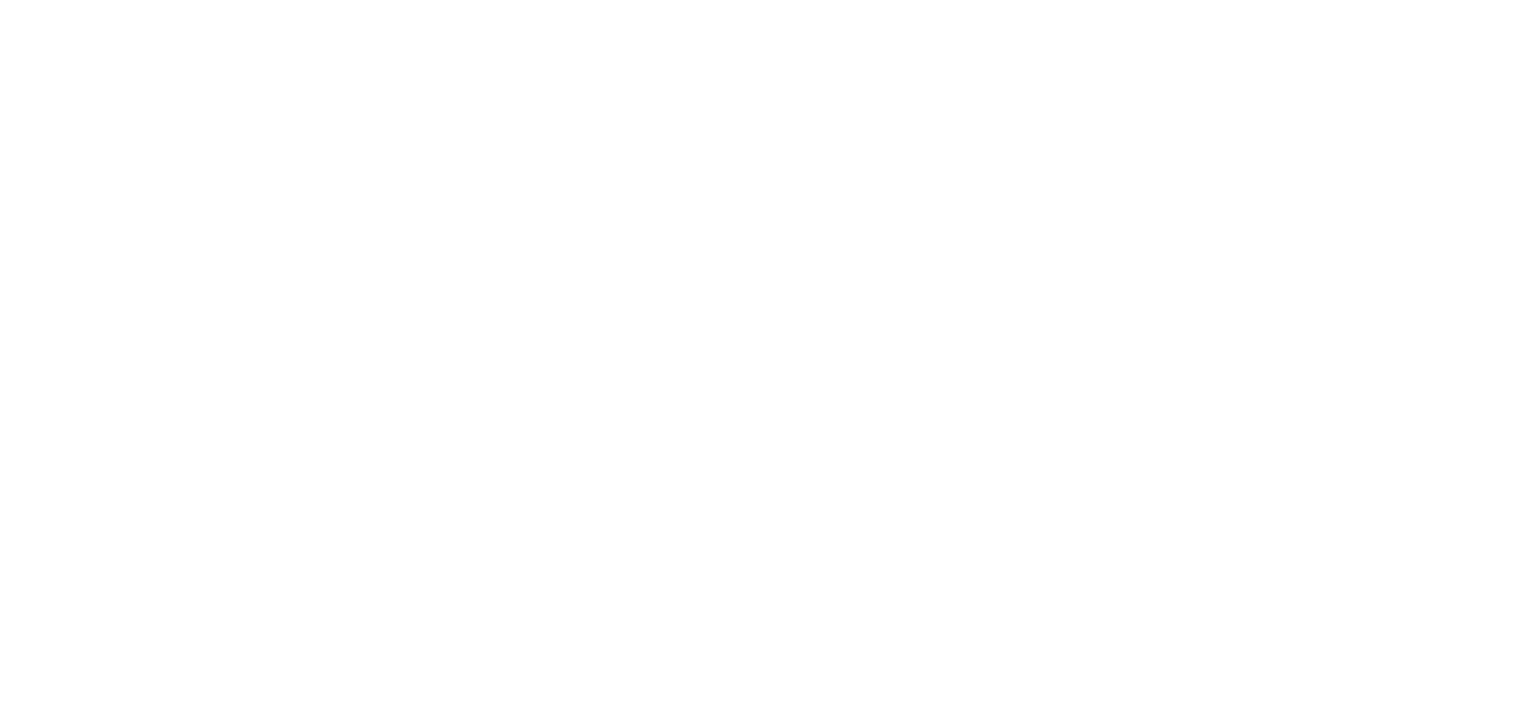 scroll, scrollTop: 0, scrollLeft: 0, axis: both 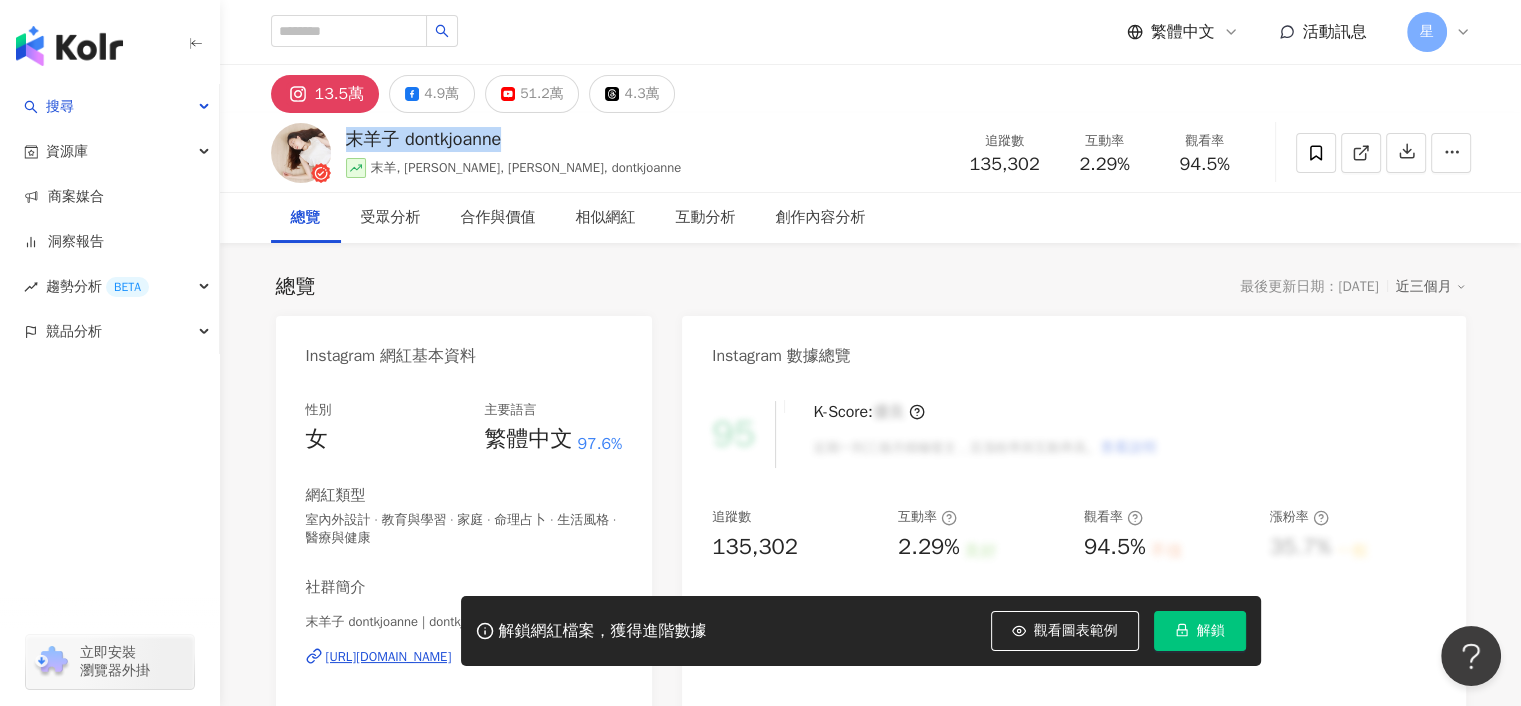 drag, startPoint x: 534, startPoint y: 142, endPoint x: 344, endPoint y: 143, distance: 190.00262 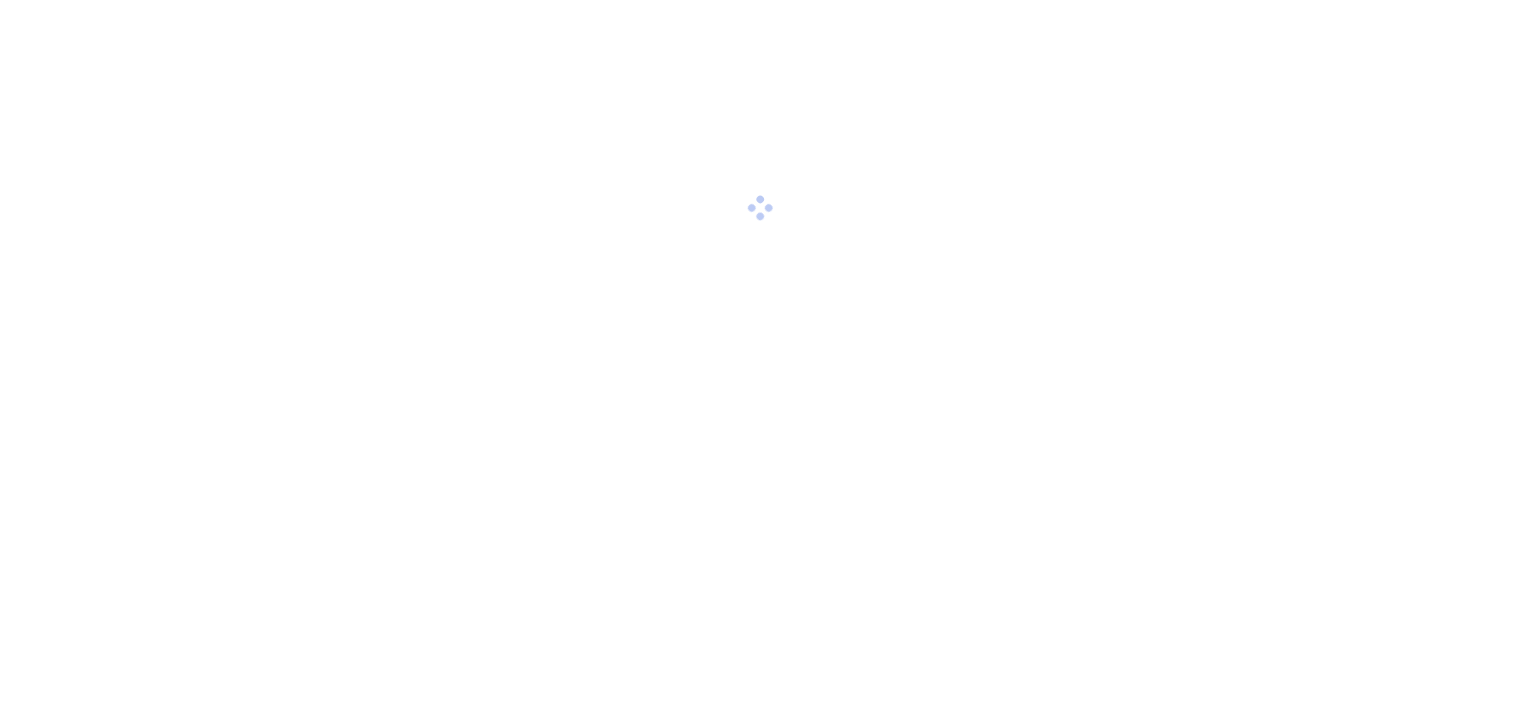 scroll, scrollTop: 0, scrollLeft: 0, axis: both 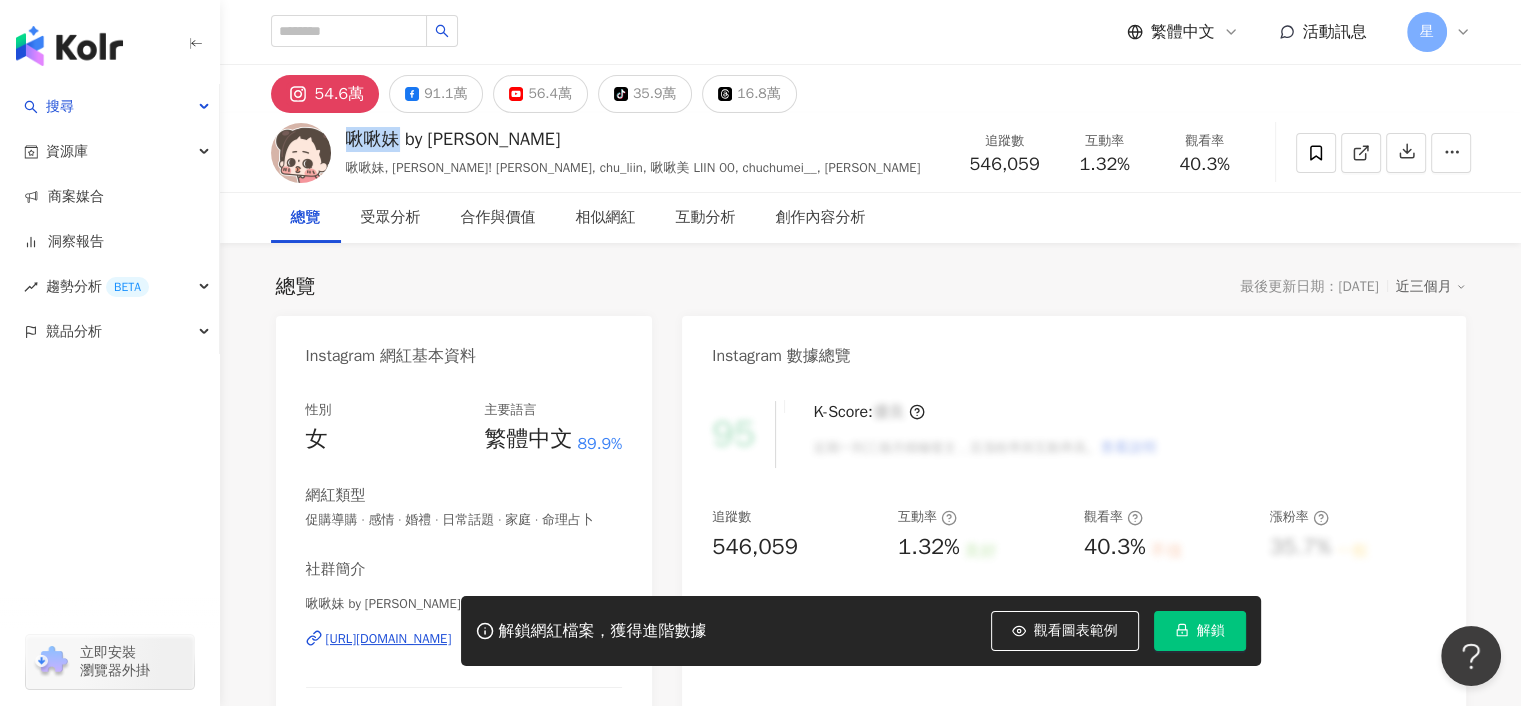 drag, startPoint x: 396, startPoint y: 140, endPoint x: 346, endPoint y: 142, distance: 50.039986 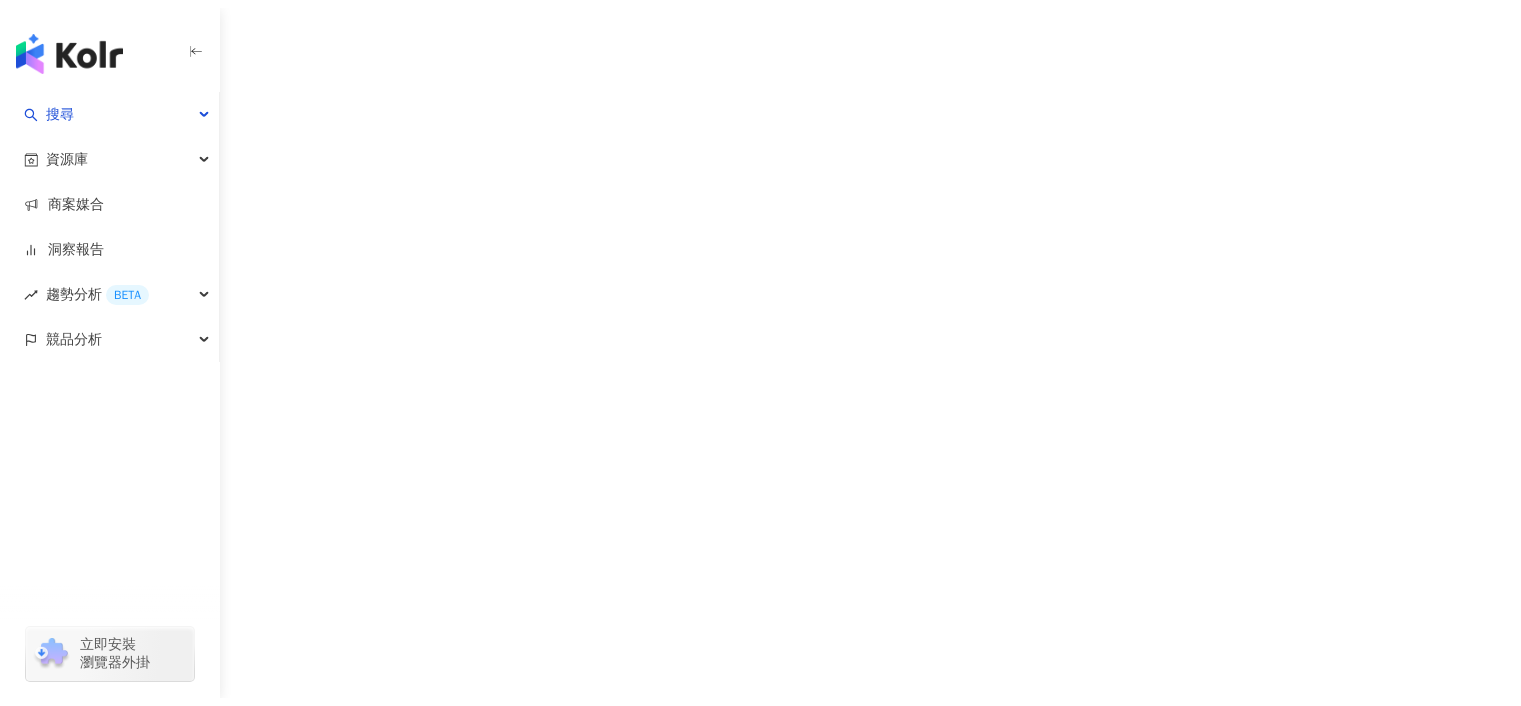 scroll, scrollTop: 0, scrollLeft: 0, axis: both 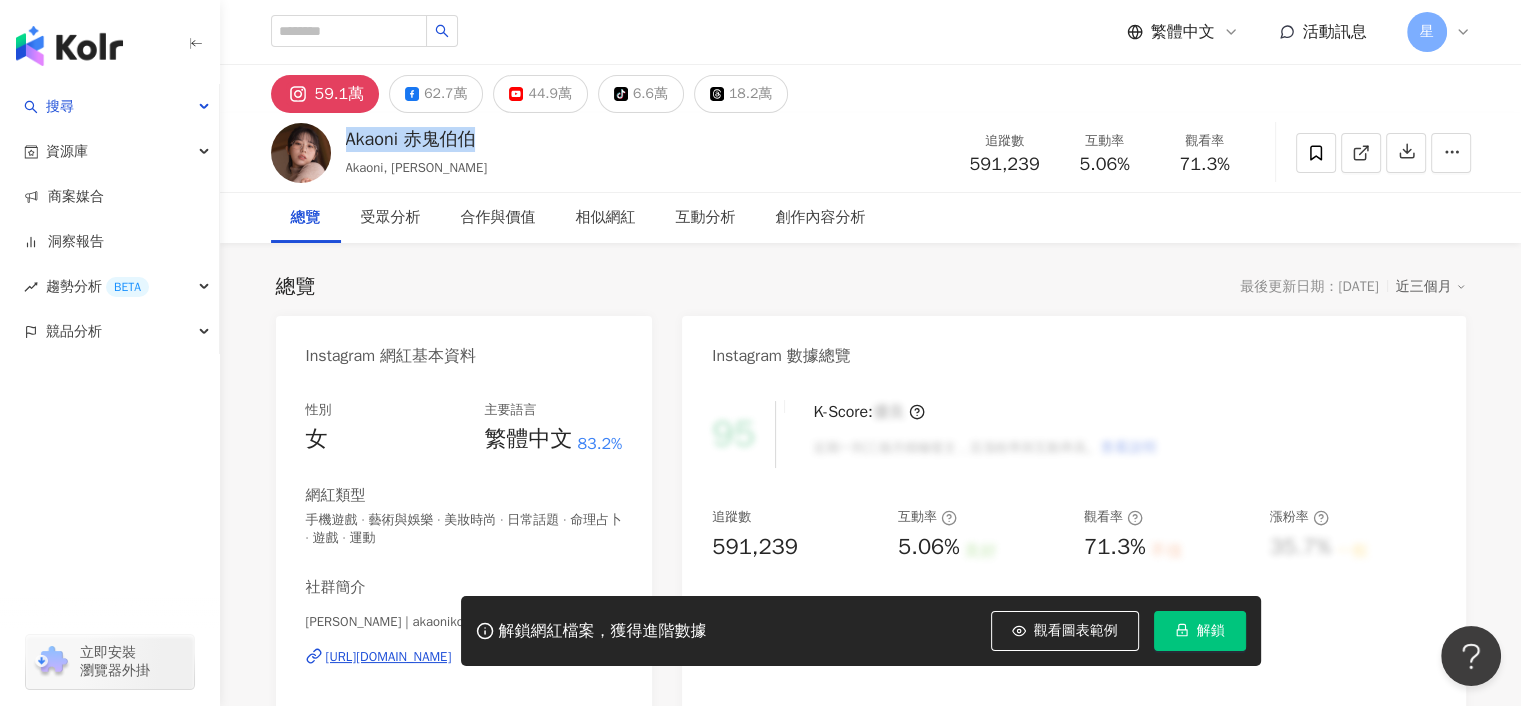 drag, startPoint x: 486, startPoint y: 145, endPoint x: 342, endPoint y: 144, distance: 144.00348 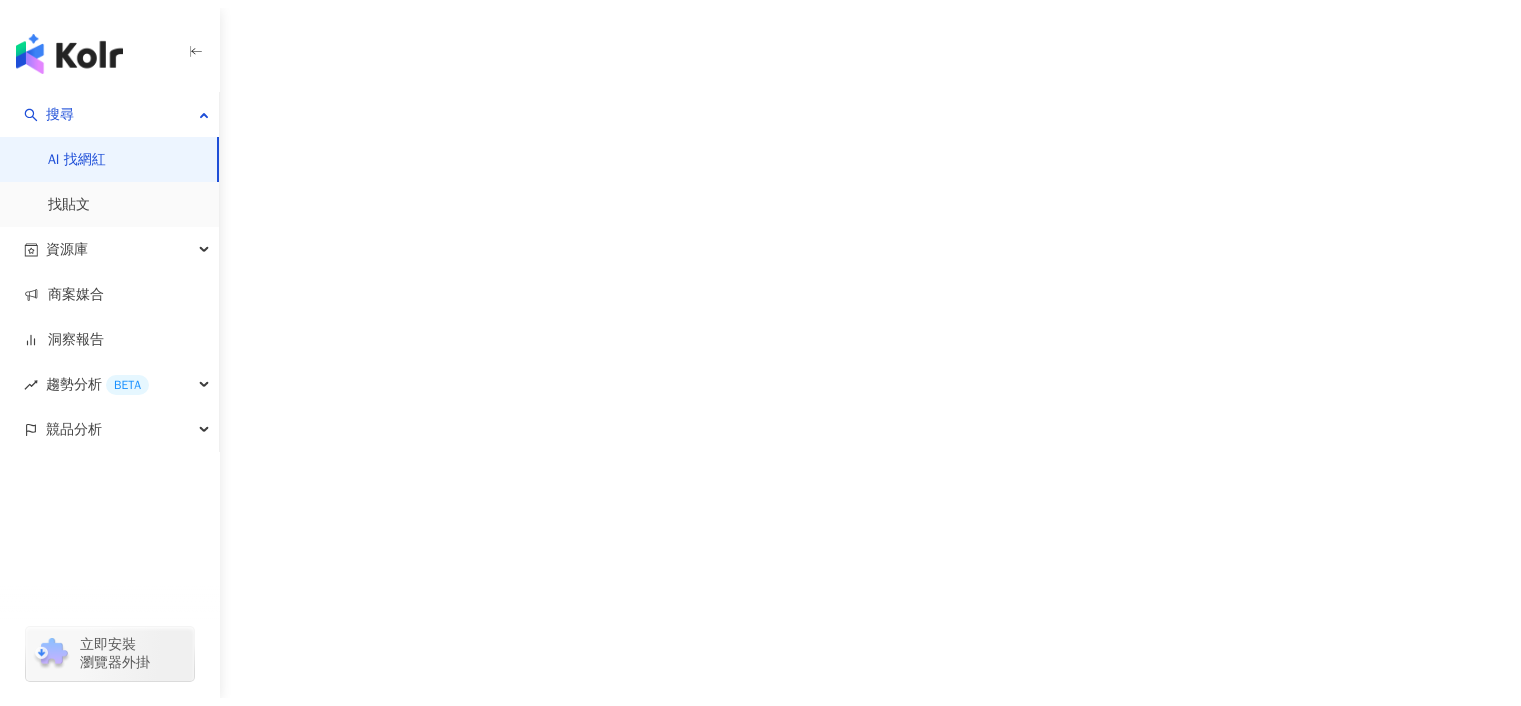 scroll, scrollTop: 0, scrollLeft: 0, axis: both 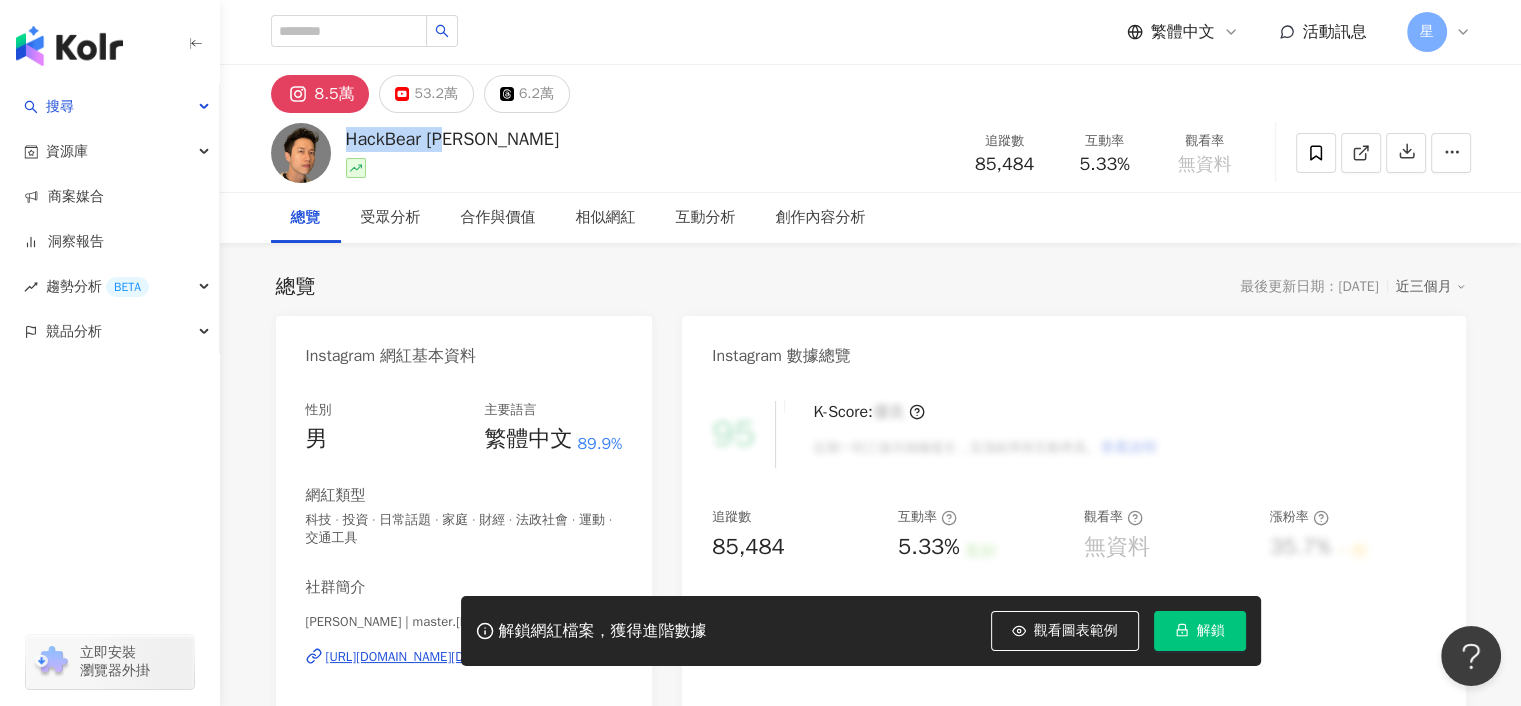 drag, startPoint x: 489, startPoint y: 139, endPoint x: 347, endPoint y: 143, distance: 142.05632 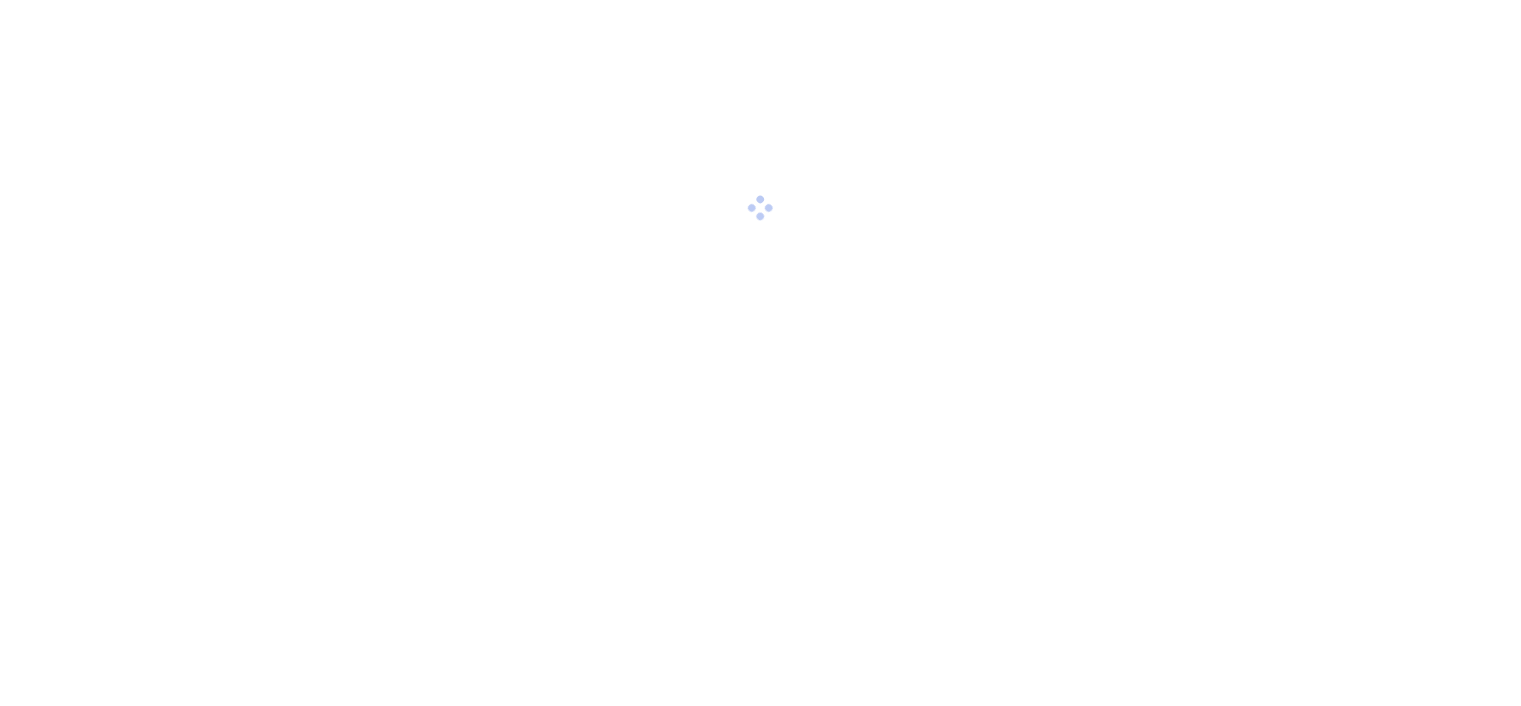 scroll, scrollTop: 0, scrollLeft: 0, axis: both 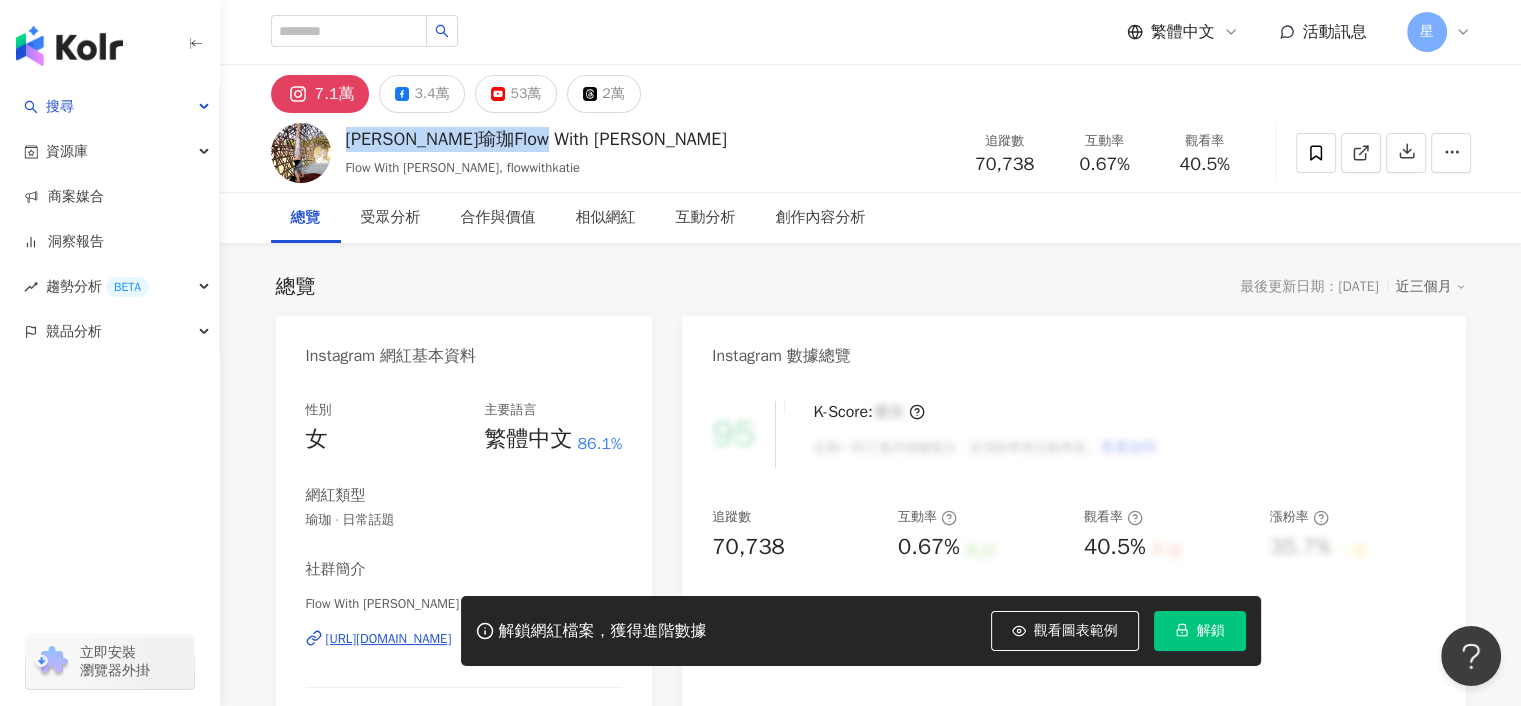 drag, startPoint x: 556, startPoint y: 141, endPoint x: 341, endPoint y: 142, distance: 215.00232 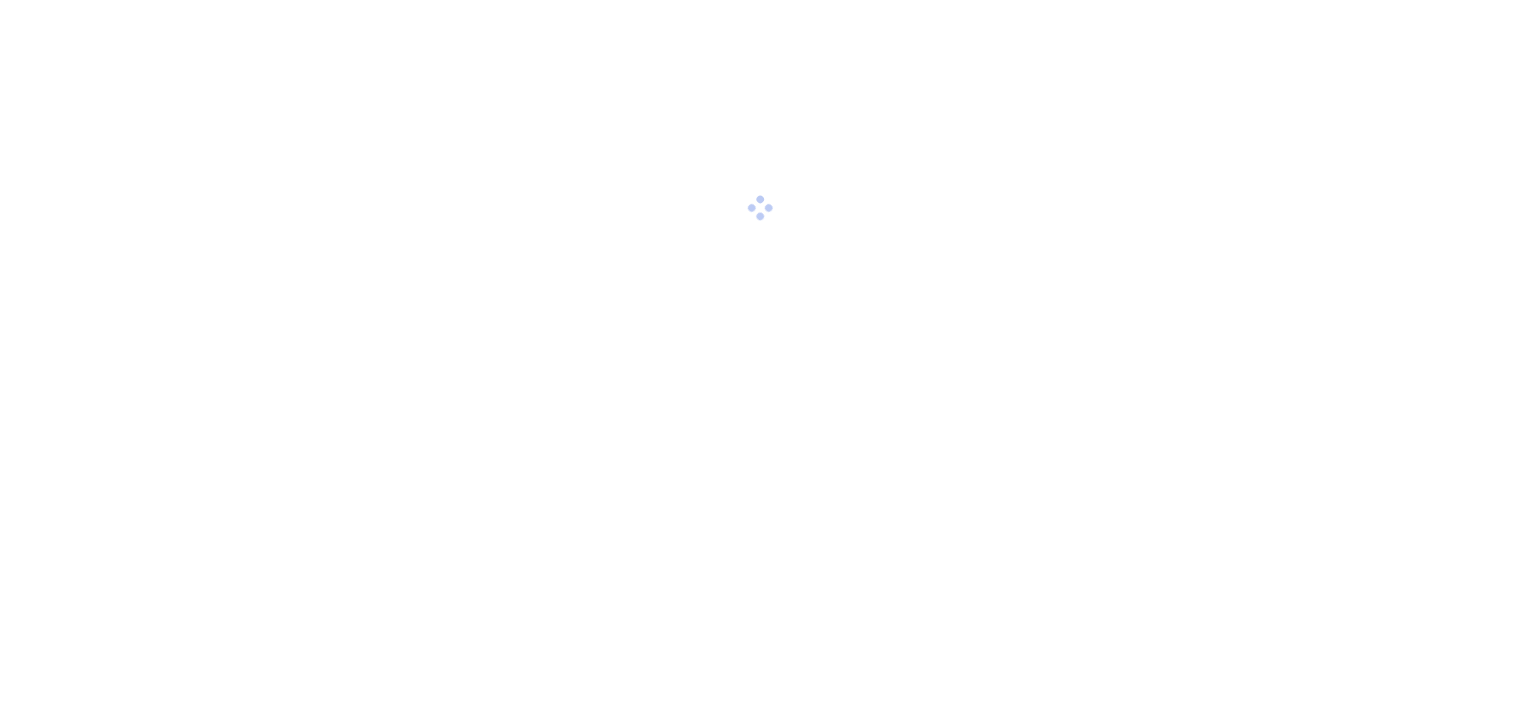 scroll, scrollTop: 0, scrollLeft: 0, axis: both 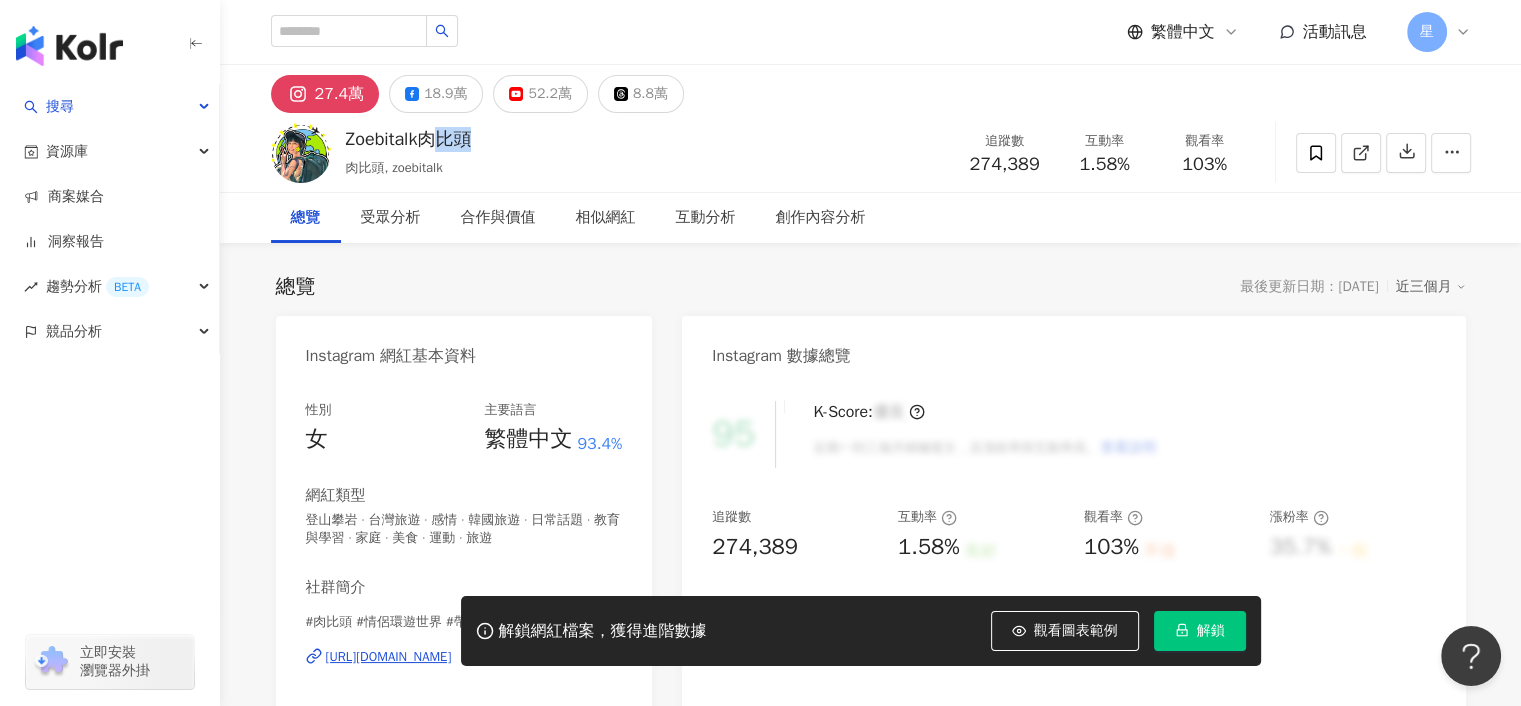 drag, startPoint x: 496, startPoint y: 146, endPoint x: 344, endPoint y: 144, distance: 152.01315 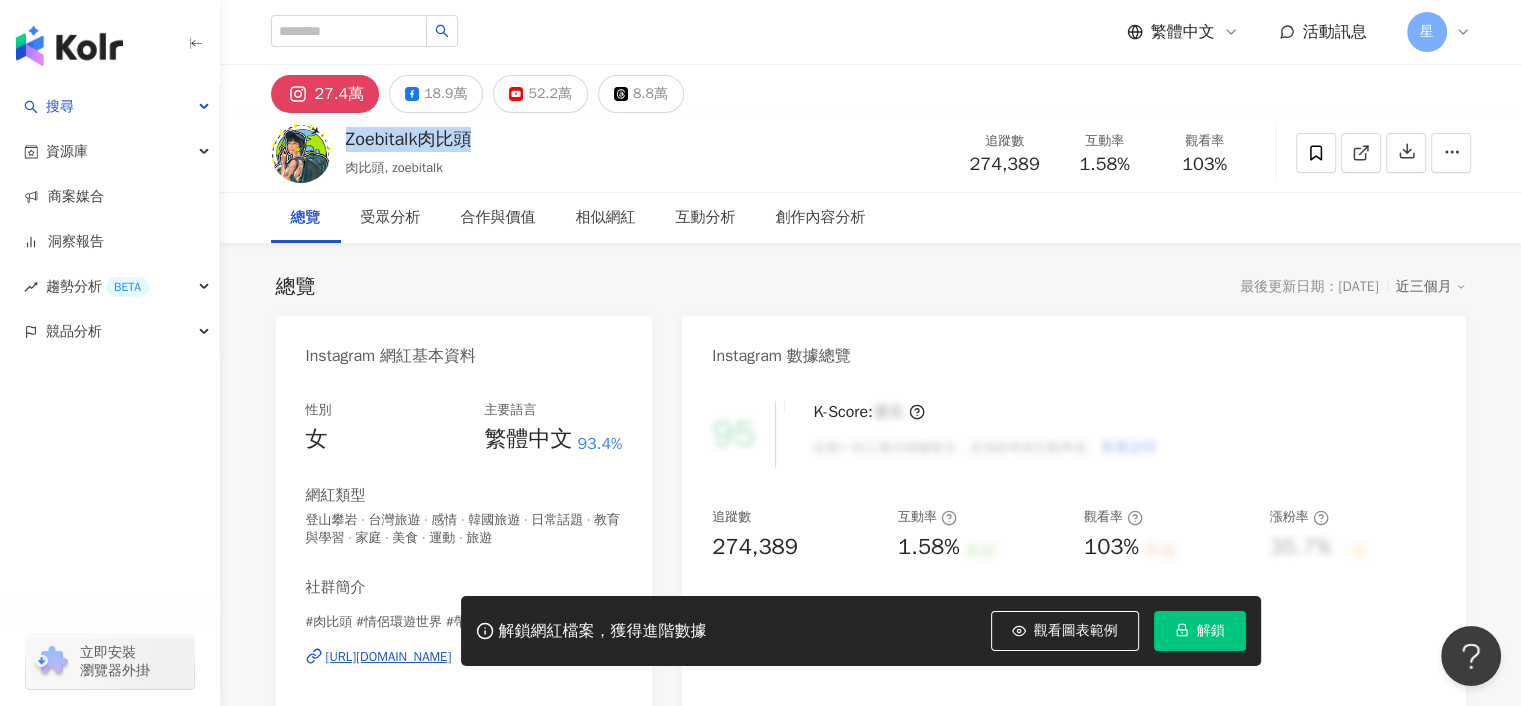 copy on "Zoebitalk肉比頭" 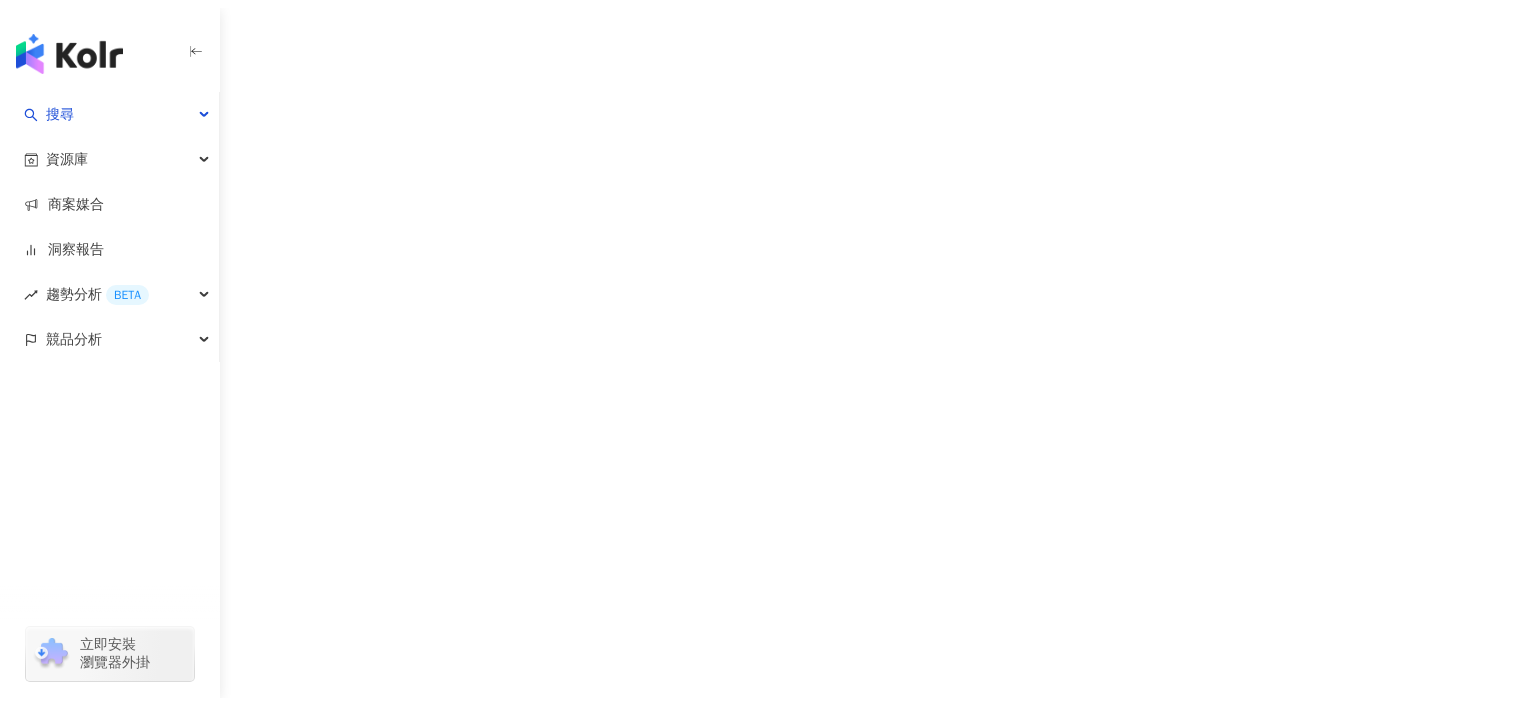 scroll, scrollTop: 0, scrollLeft: 0, axis: both 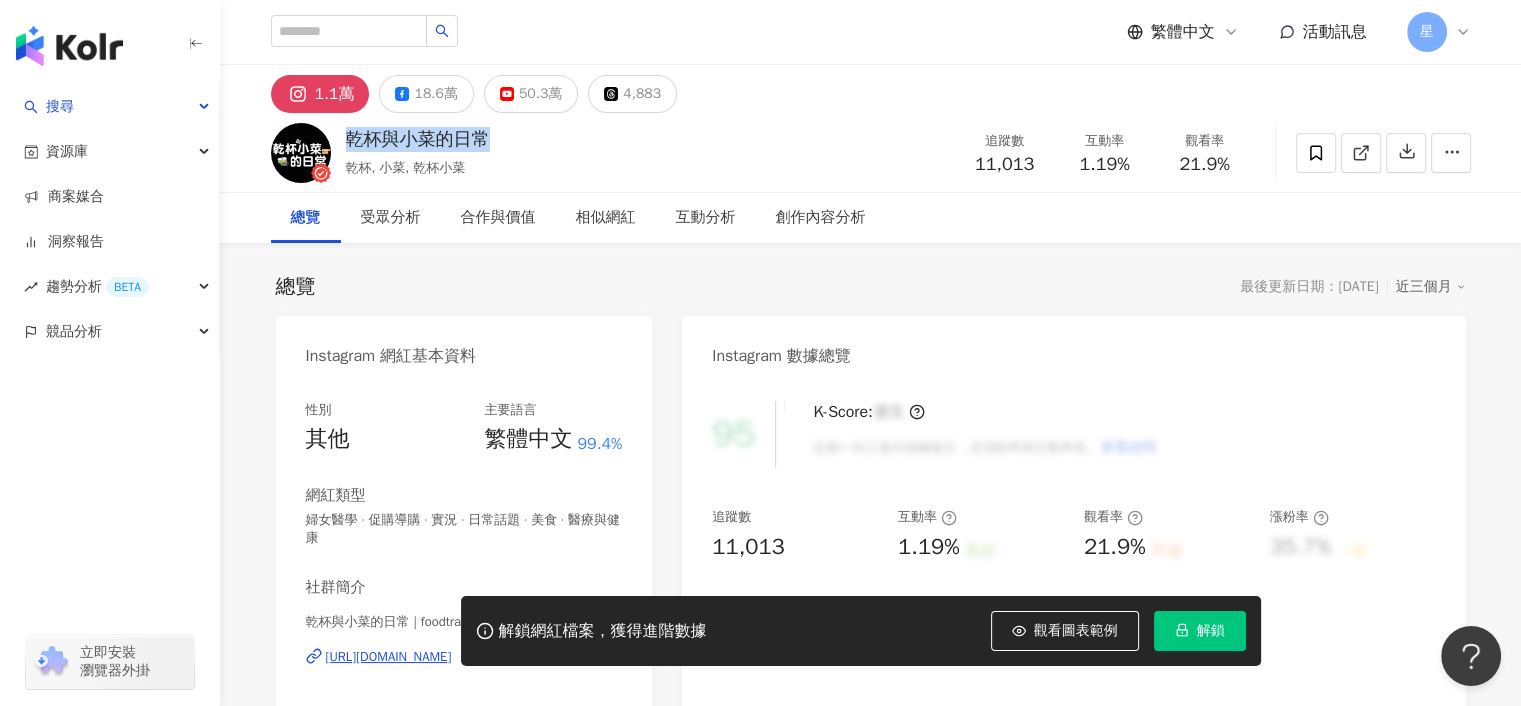 drag, startPoint x: 491, startPoint y: 143, endPoint x: 343, endPoint y: 139, distance: 148.05405 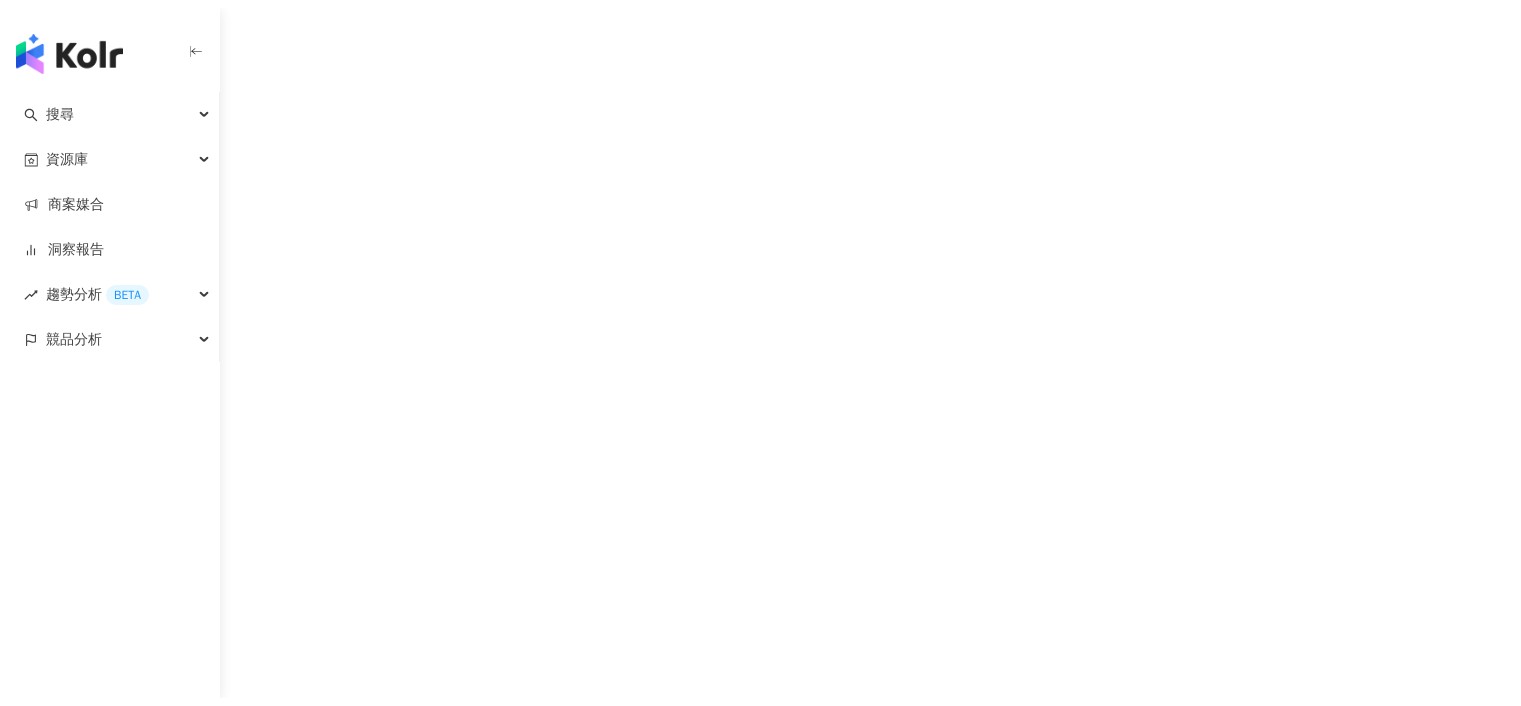 scroll, scrollTop: 0, scrollLeft: 0, axis: both 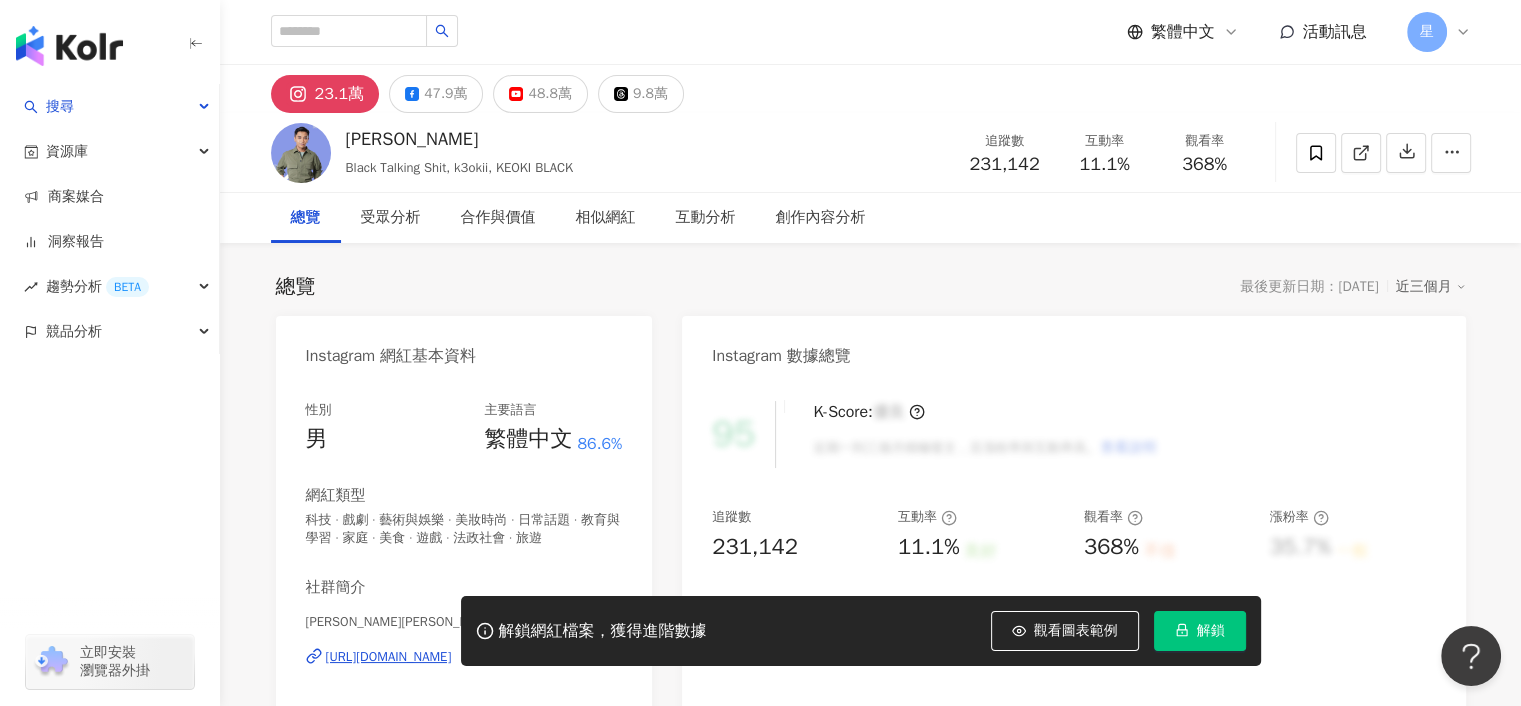 drag, startPoint x: 437, startPoint y: 137, endPoint x: 347, endPoint y: 146, distance: 90.44888 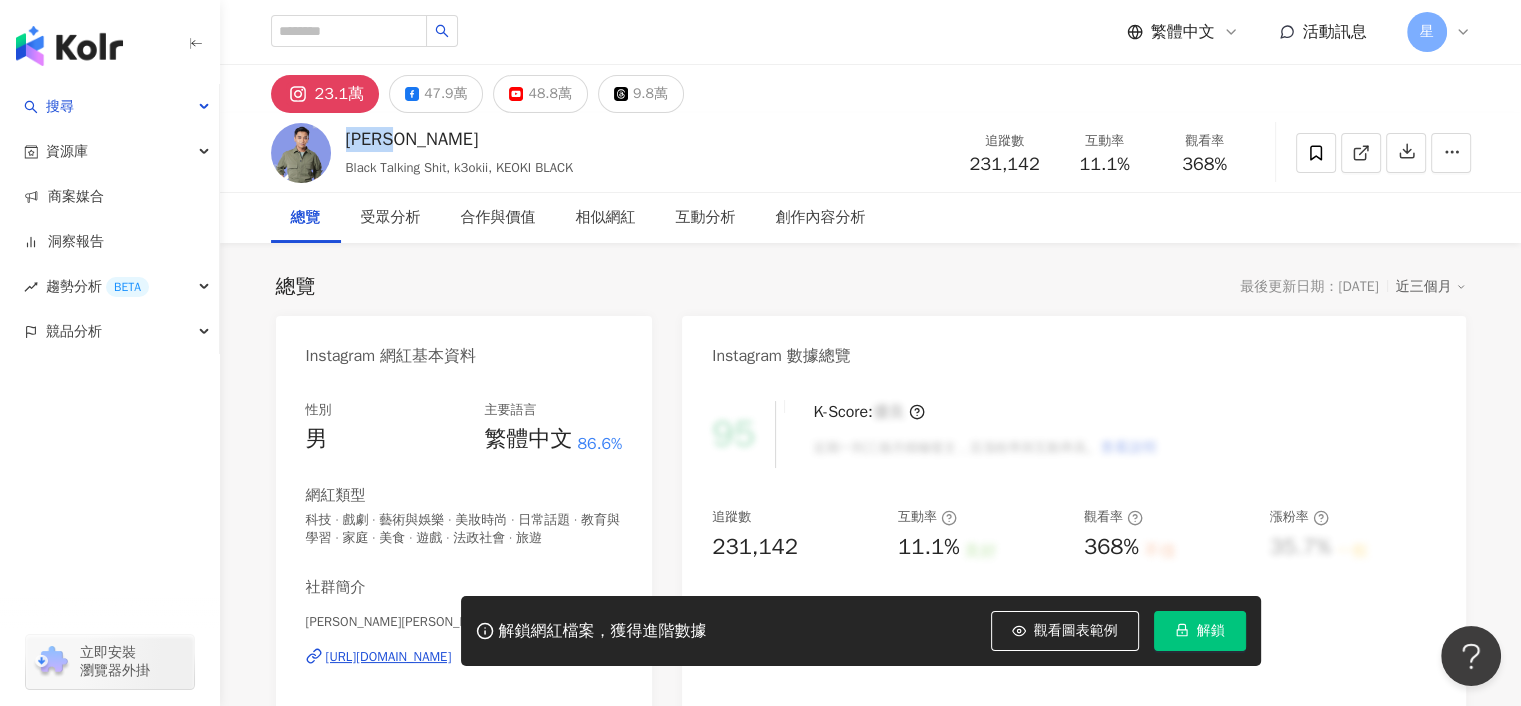 copy on "[PERSON_NAME]" 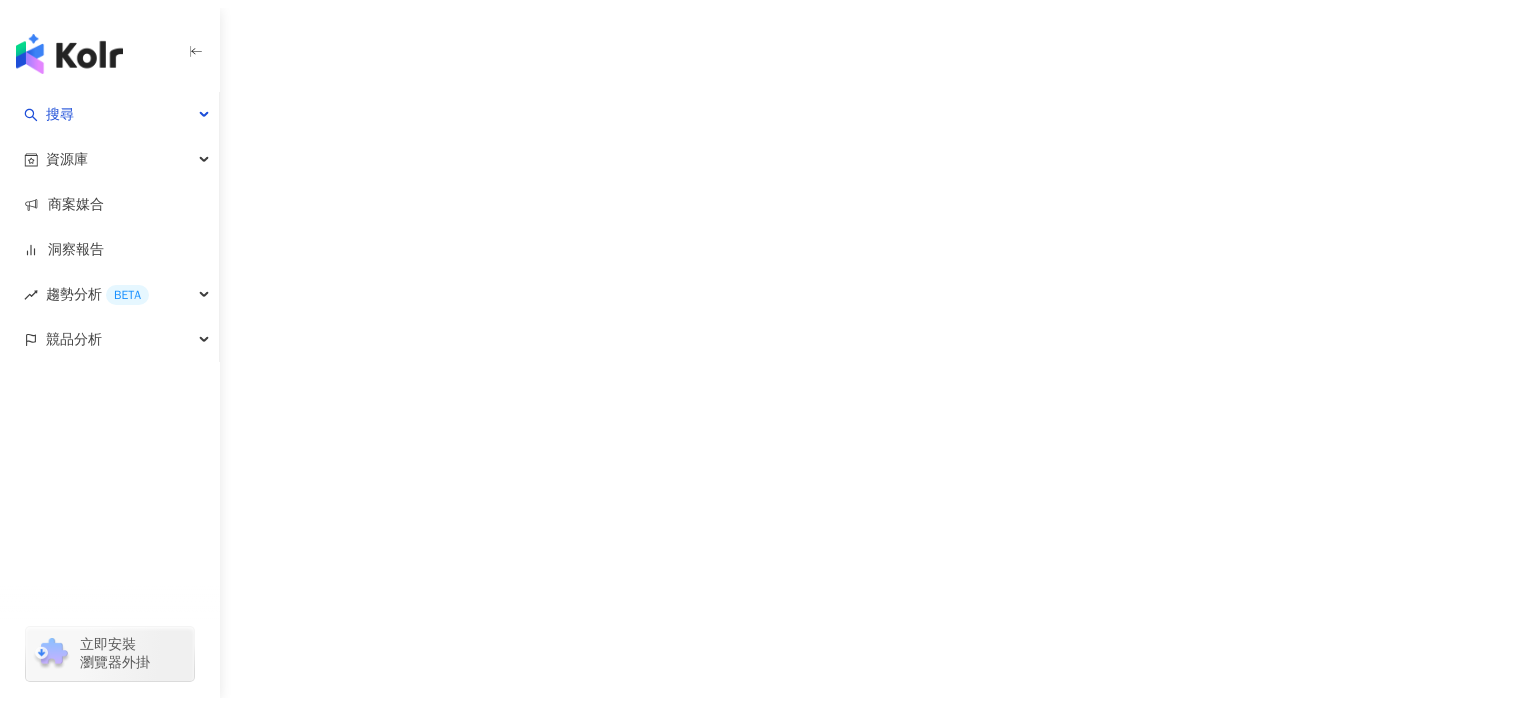 scroll, scrollTop: 0, scrollLeft: 0, axis: both 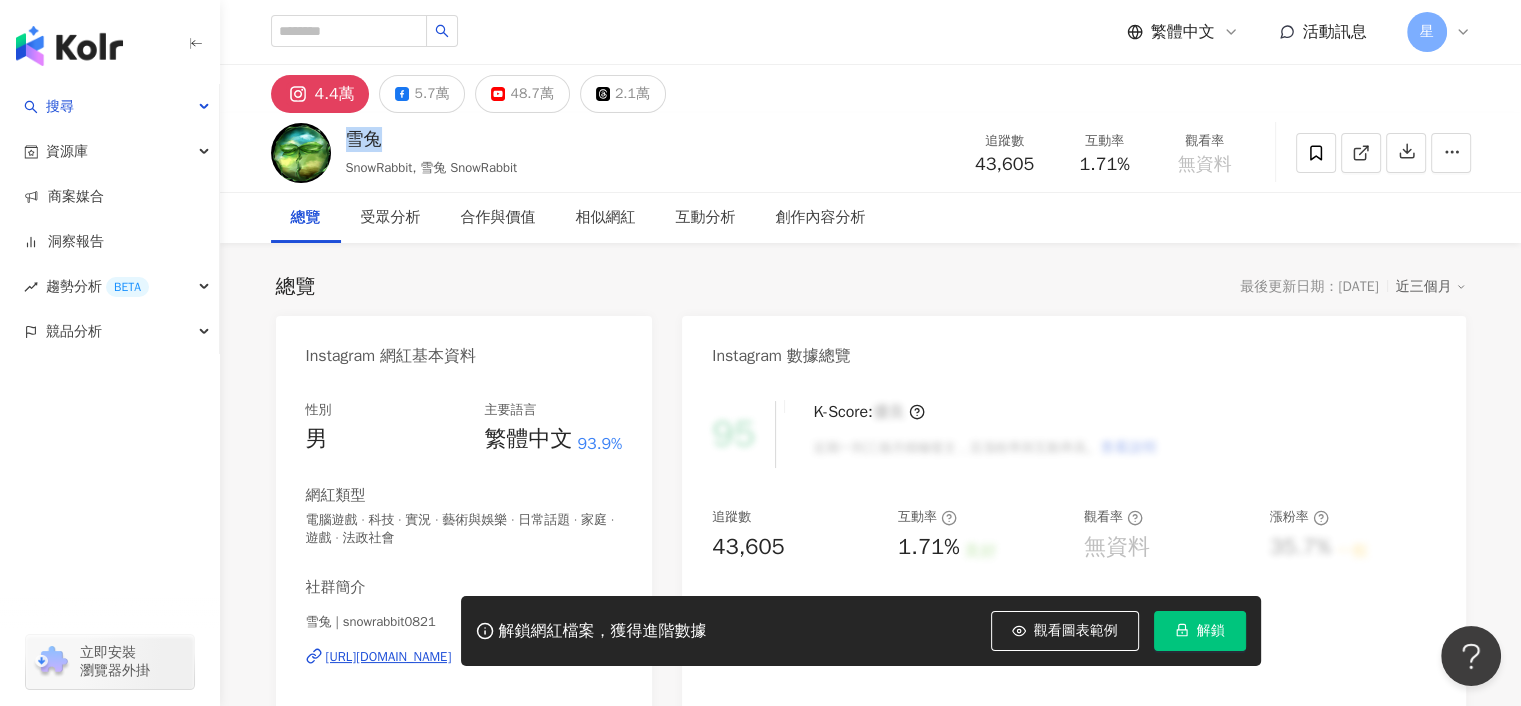drag, startPoint x: 377, startPoint y: 141, endPoint x: 341, endPoint y: 131, distance: 37.363083 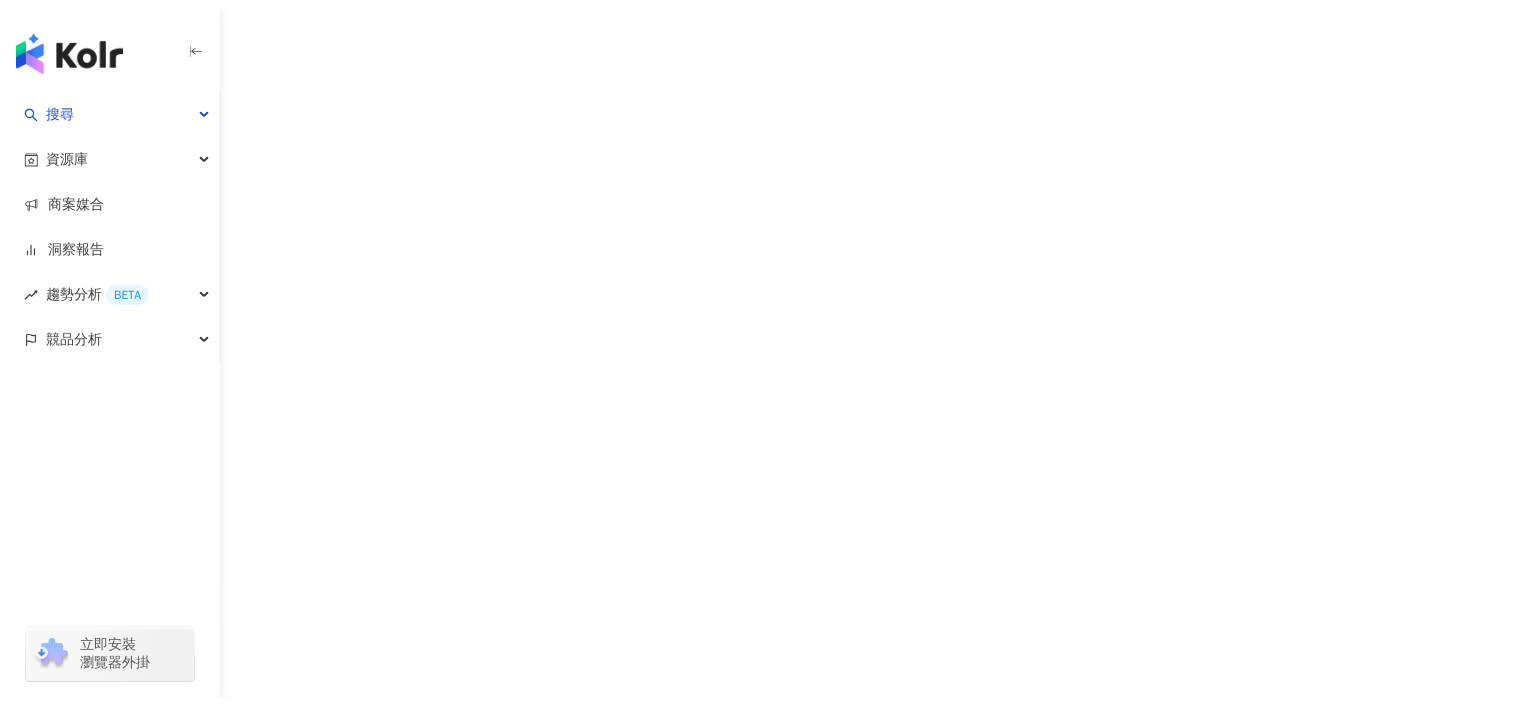 scroll, scrollTop: 0, scrollLeft: 0, axis: both 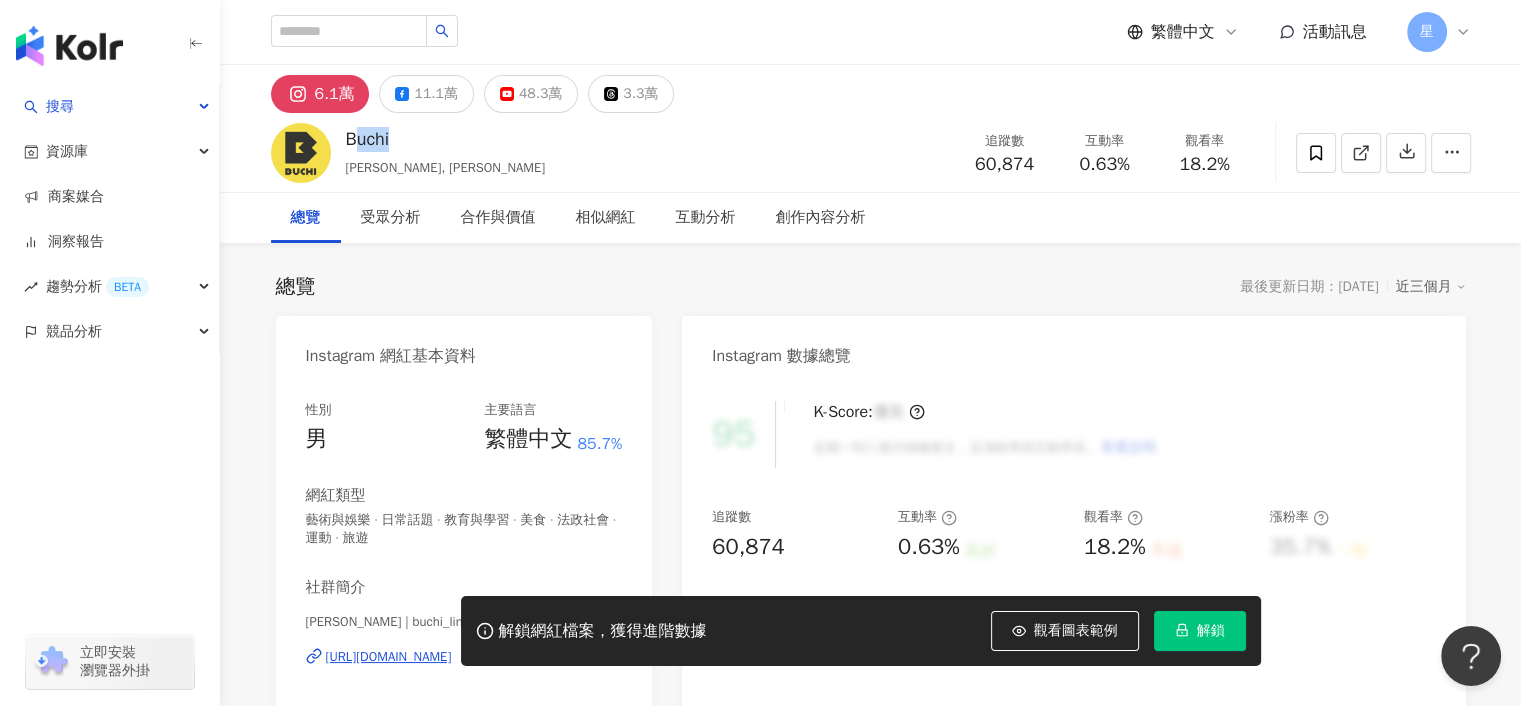 drag, startPoint x: 404, startPoint y: 139, endPoint x: 345, endPoint y: 137, distance: 59.03389 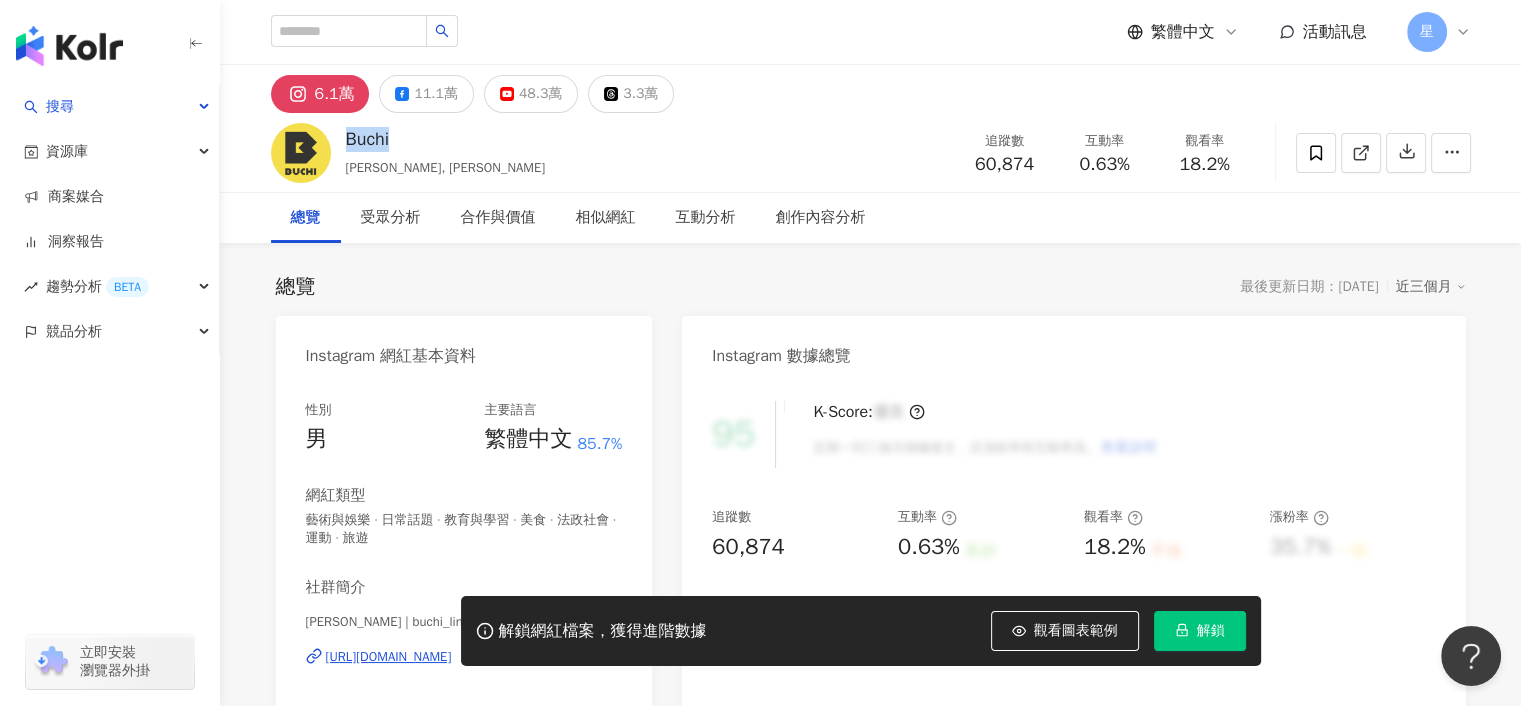 copy on "Buchi" 